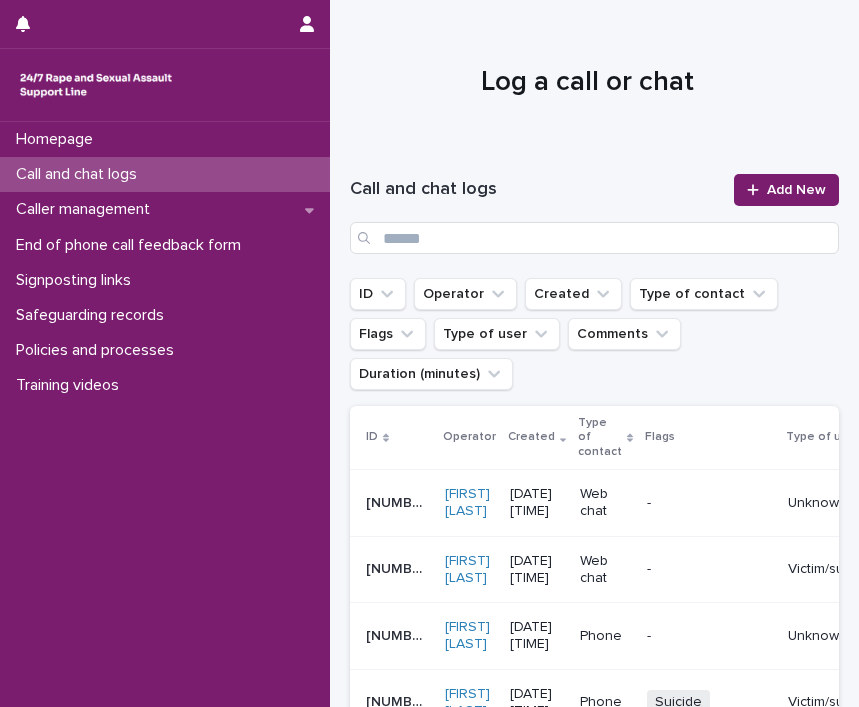 scroll, scrollTop: 0, scrollLeft: 0, axis: both 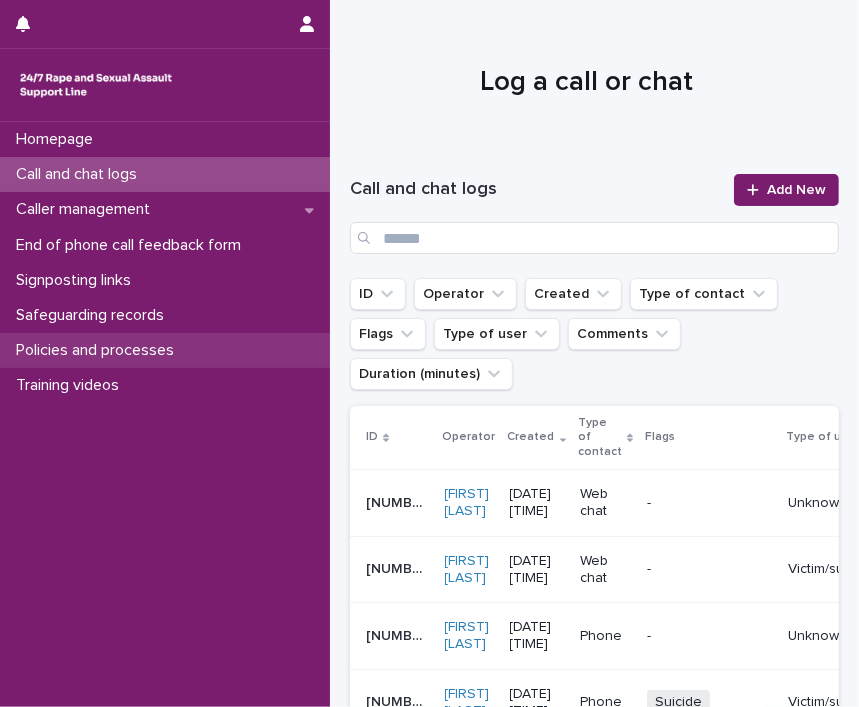 drag, startPoint x: 0, startPoint y: 0, endPoint x: 126, endPoint y: 353, distance: 374.8133 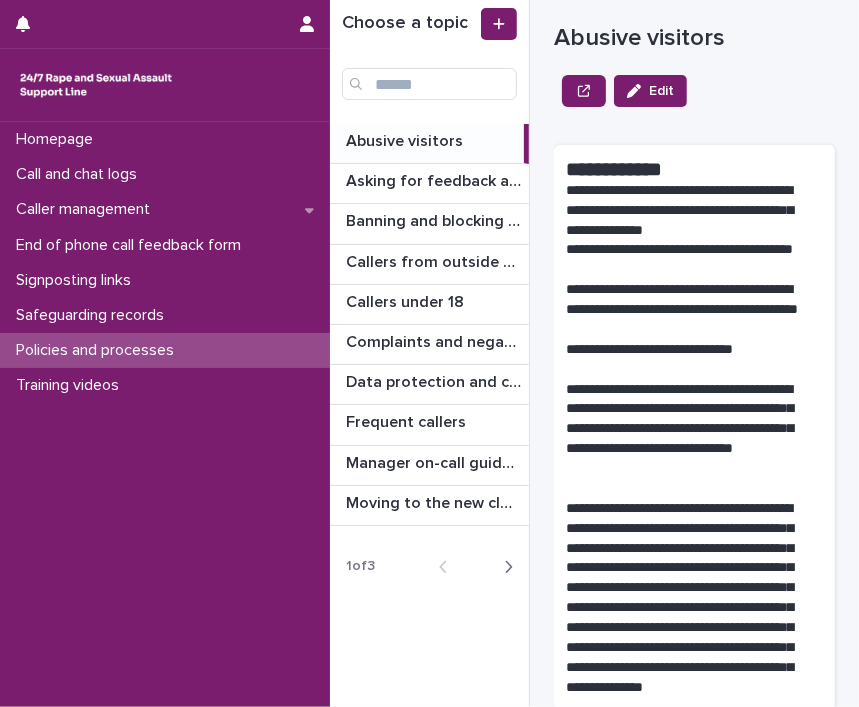 click at bounding box center [504, 567] 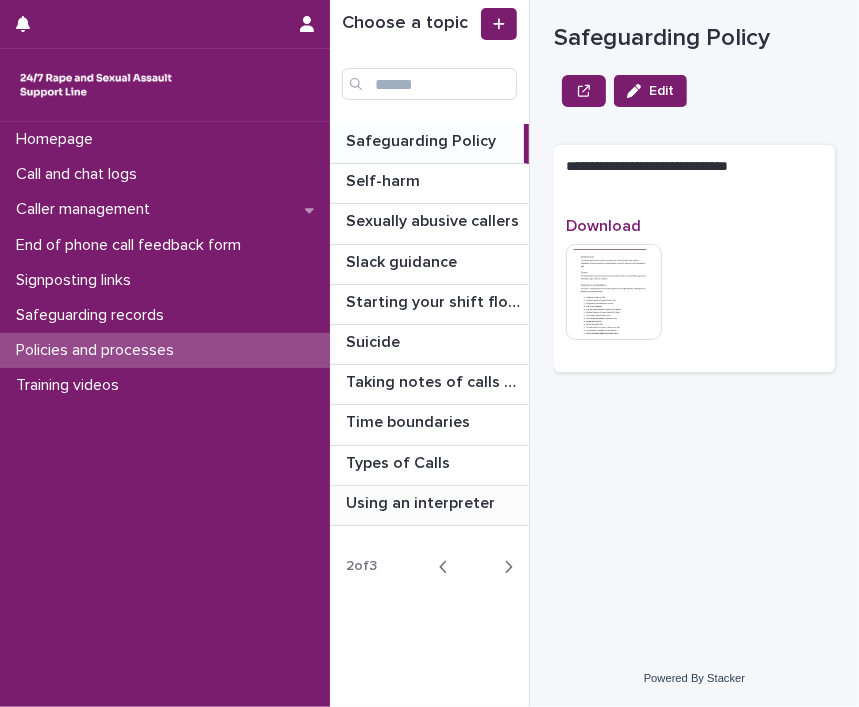 click on "Using an interpreter Using an interpreter" at bounding box center (429, 505) 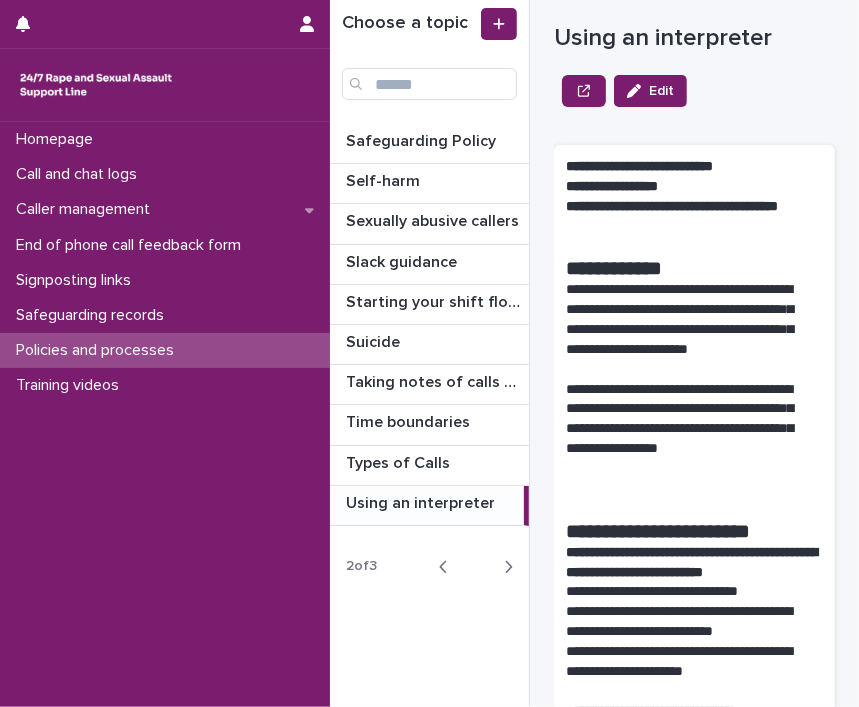 click at bounding box center (694, 370) 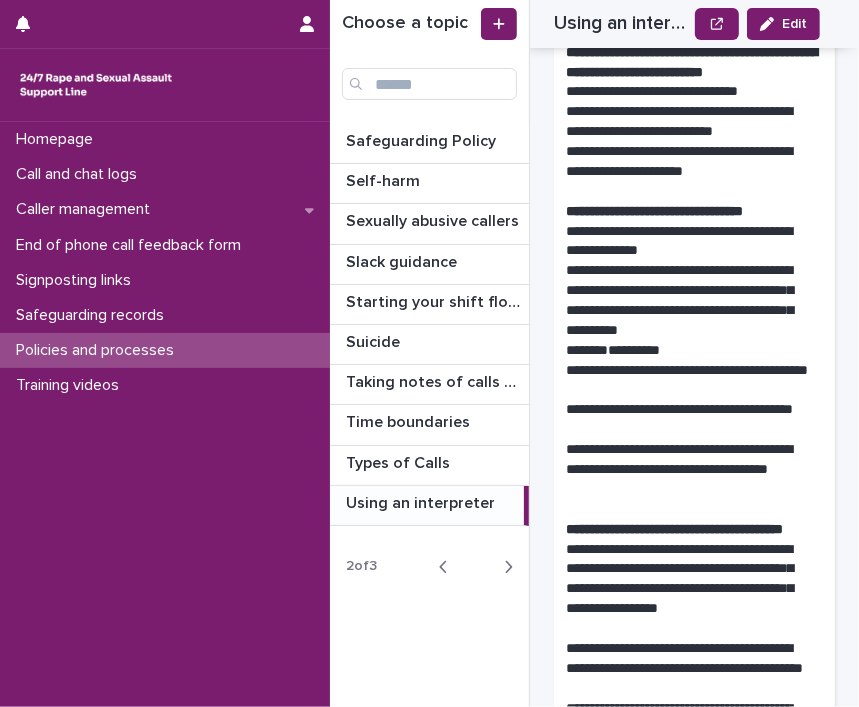 scroll, scrollTop: 600, scrollLeft: 0, axis: vertical 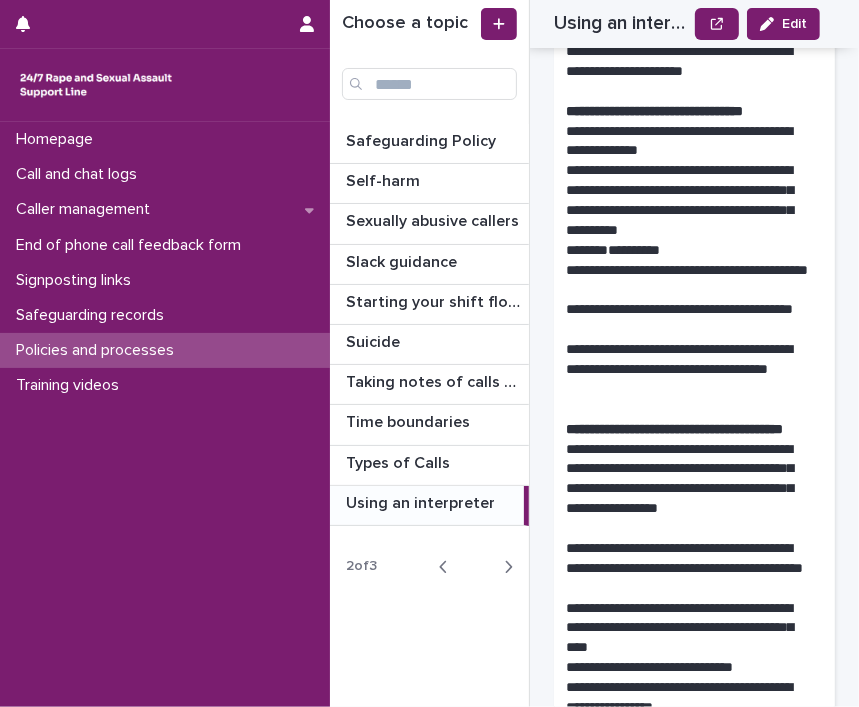 click on "Choose a topic     Safeguarding Policy Safeguarding Policy   Self-harm Self-harm   Sexually abusive callers Sexually abusive callers   Slack guidance Slack guidance   Starting your shift flowchart Starting your shift flowchart   Suicide Suicide   Taking notes of calls and chats Taking notes of calls and chats   Time boundaries Time boundaries   Types of Calls Types of Calls   Using an interpreter Using an interpreter   2  of  3 Back Next" at bounding box center [430, 353] 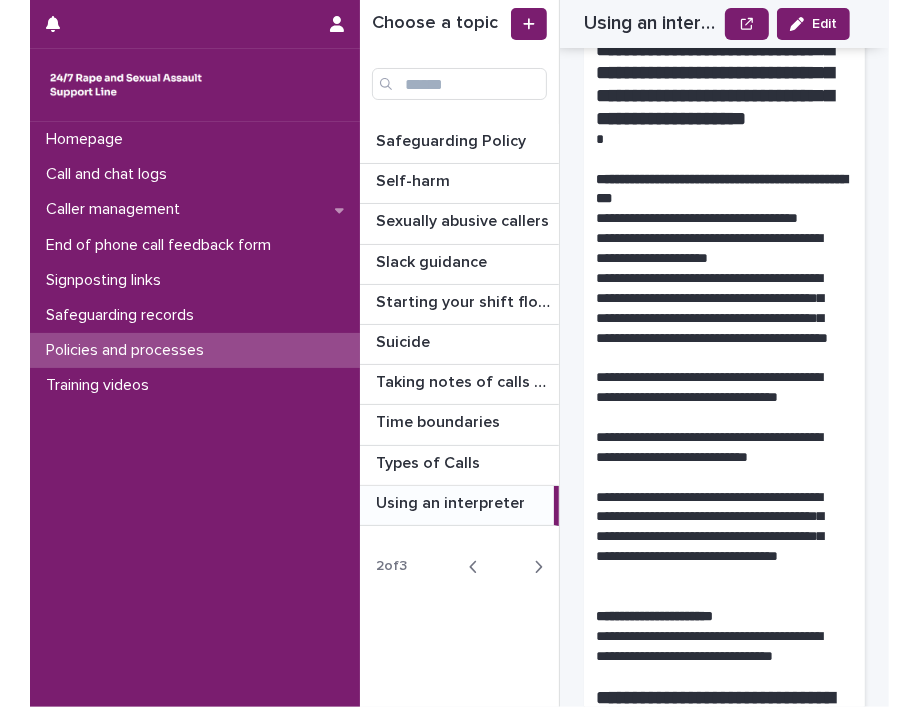 scroll, scrollTop: 2000, scrollLeft: 0, axis: vertical 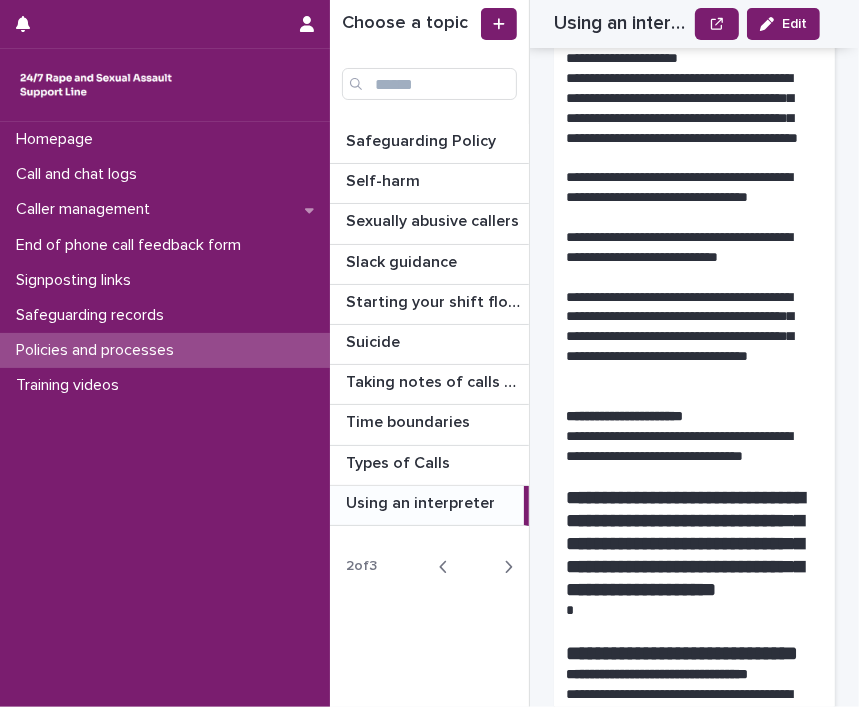 click on "Choose a topic     Safeguarding Policy Safeguarding Policy   Self-harm Self-harm   Sexually abusive callers Sexually abusive callers   Slack guidance Slack guidance   Starting your shift flowchart Starting your shift flowchart   Suicide Suicide   Taking notes of calls and chats Taking notes of calls and chats   Time boundaries Time boundaries   Types of Calls Types of Calls   Using an interpreter Using an interpreter   2  of  3 Back Next" at bounding box center (430, 353) 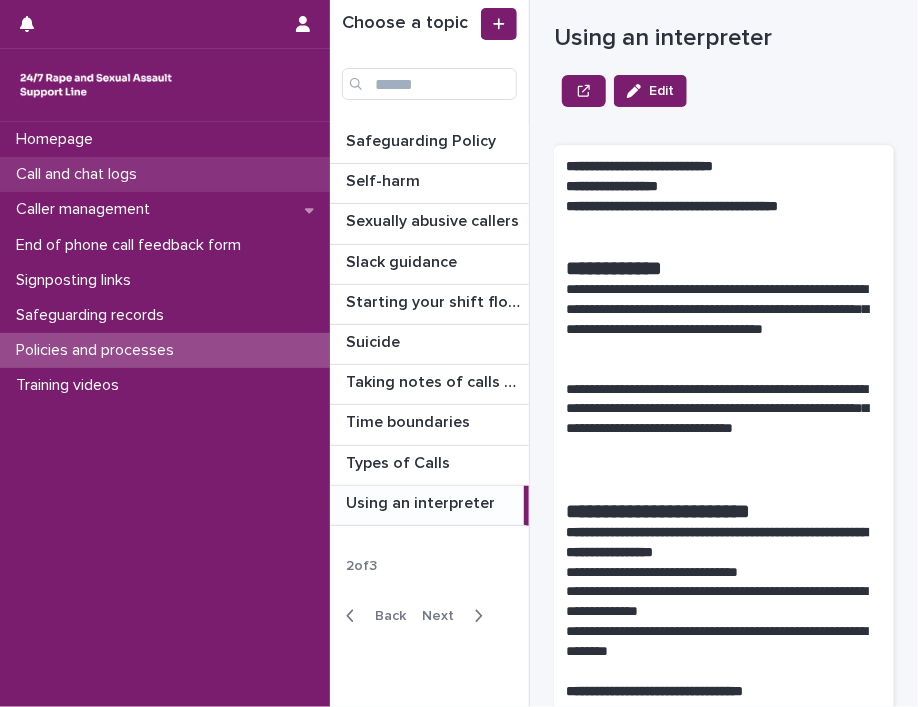 click on "Call and chat logs" at bounding box center [80, 174] 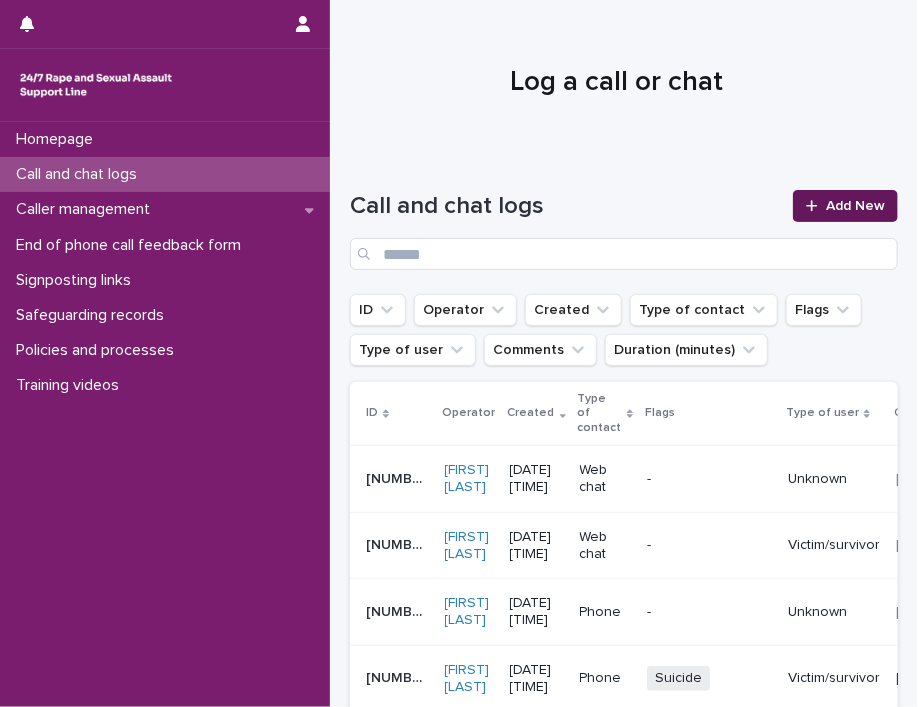 click at bounding box center (816, 206) 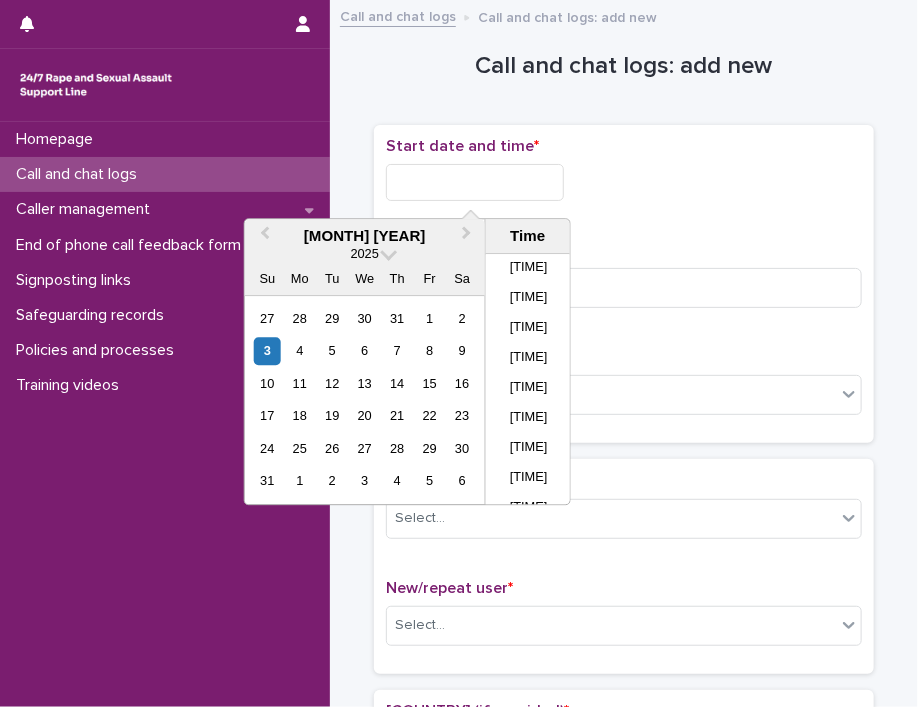 click at bounding box center (475, 182) 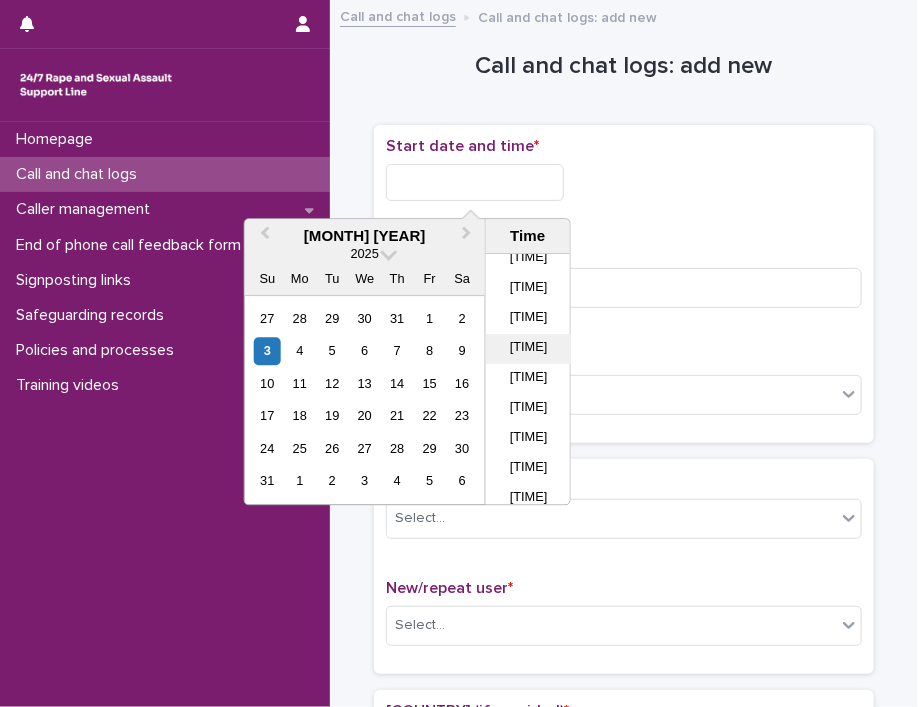 click on "06:00" at bounding box center (528, 350) 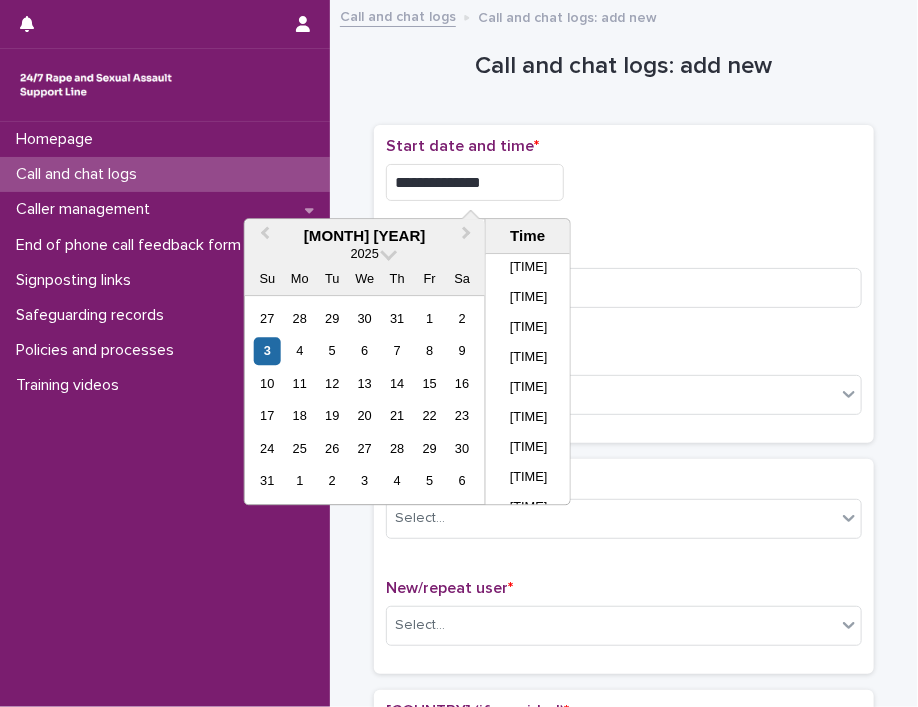 scroll, scrollTop: 250, scrollLeft: 0, axis: vertical 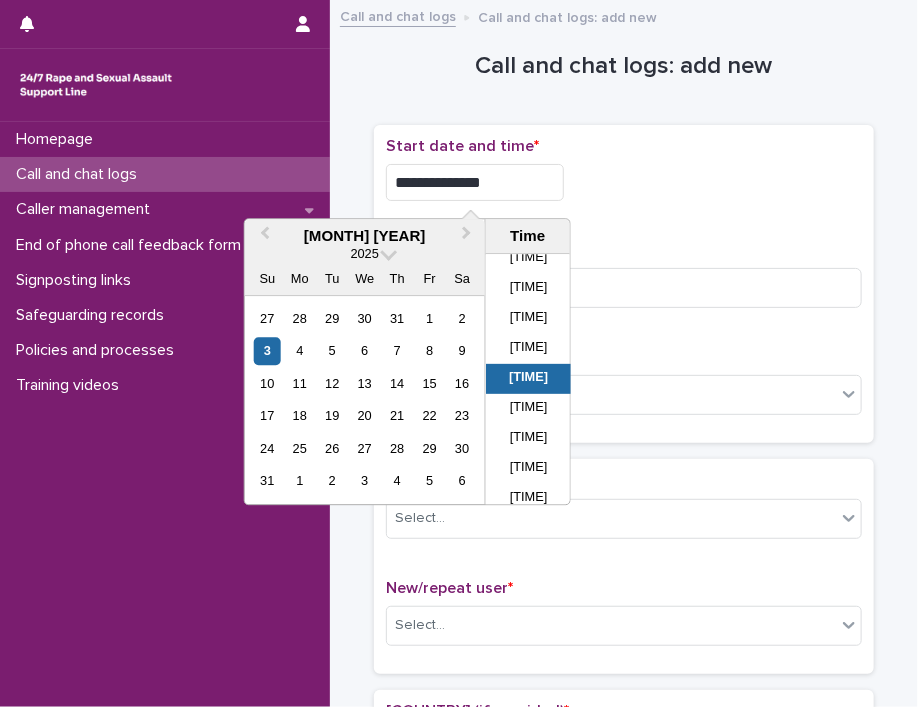 drag, startPoint x: 468, startPoint y: 178, endPoint x: 497, endPoint y: 180, distance: 29.068884 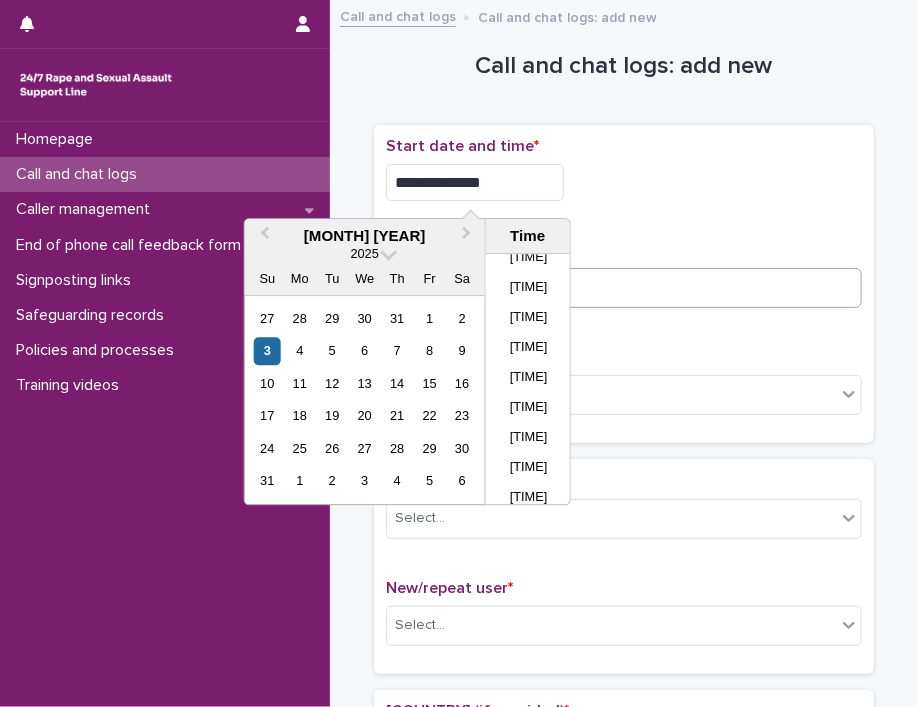 type on "**********" 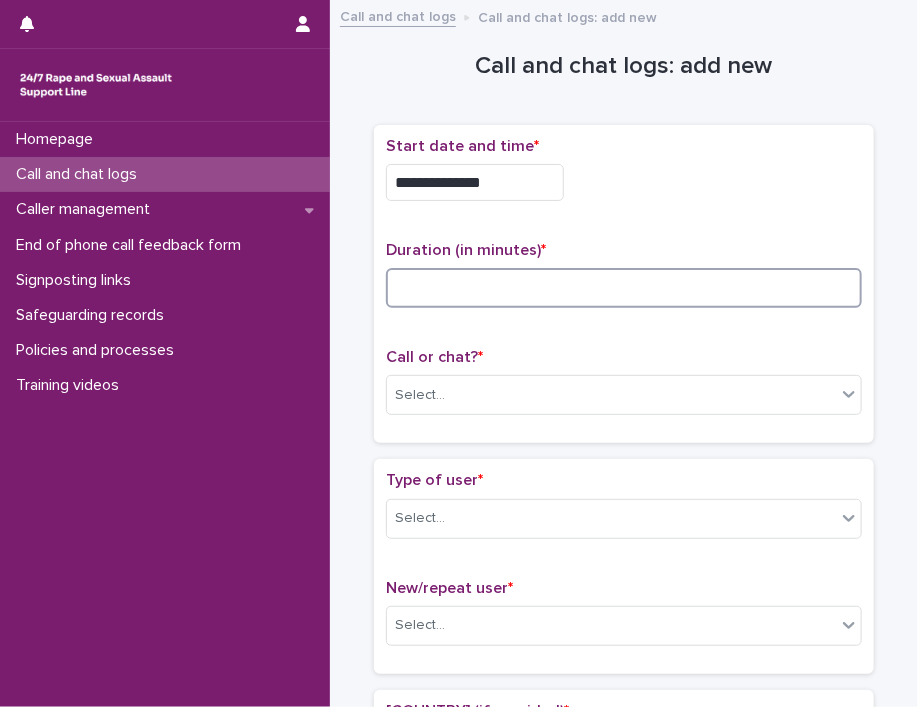 click at bounding box center [624, 288] 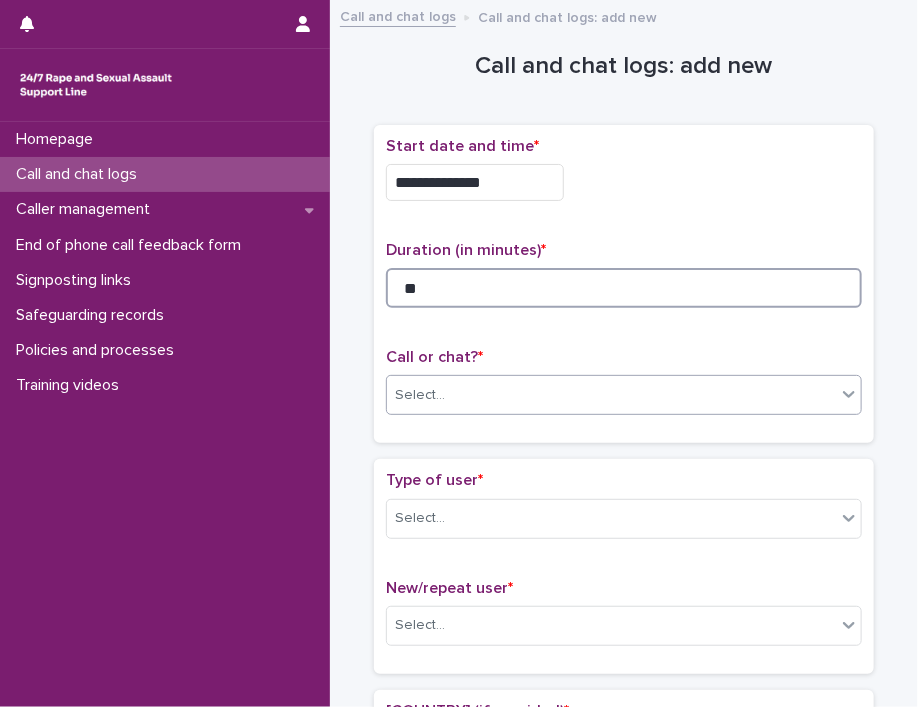 type on "**" 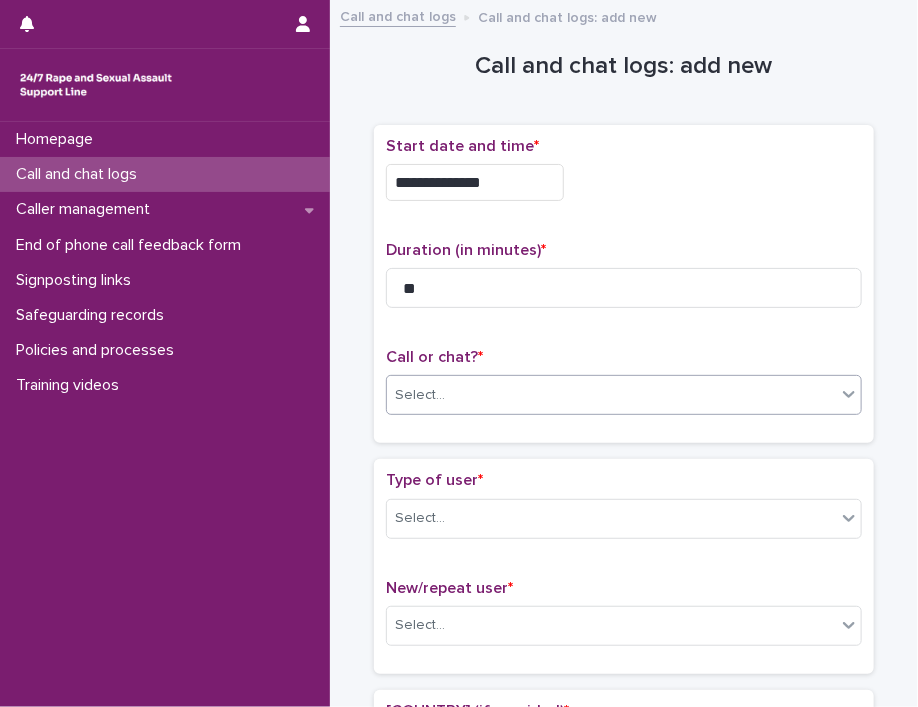 click on "Select..." at bounding box center (611, 395) 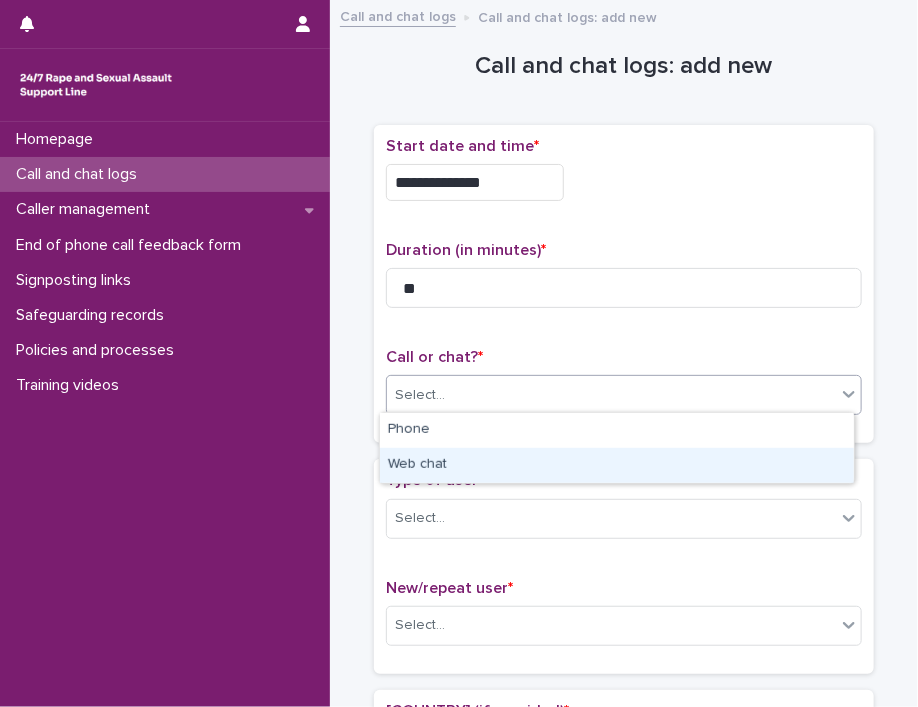 click on "Web chat" at bounding box center [617, 465] 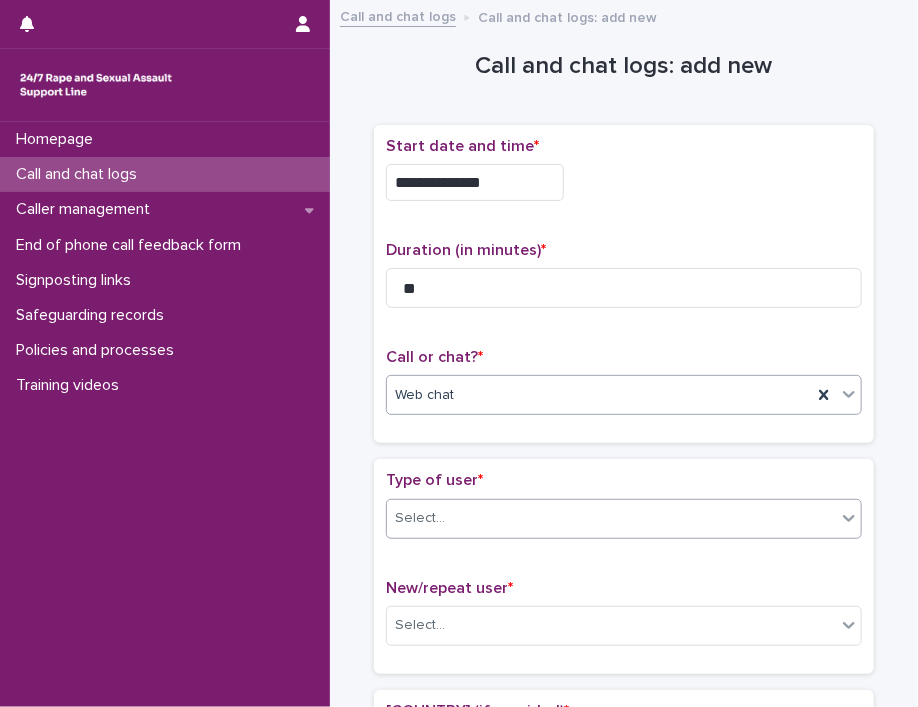 click on "Select..." at bounding box center (611, 518) 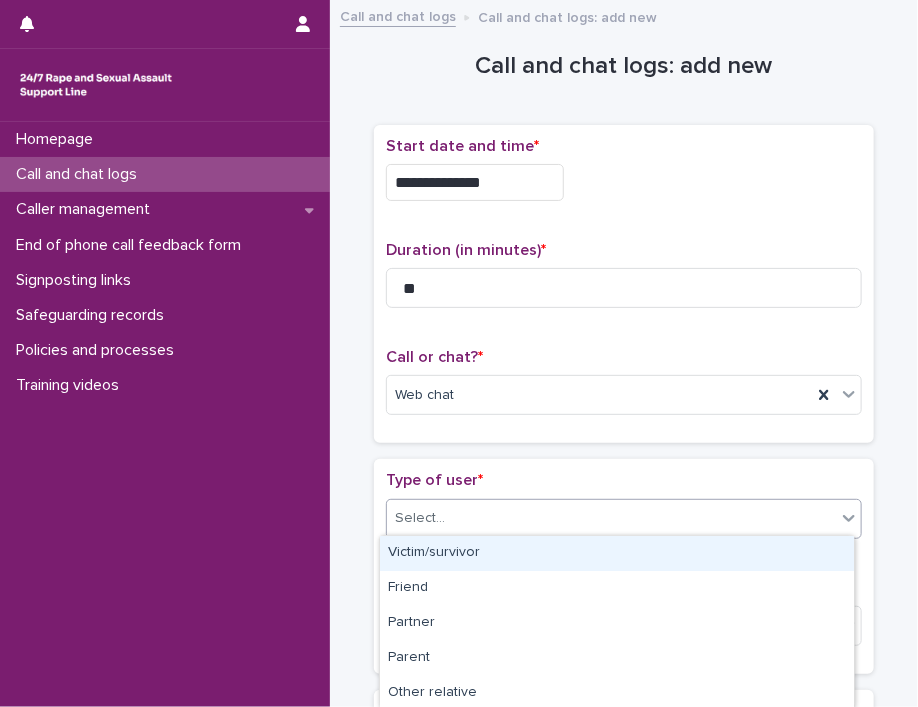 click on "Victim/survivor" at bounding box center (617, 553) 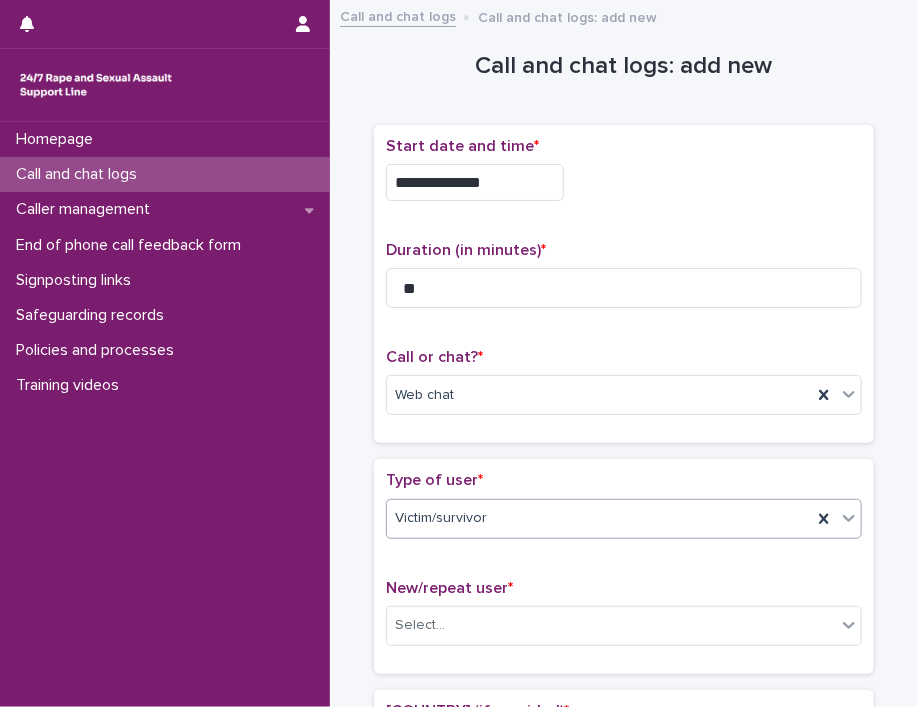 click on "Type of user *" at bounding box center (434, 480) 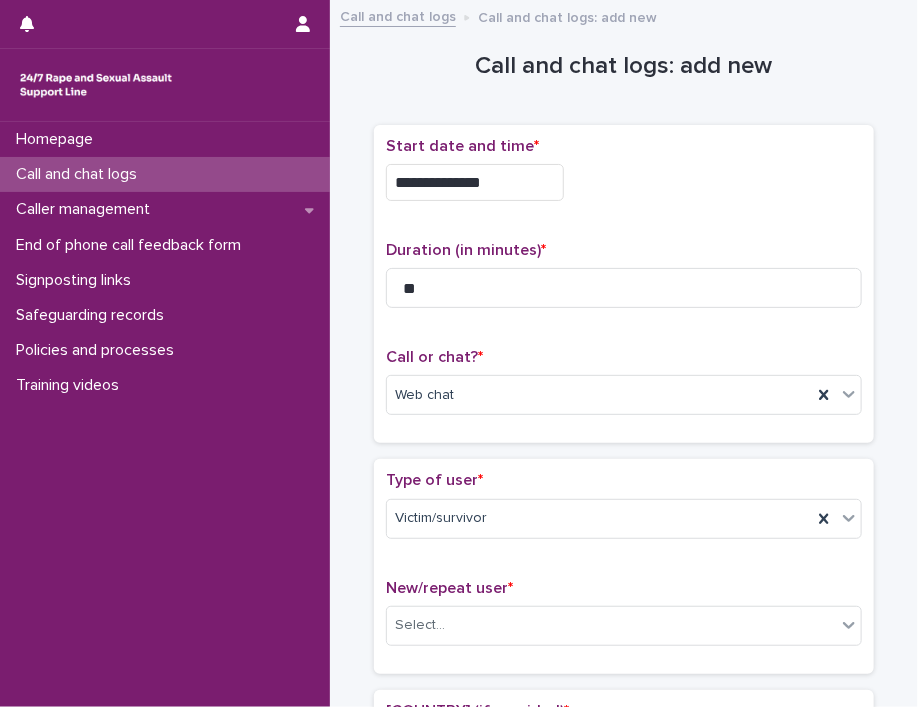scroll, scrollTop: 300, scrollLeft: 0, axis: vertical 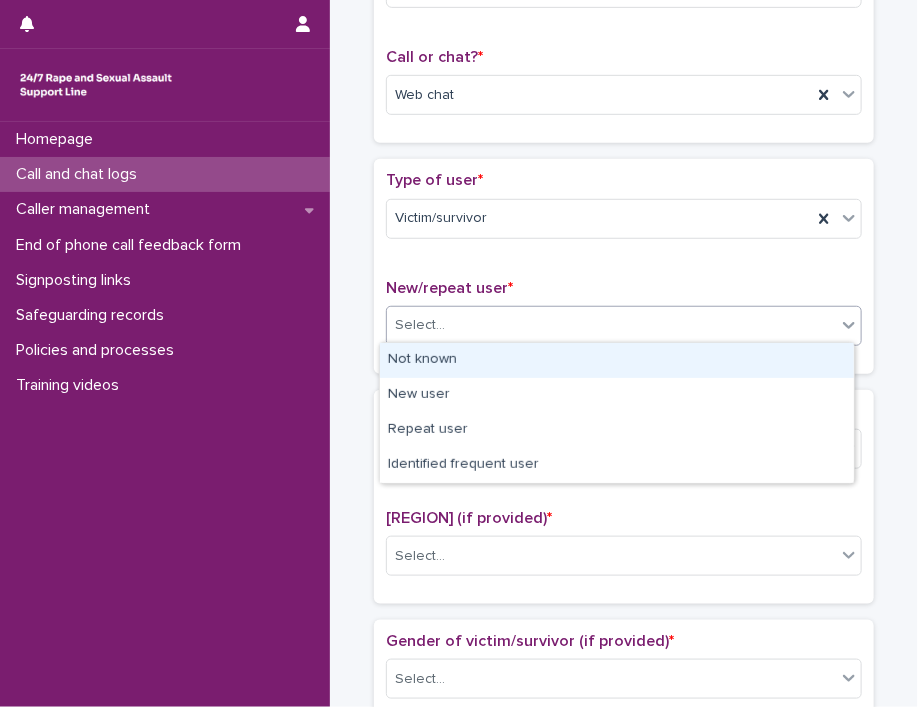 click on "Select..." at bounding box center (611, 325) 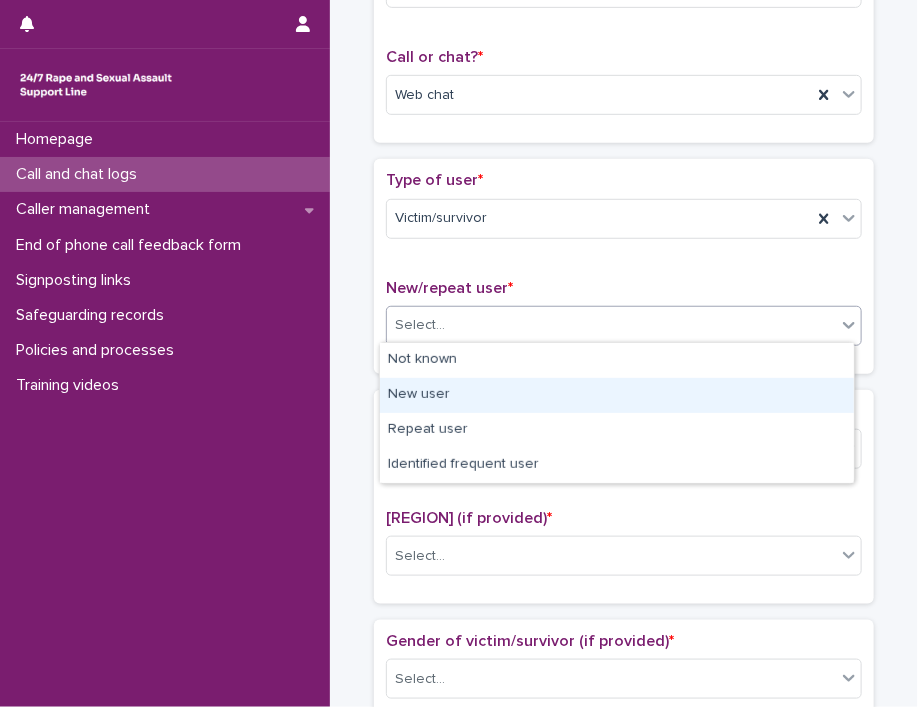 click on "New user" at bounding box center [617, 395] 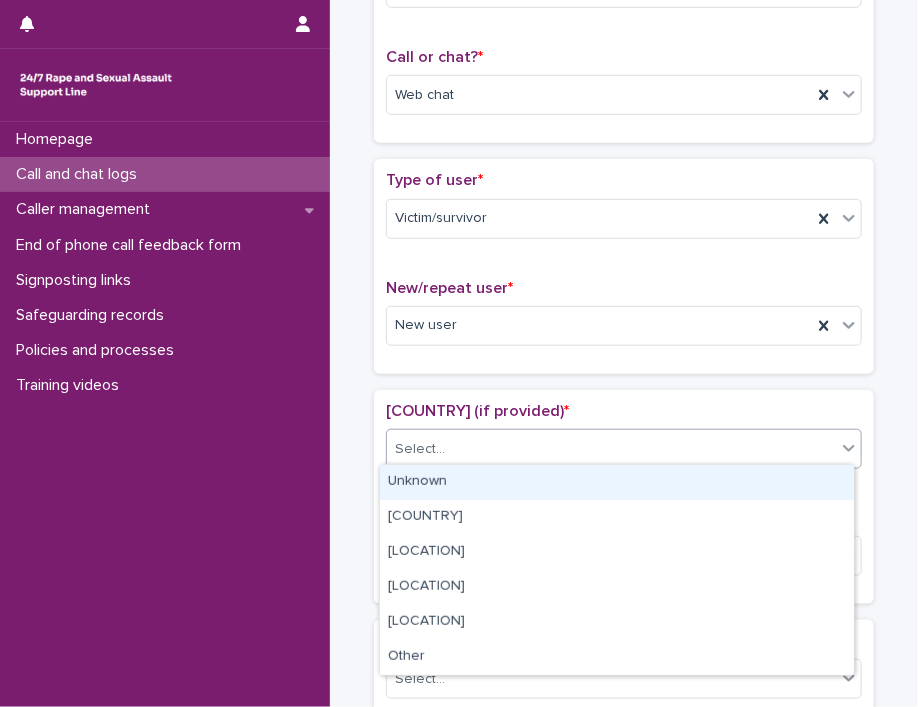 click on "Select..." at bounding box center (611, 449) 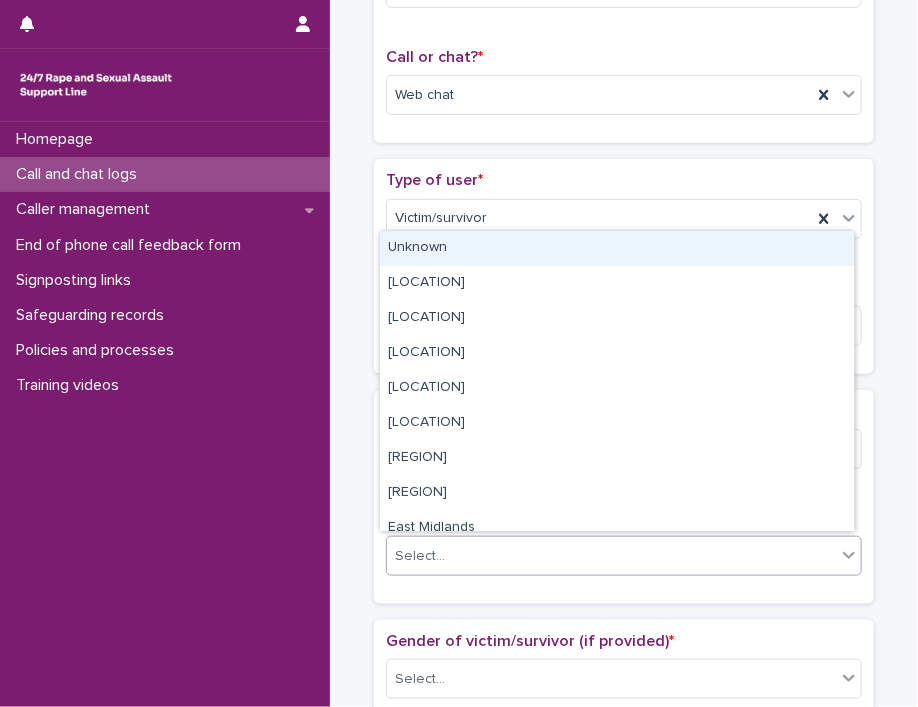 click on "Select..." at bounding box center (611, 556) 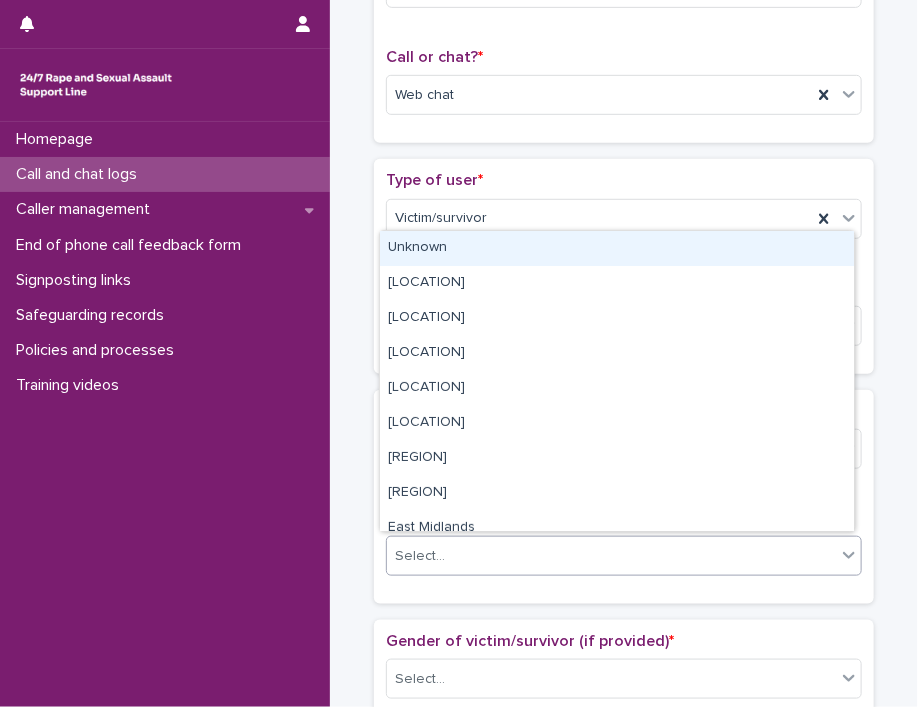 click on "Unknown" at bounding box center (617, 248) 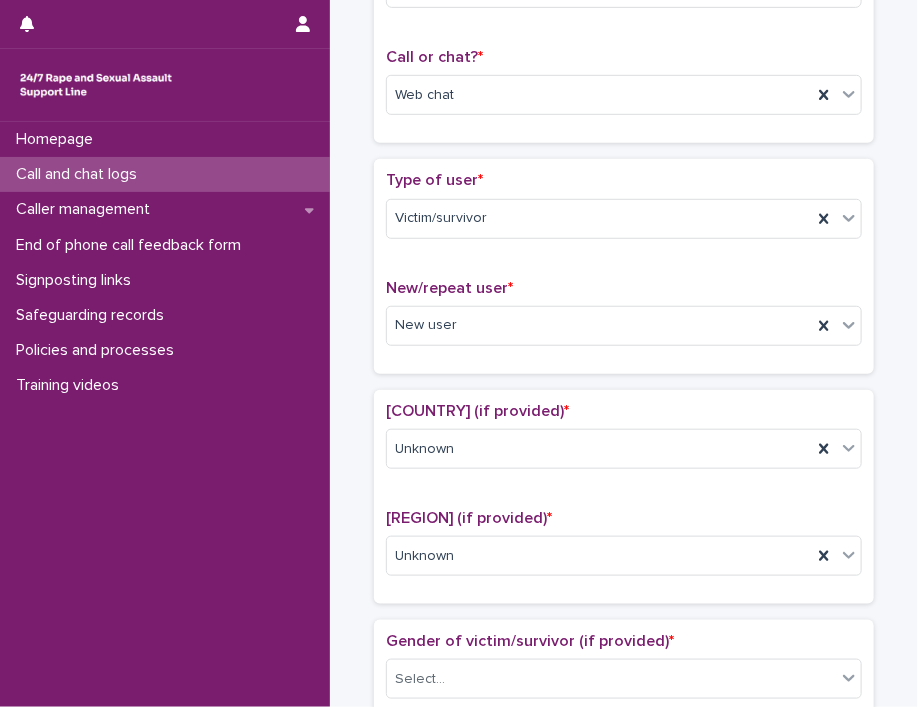 click on "Region (if provided) *" at bounding box center [469, 518] 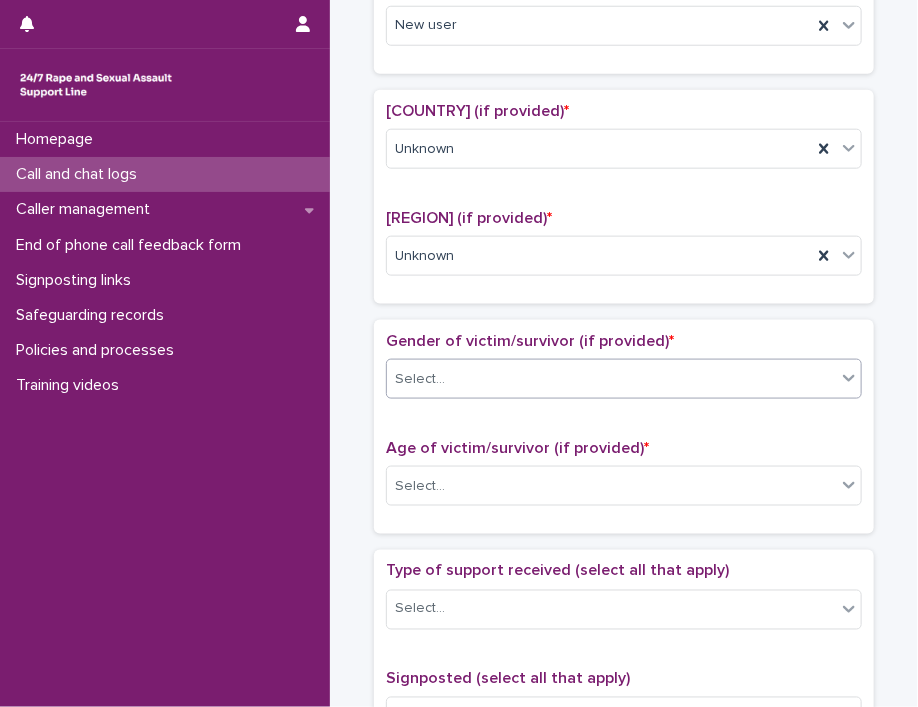 click on "Select..." at bounding box center (611, 379) 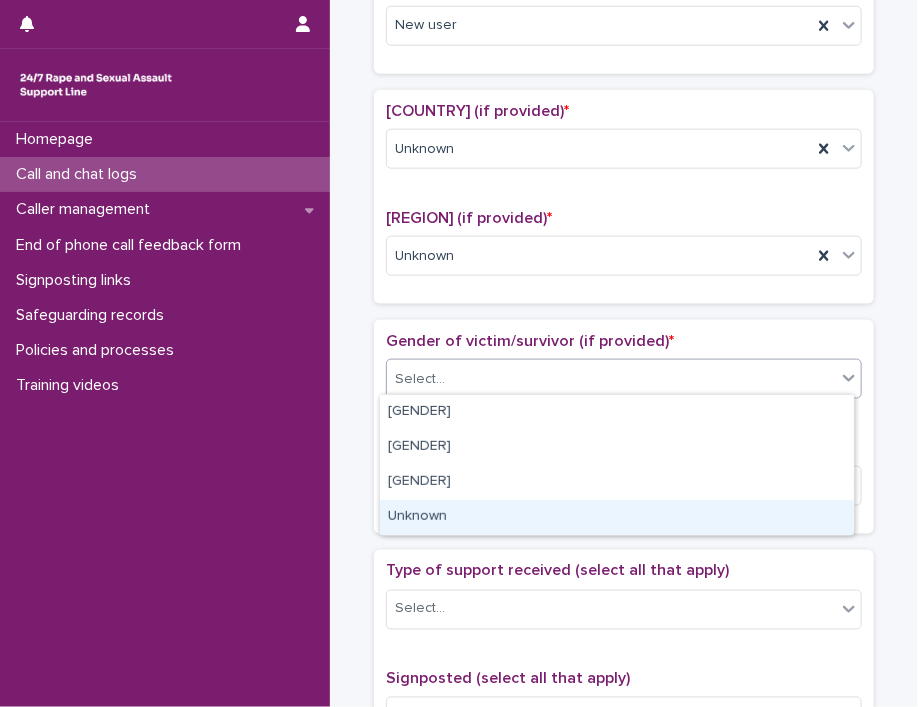 click on "Unknown" at bounding box center (617, 517) 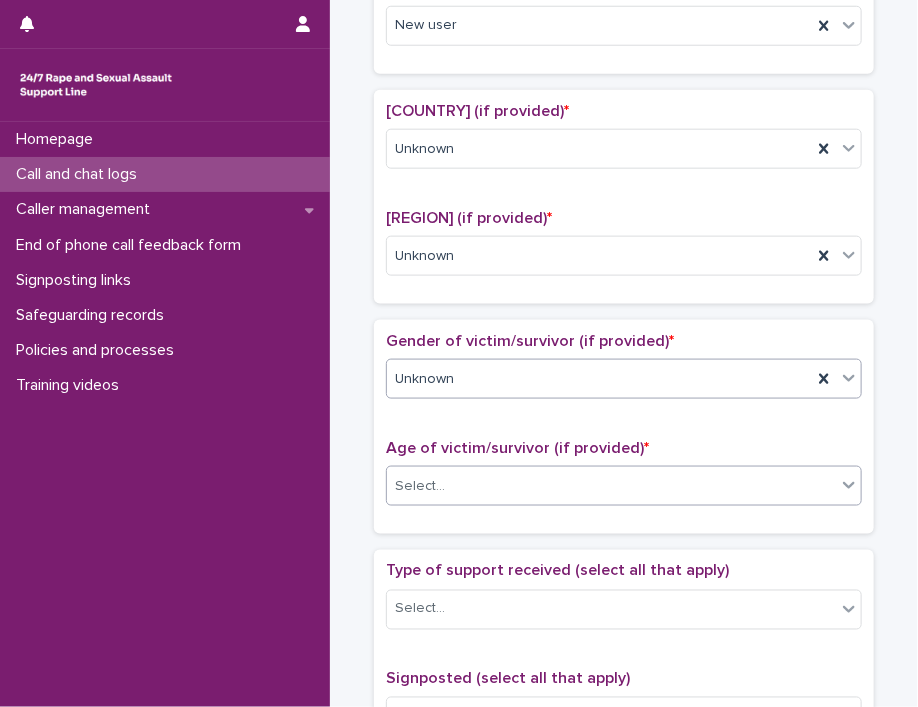 click on "Select..." at bounding box center (611, 486) 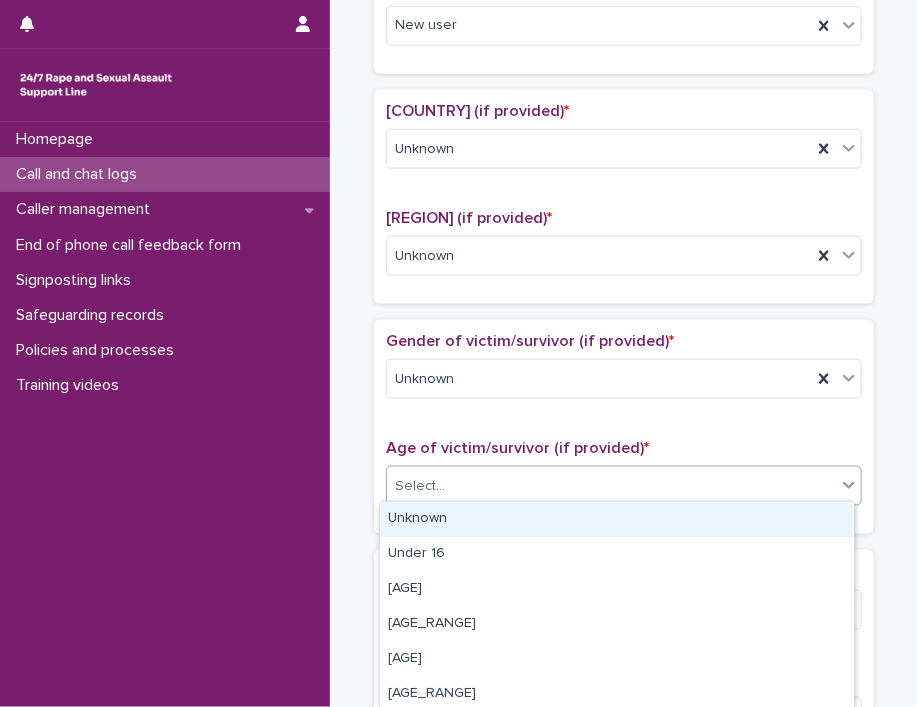 click on "Unknown" at bounding box center [617, 519] 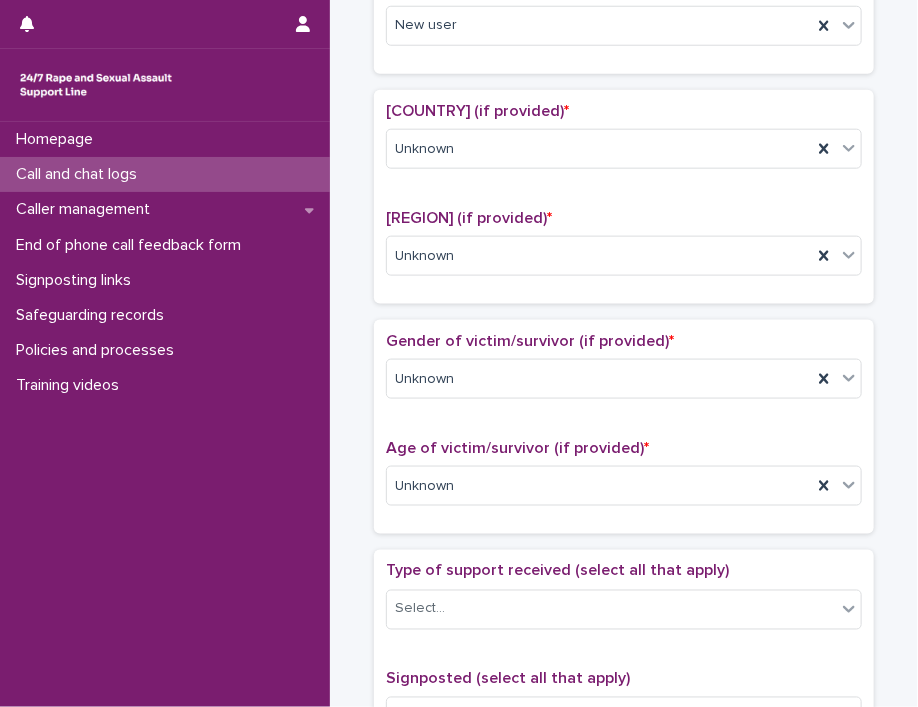 click on "Type of support received (select all that apply)" at bounding box center (557, 571) 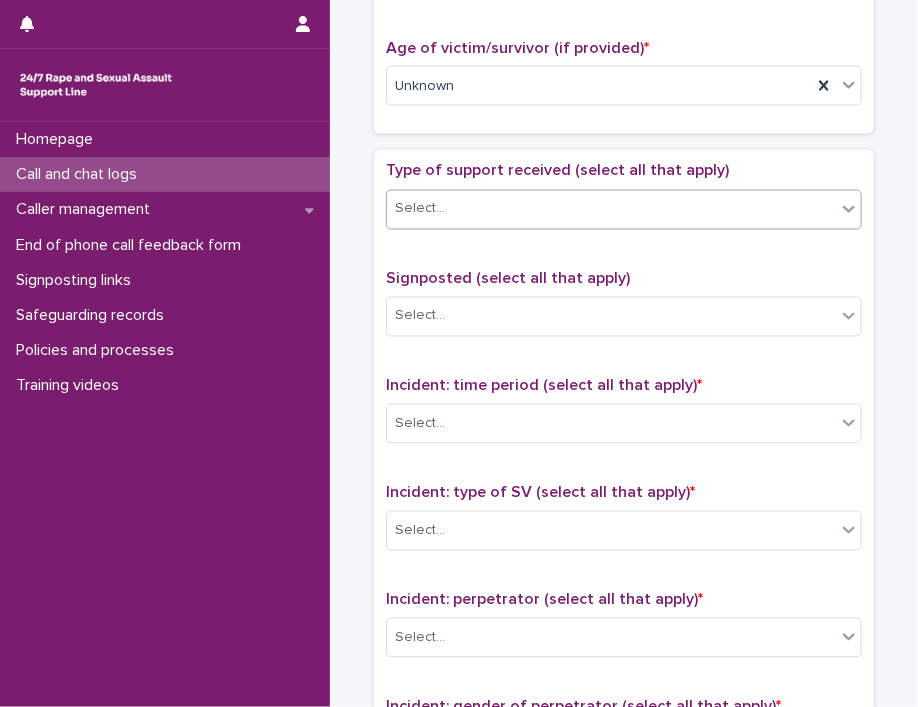 click on "Select..." at bounding box center [611, 209] 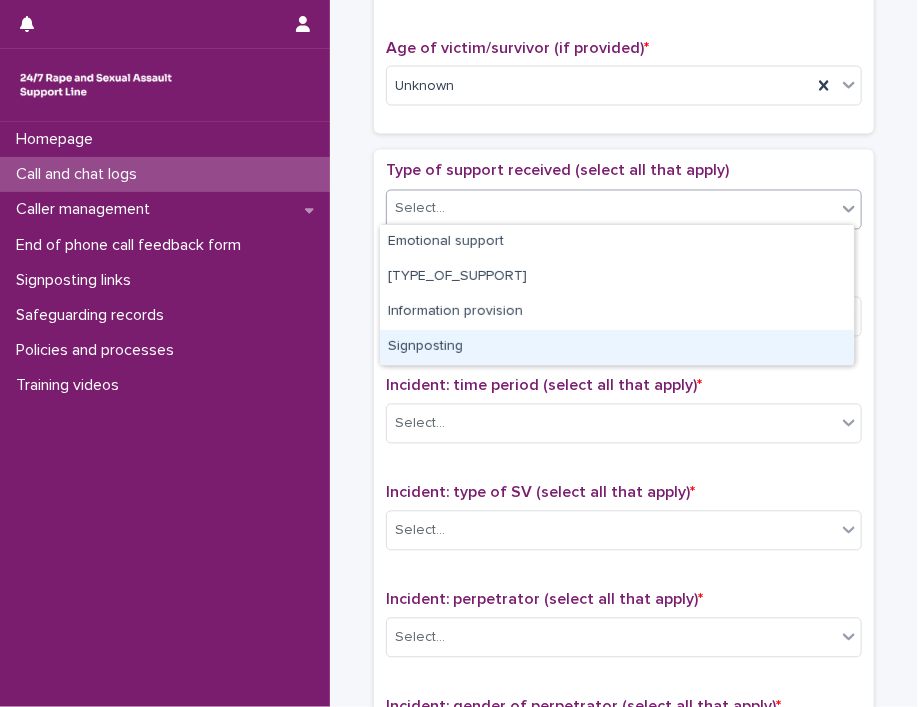 click on "Signposting" at bounding box center [617, 347] 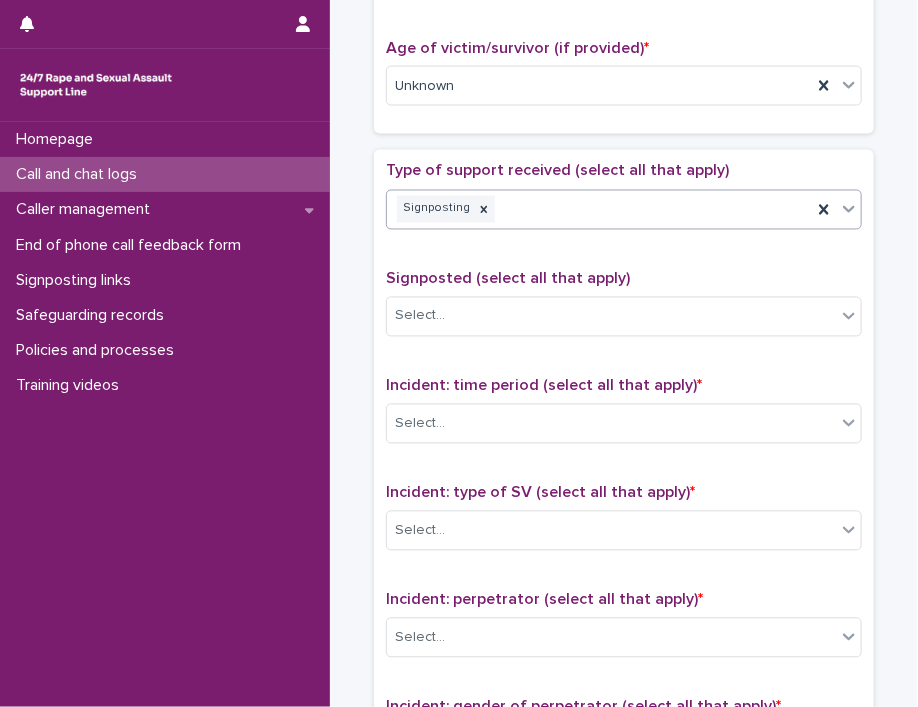 click on "Signposted (select all that apply)" at bounding box center (508, 279) 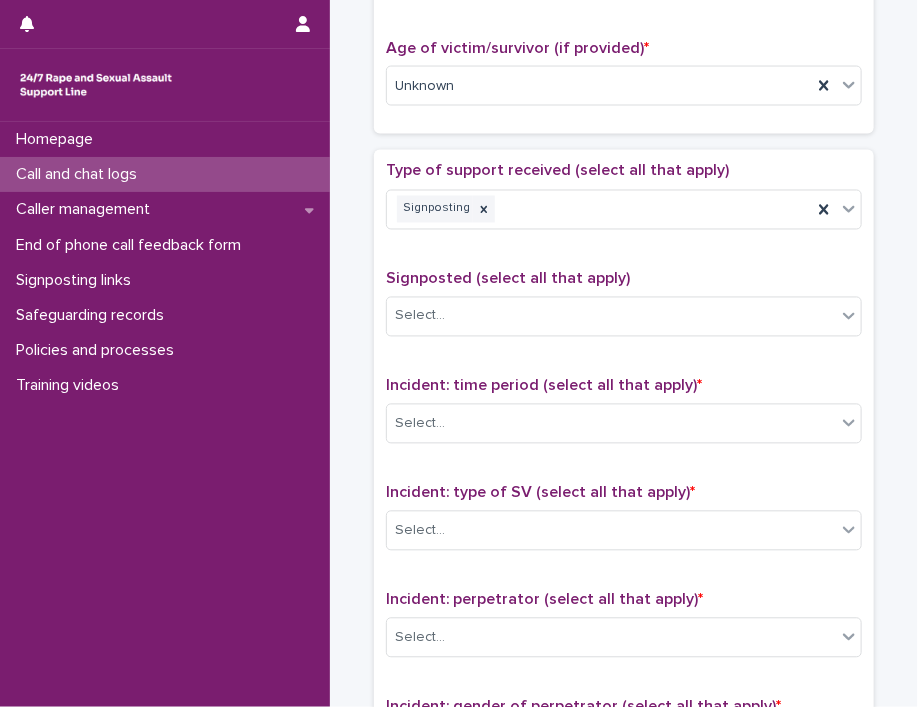 scroll, scrollTop: 1100, scrollLeft: 0, axis: vertical 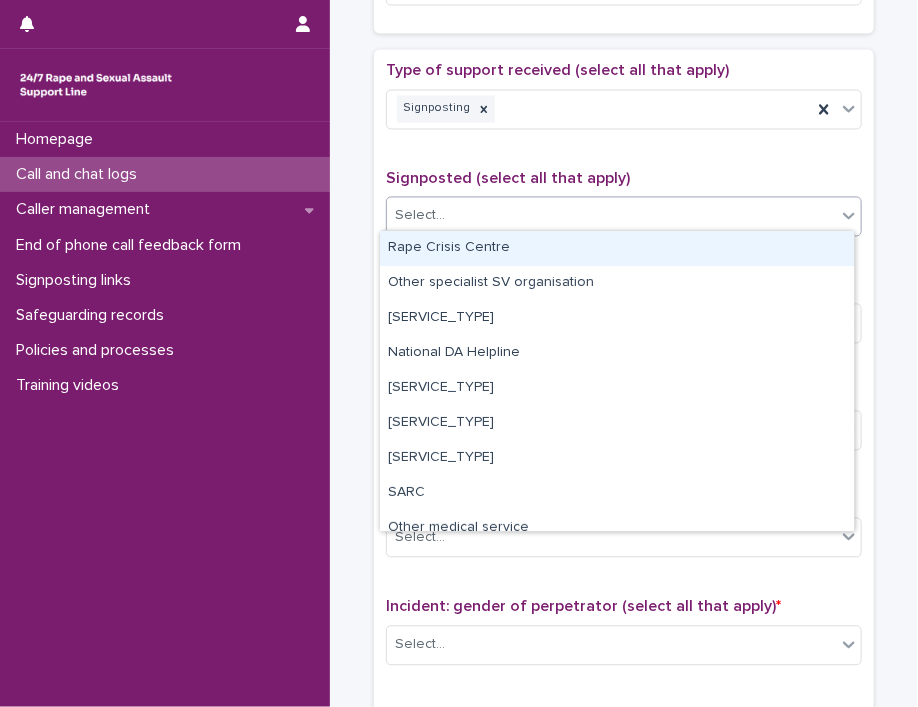 click on "Select..." at bounding box center [611, 216] 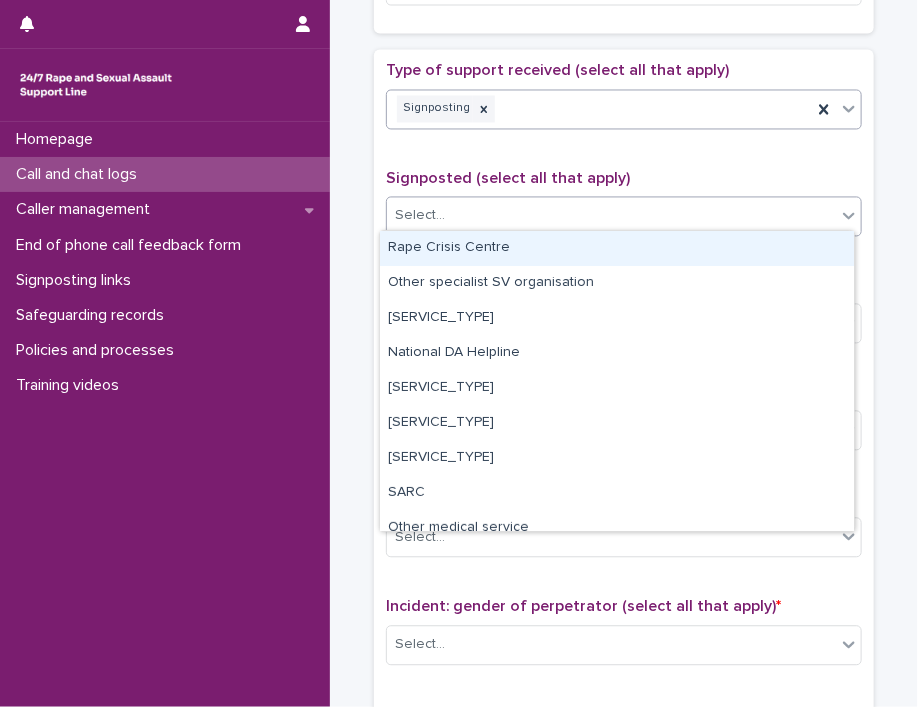 click on "Signposting" at bounding box center [599, 109] 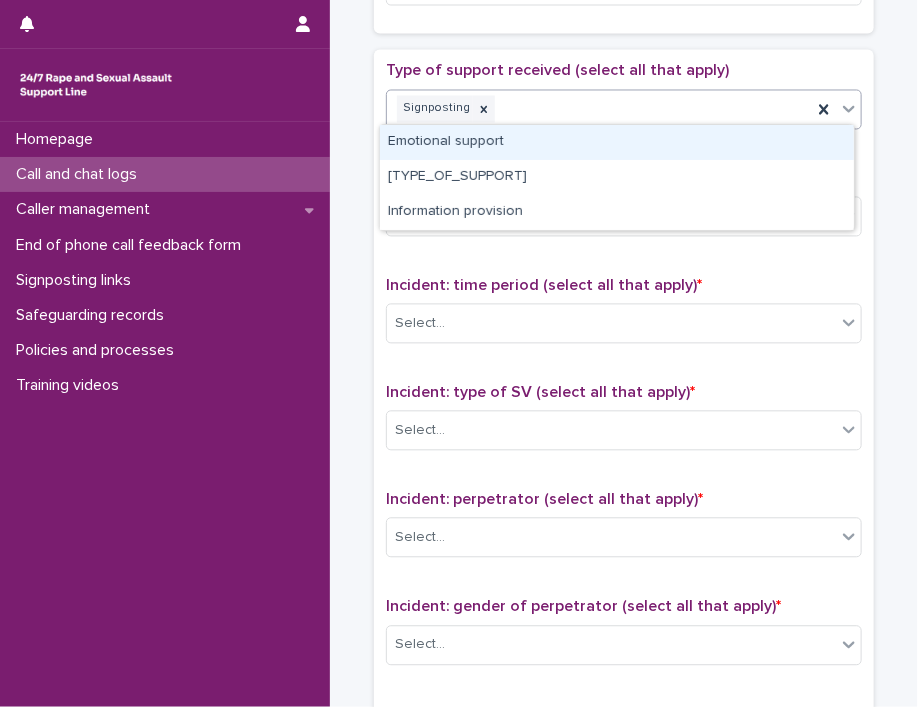 click on "Emotional support" at bounding box center (617, 142) 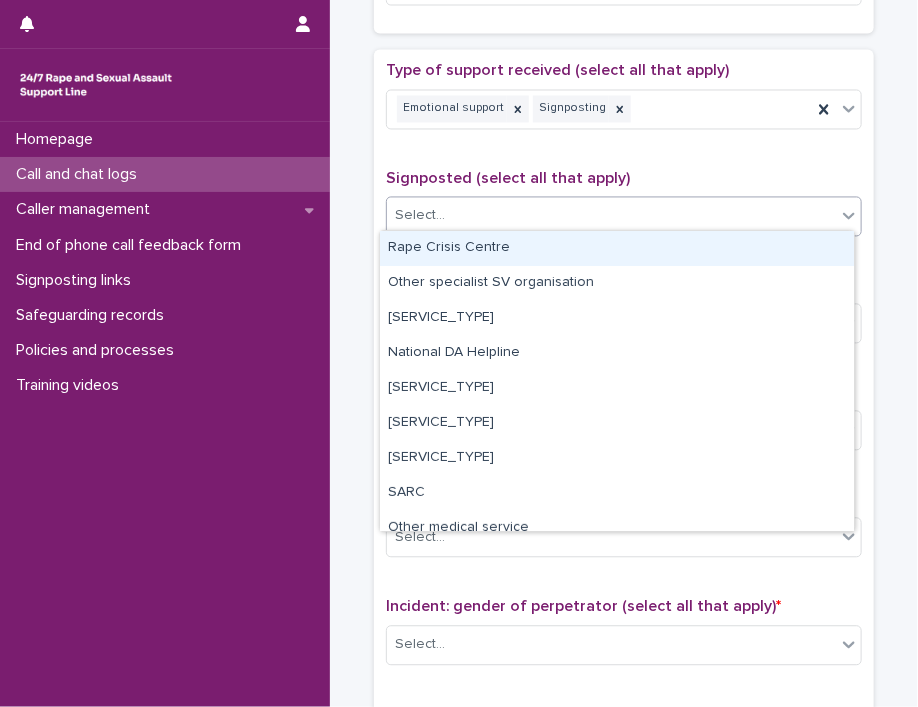 click on "Select..." at bounding box center [611, 216] 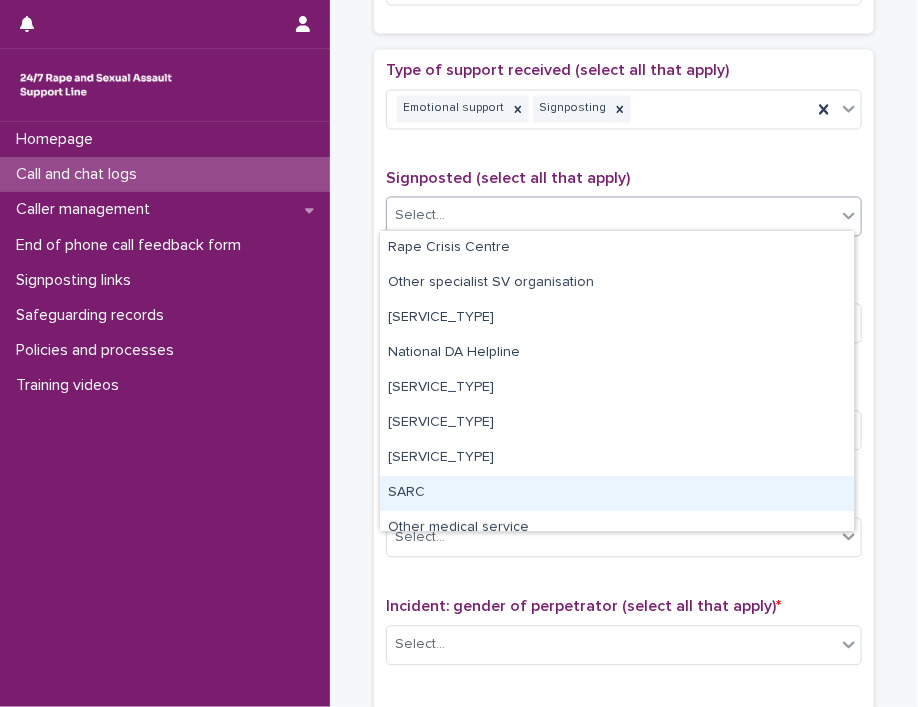 scroll, scrollTop: 120, scrollLeft: 0, axis: vertical 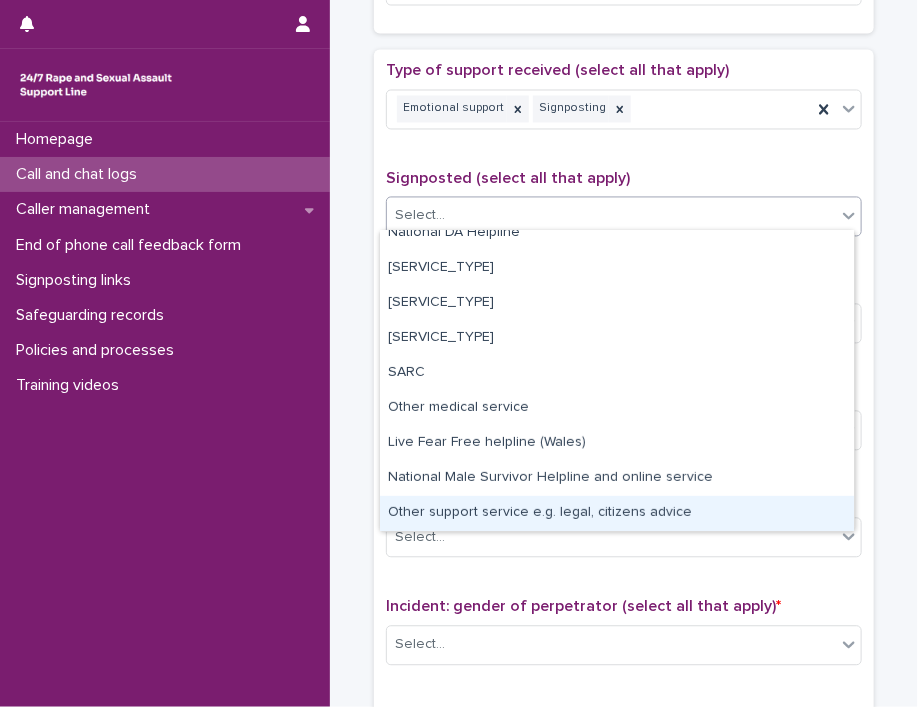 click on "Other support service e.g. legal, citizens advice" at bounding box center [617, 513] 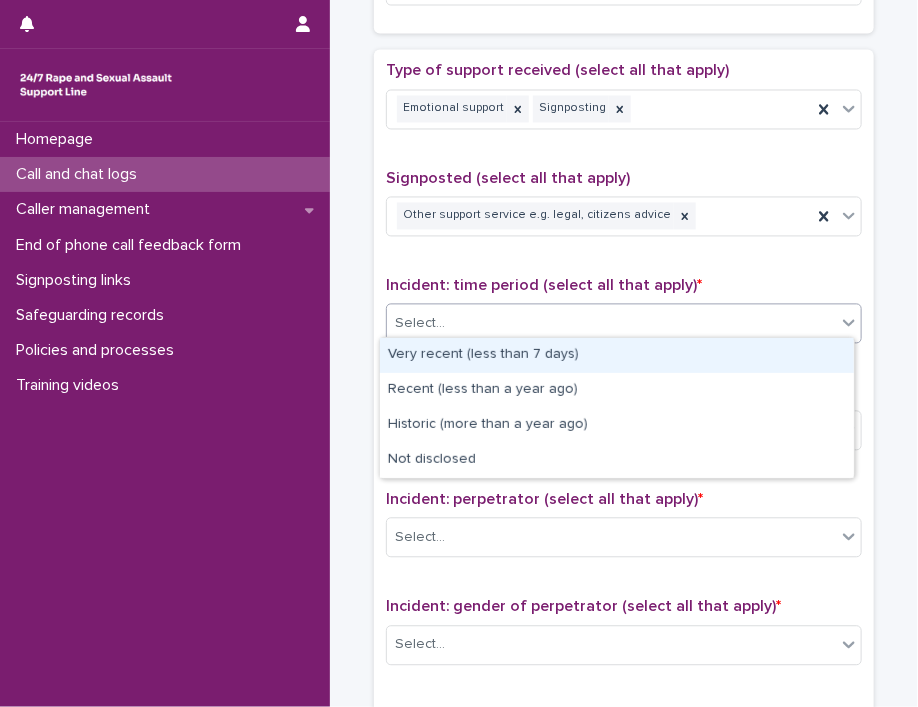 click on "Select..." at bounding box center [611, 324] 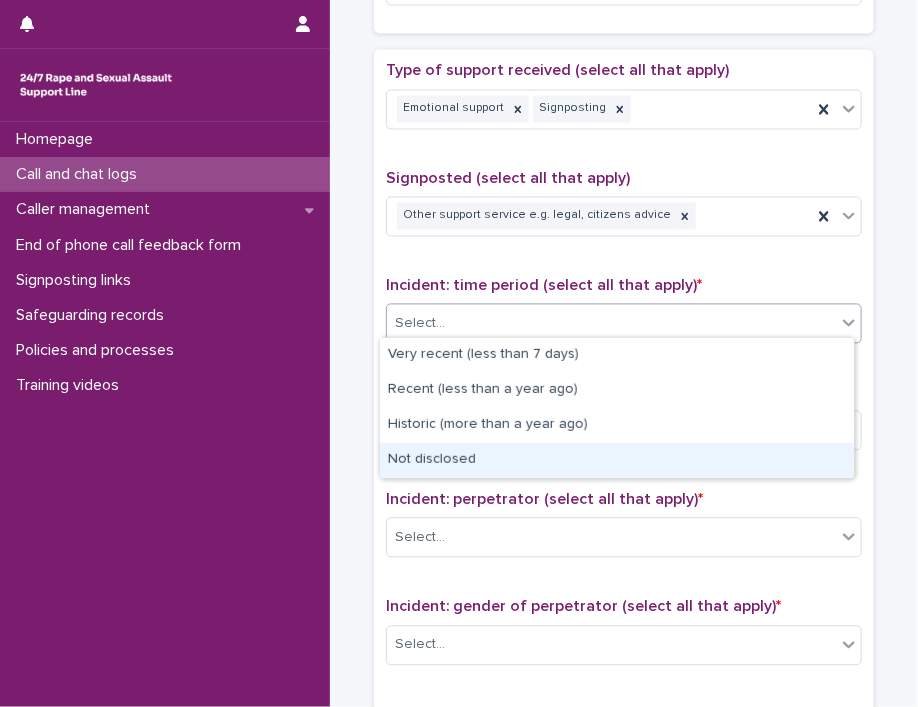 click on "Not disclosed" at bounding box center (617, 460) 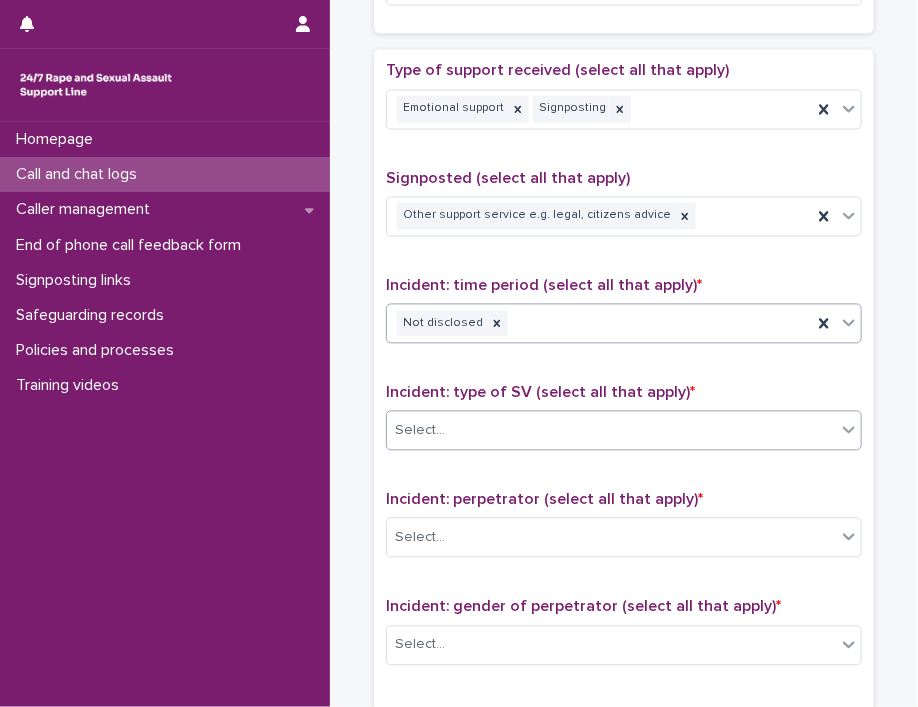 click on "Select..." at bounding box center [611, 431] 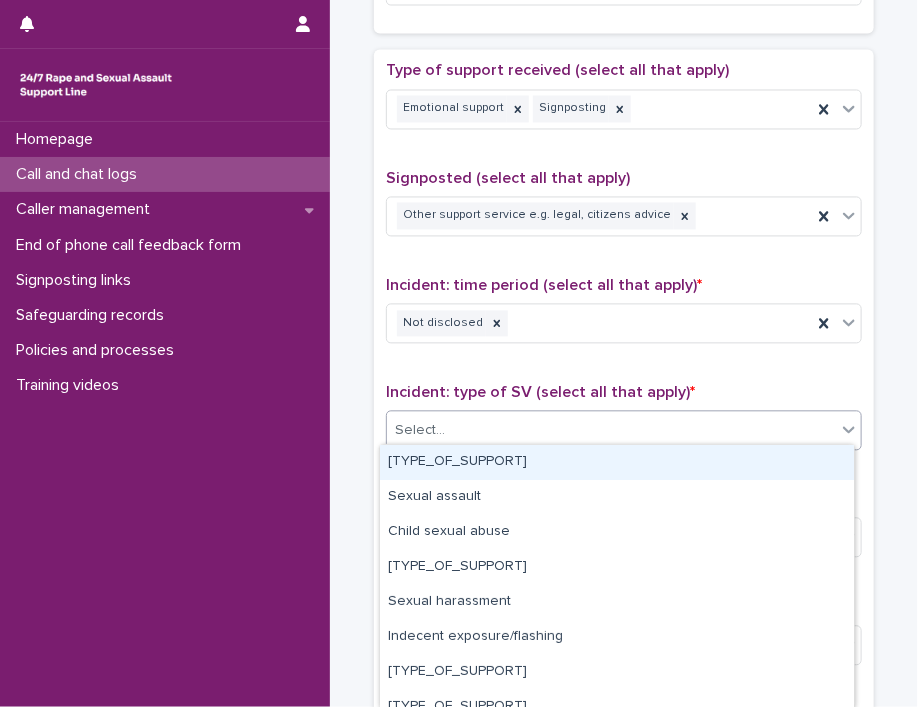 scroll, scrollTop: 1200, scrollLeft: 0, axis: vertical 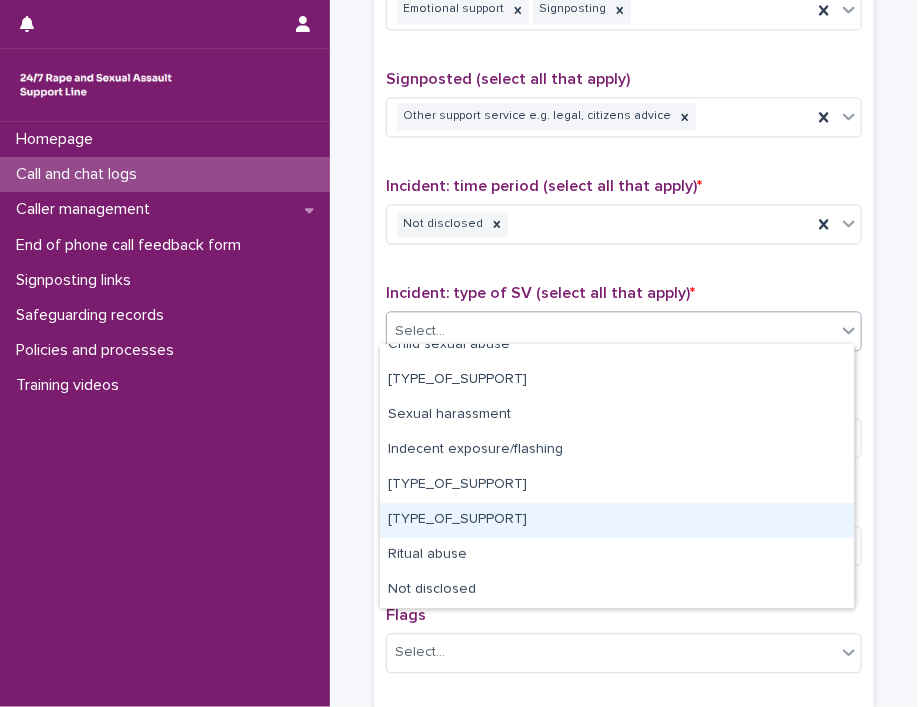 click on "Online/image-based sexual violence" at bounding box center [617, 520] 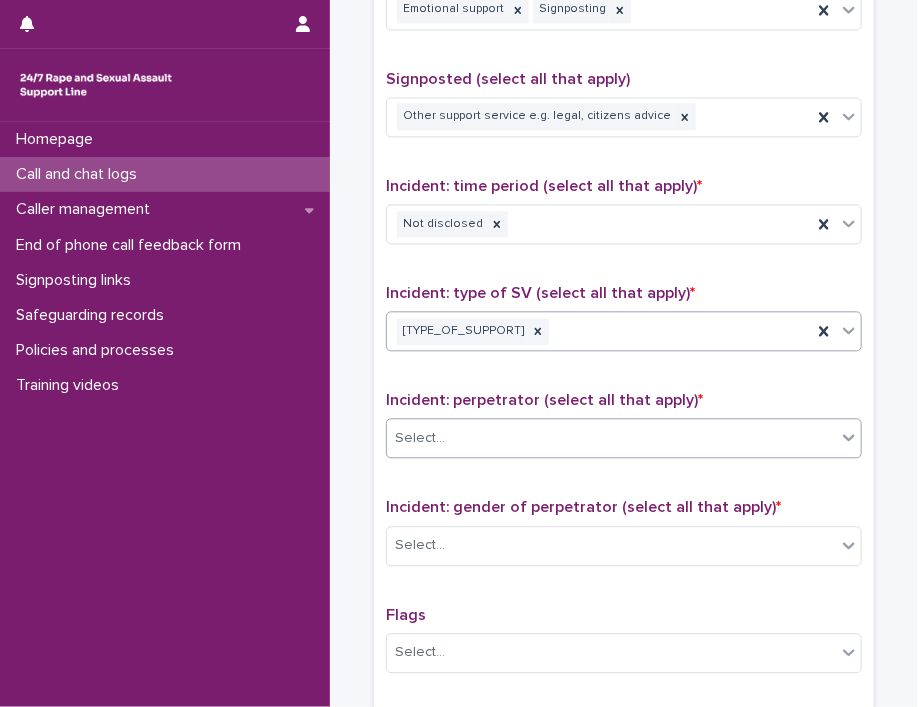 click on "Select..." at bounding box center [611, 438] 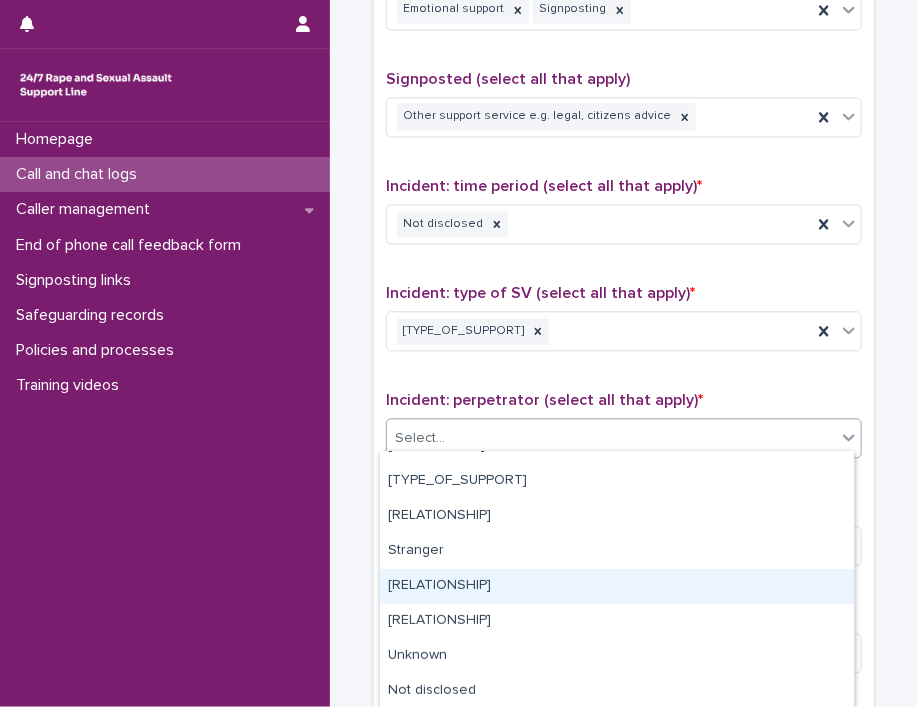 scroll, scrollTop: 28, scrollLeft: 0, axis: vertical 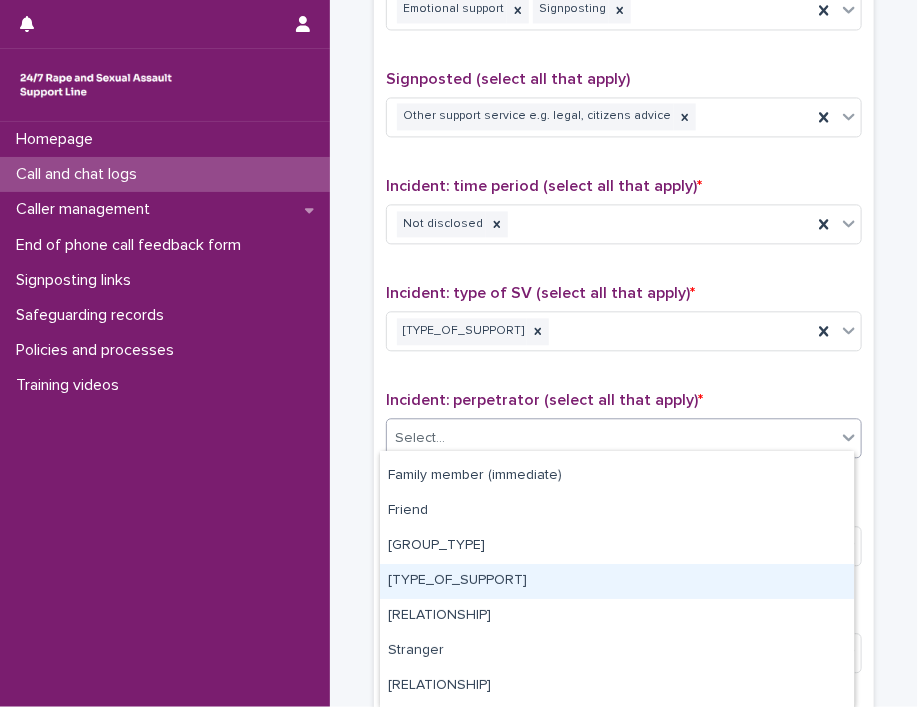click on "Intimate" at bounding box center [617, 581] 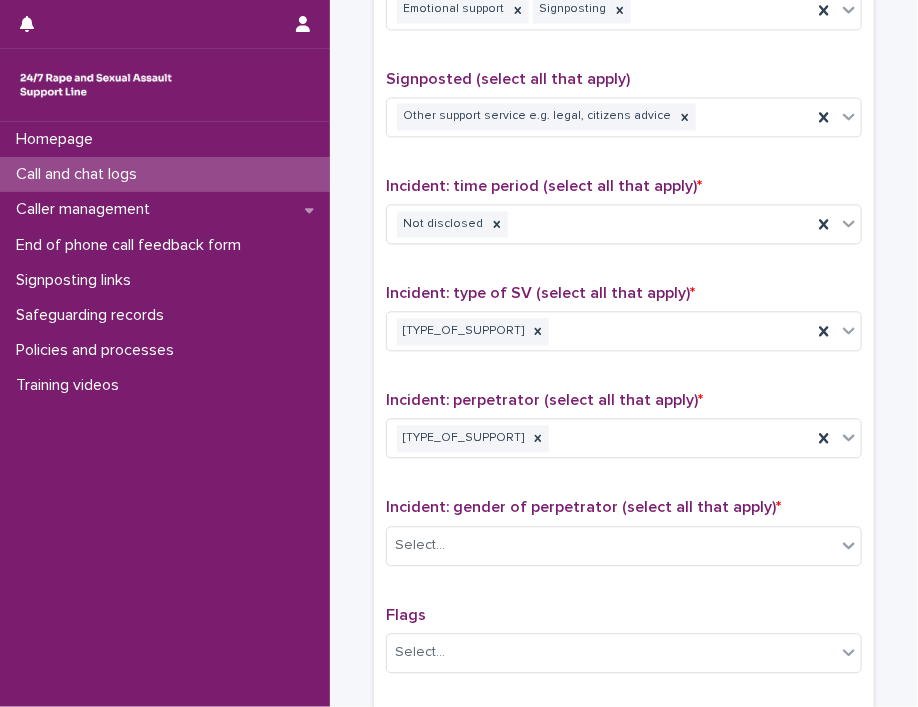 click on "Incident: perpetrator (select all that apply) *" at bounding box center [624, 400] 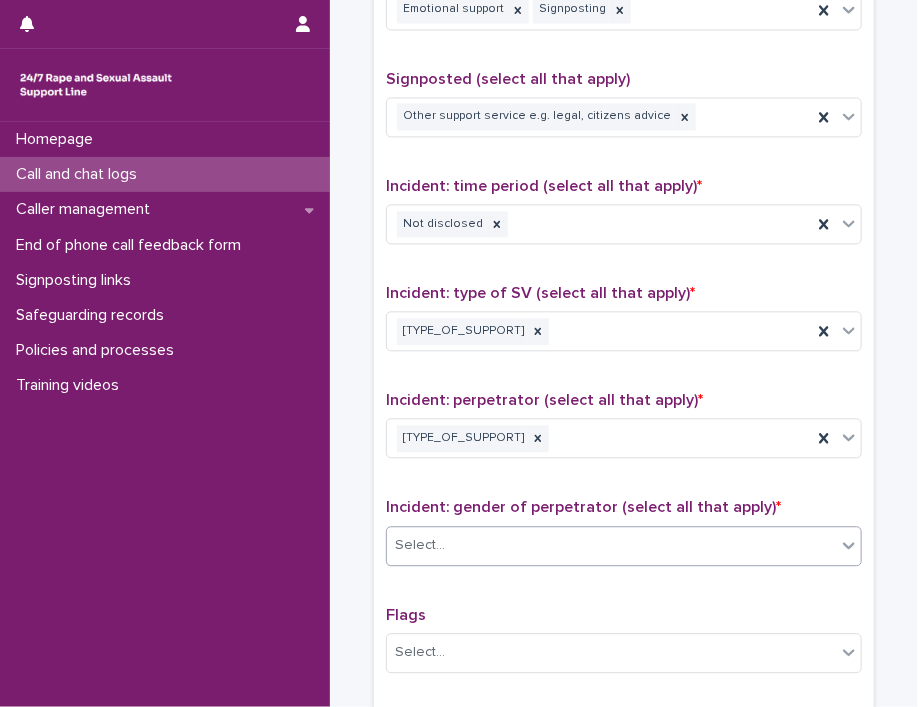 click on "Select..." at bounding box center [611, 545] 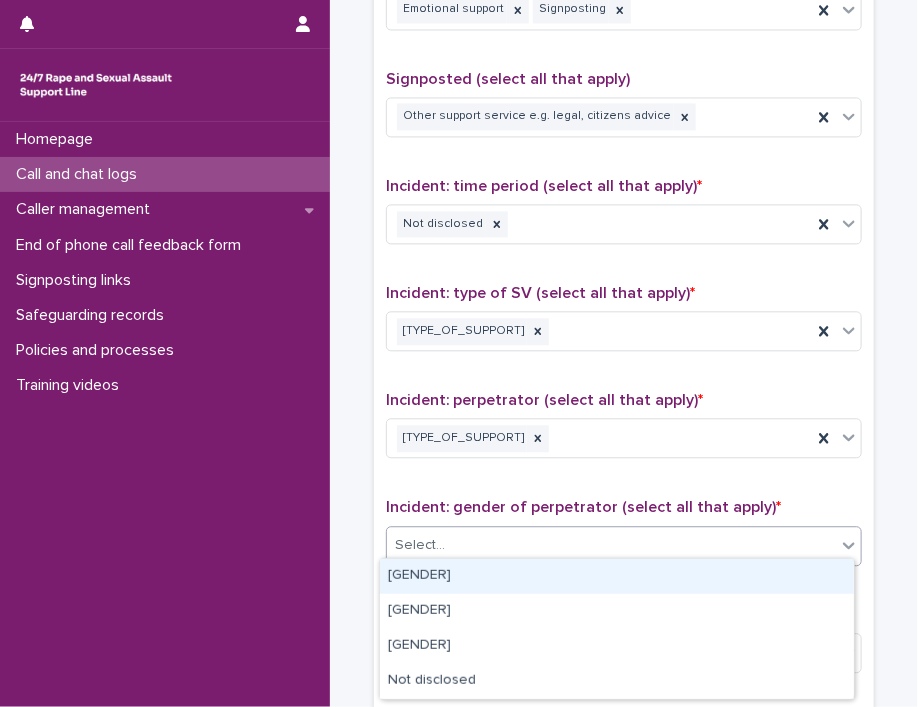 click on "Male" at bounding box center [617, 576] 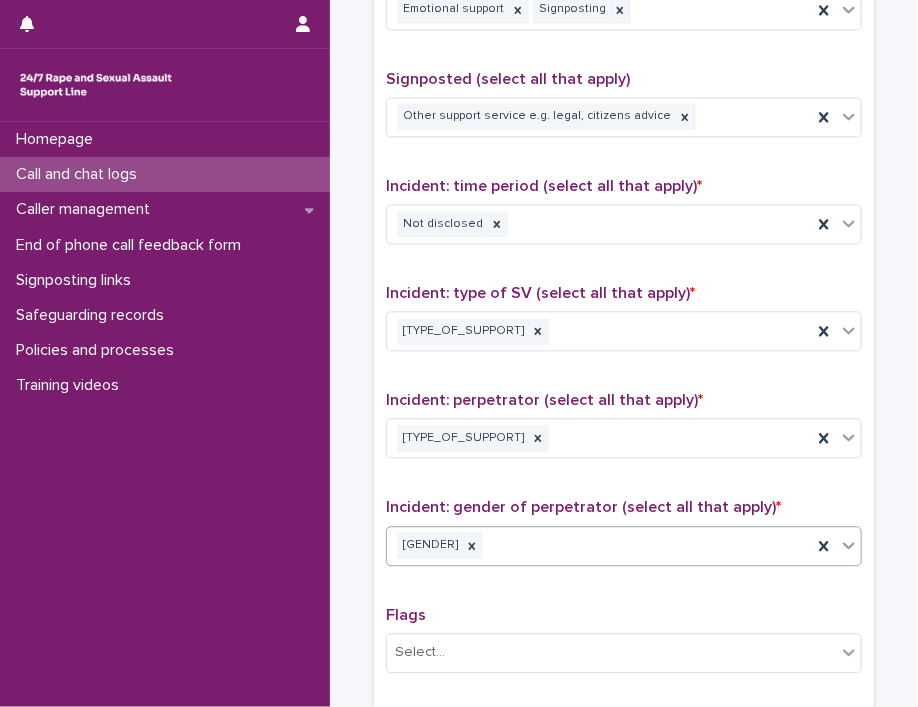 click on "Incident: gender of perpetrator (select all that apply) *" at bounding box center (583, 507) 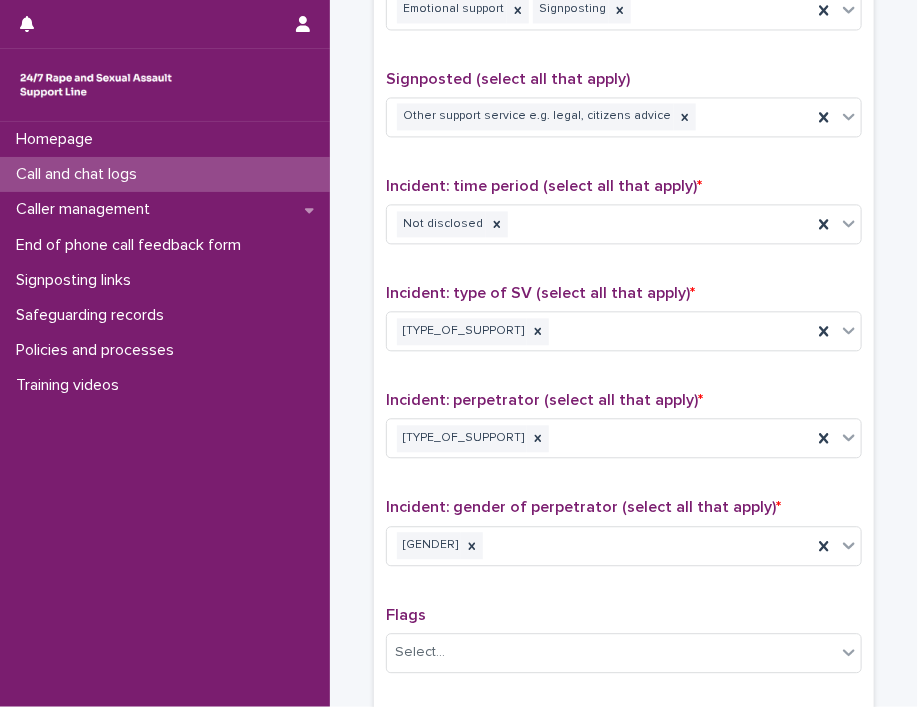 scroll, scrollTop: 1500, scrollLeft: 0, axis: vertical 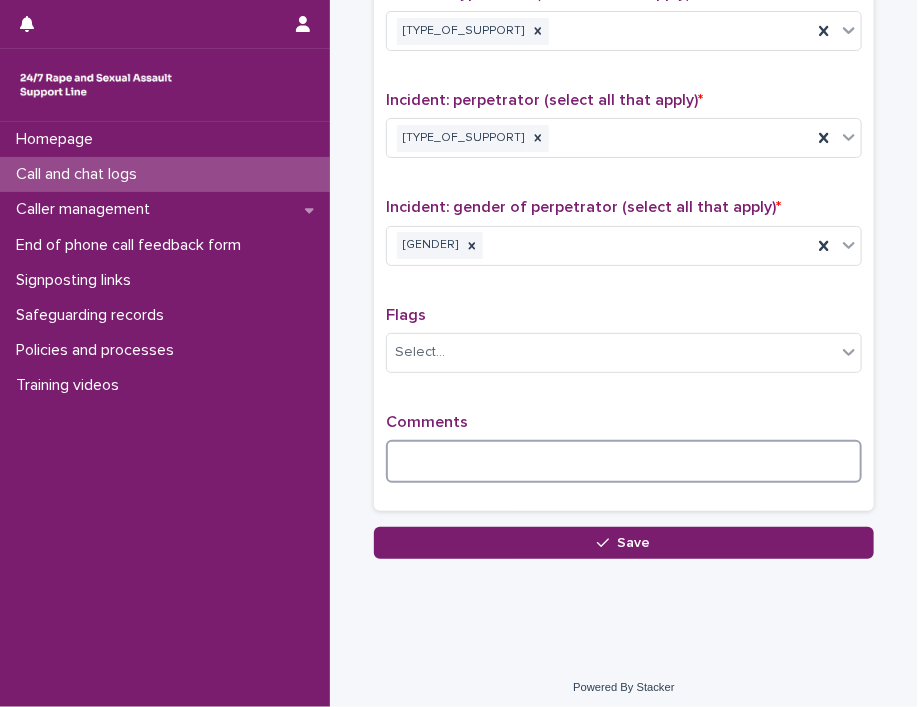 click at bounding box center (624, 461) 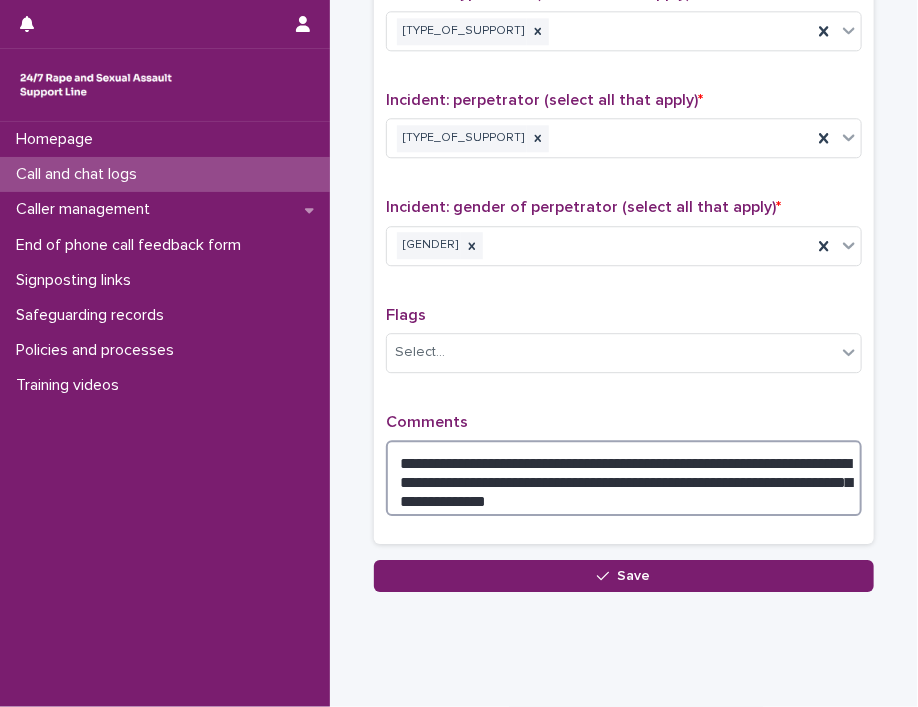 drag, startPoint x: 436, startPoint y: 473, endPoint x: 387, endPoint y: 471, distance: 49.0408 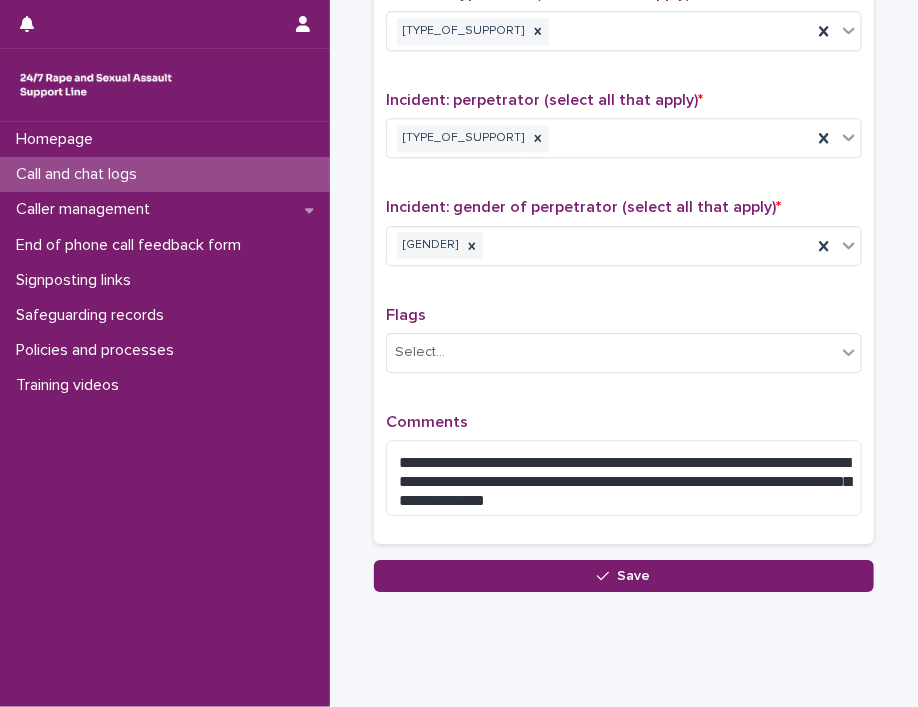 click on "**********" at bounding box center [624, 472] 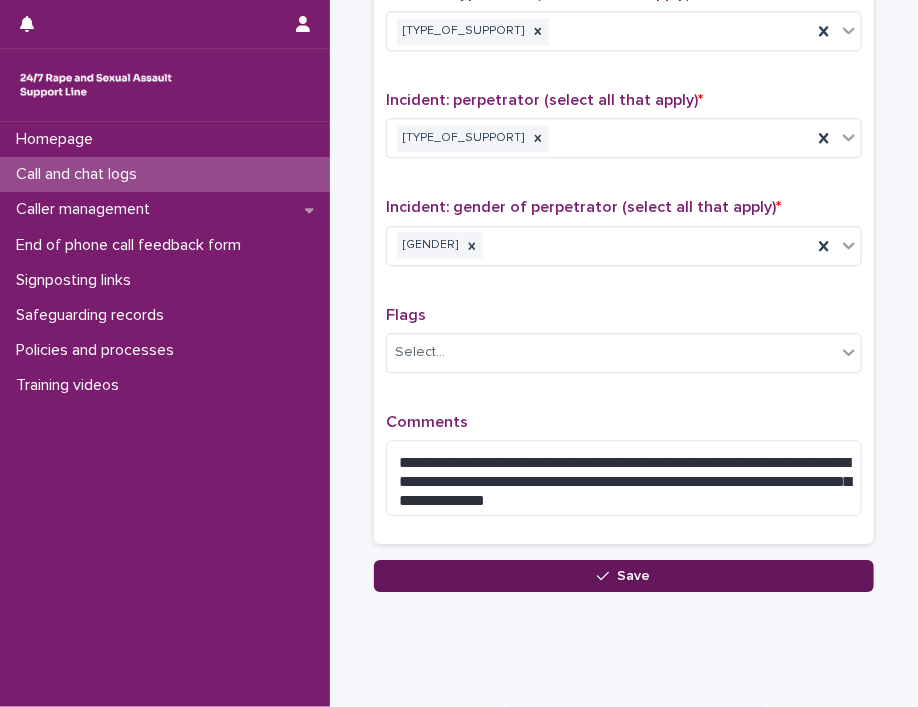 click on "Save" at bounding box center (624, 576) 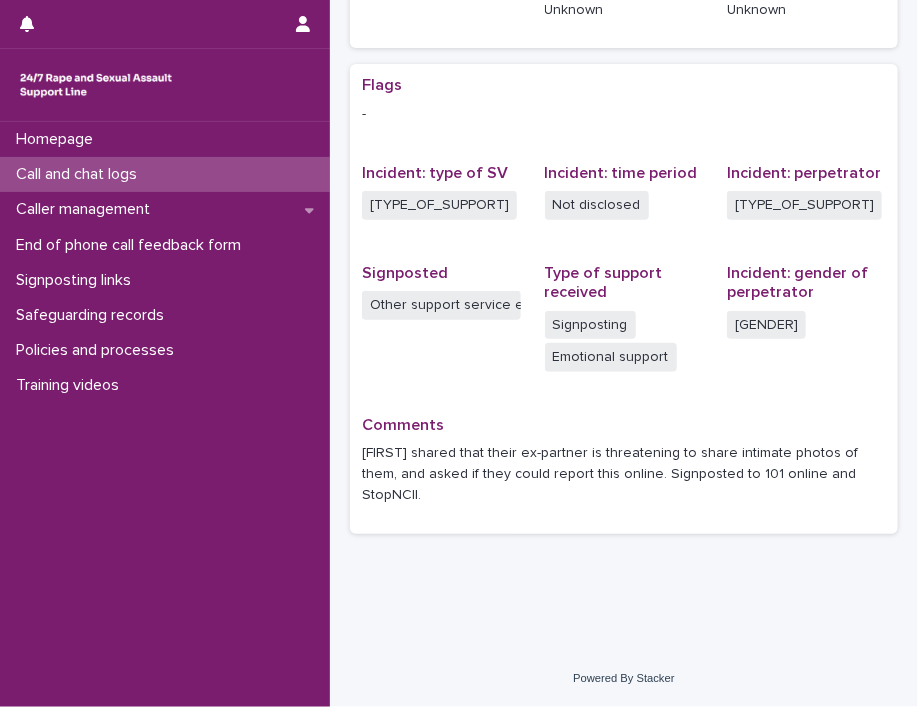 scroll, scrollTop: 0, scrollLeft: 0, axis: both 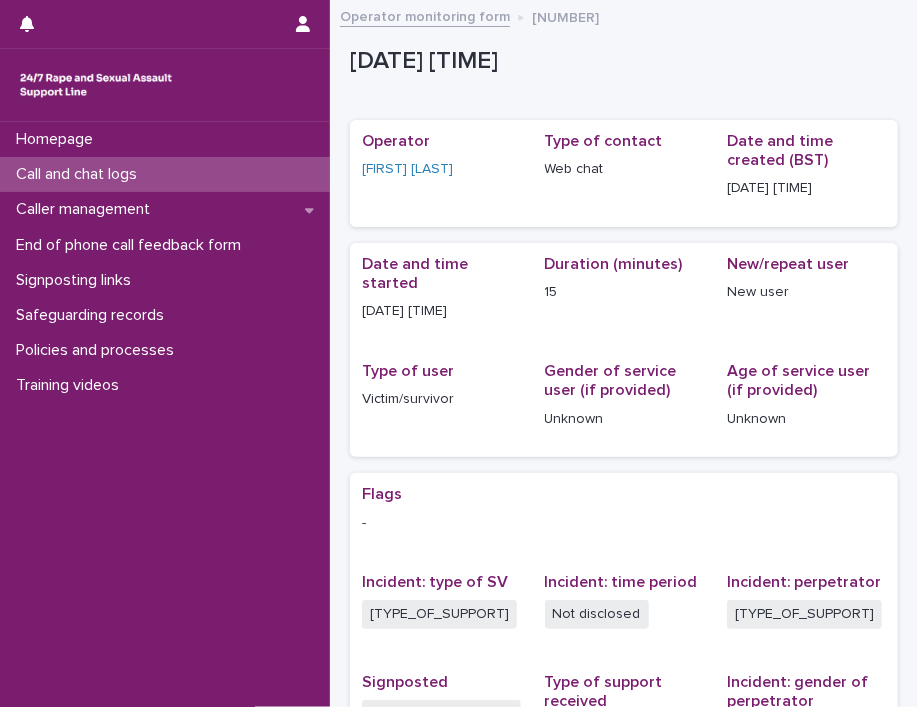 click on "Call and chat logs" at bounding box center (80, 174) 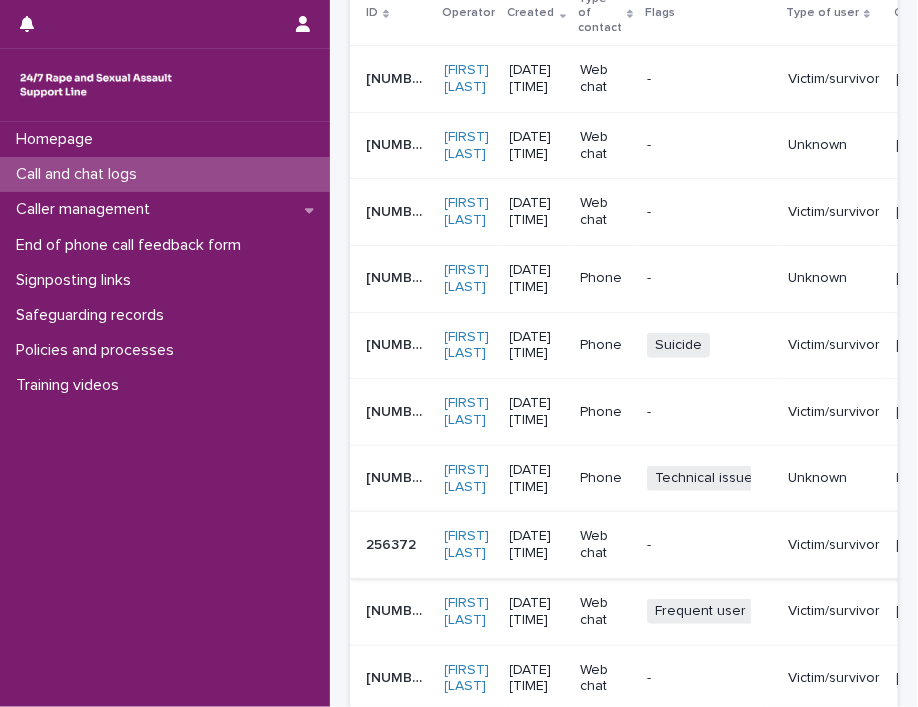 scroll, scrollTop: 500, scrollLeft: 0, axis: vertical 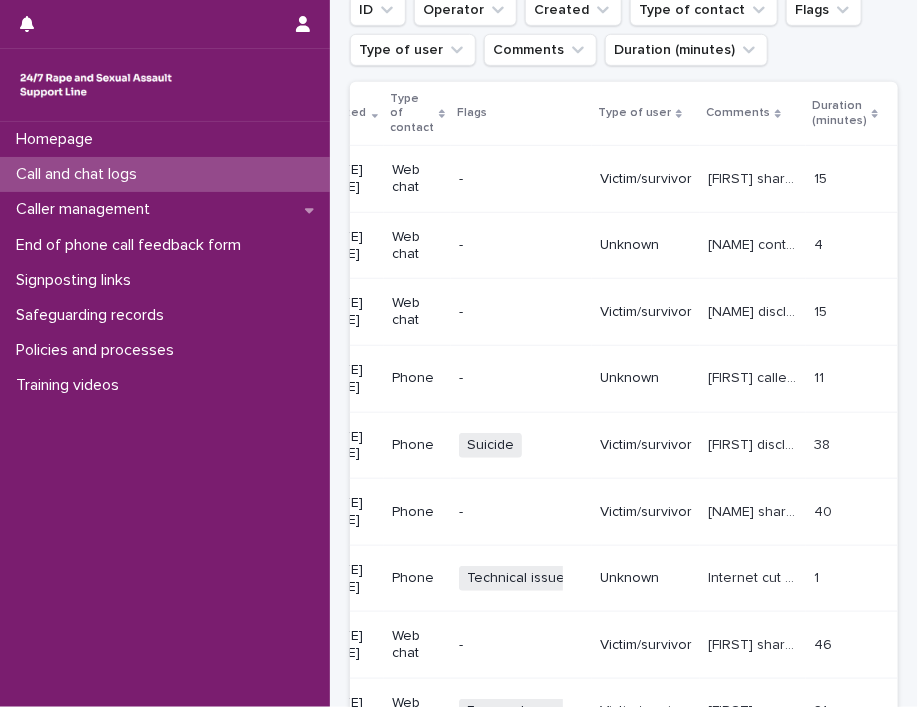 click on "[FIRST] contacted us to talk about her feelings." at bounding box center (755, 243) 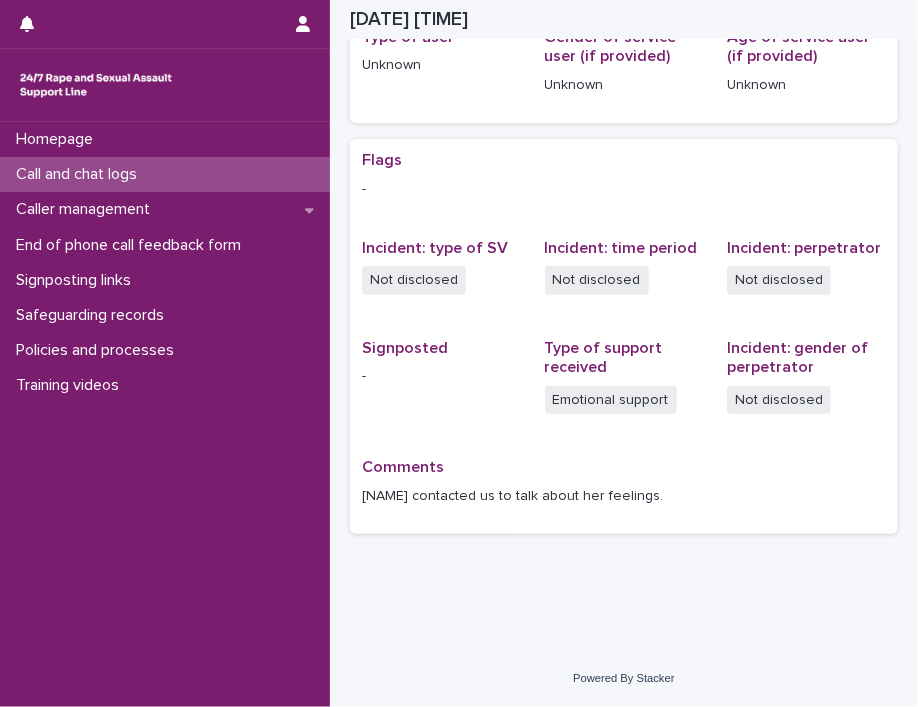 scroll, scrollTop: 0, scrollLeft: 0, axis: both 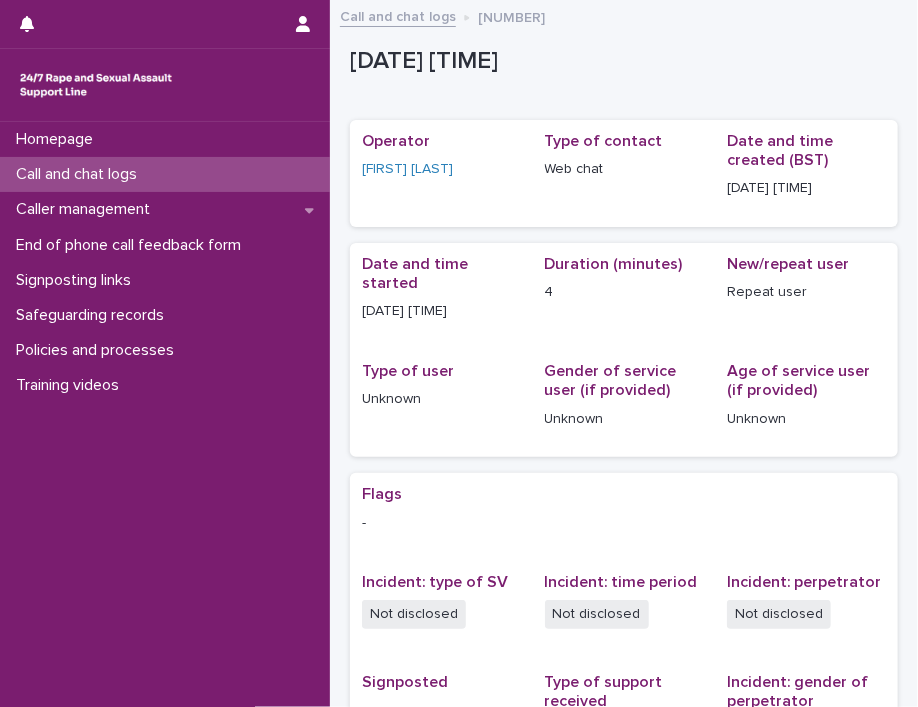 click on "Call and chat logs" at bounding box center [398, 15] 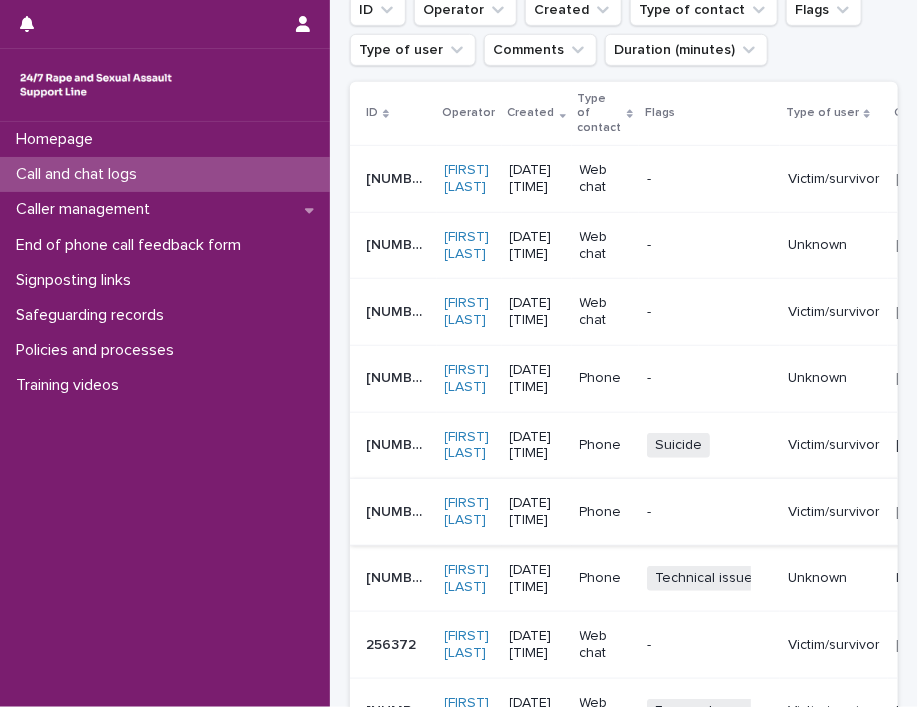 scroll, scrollTop: 500, scrollLeft: 0, axis: vertical 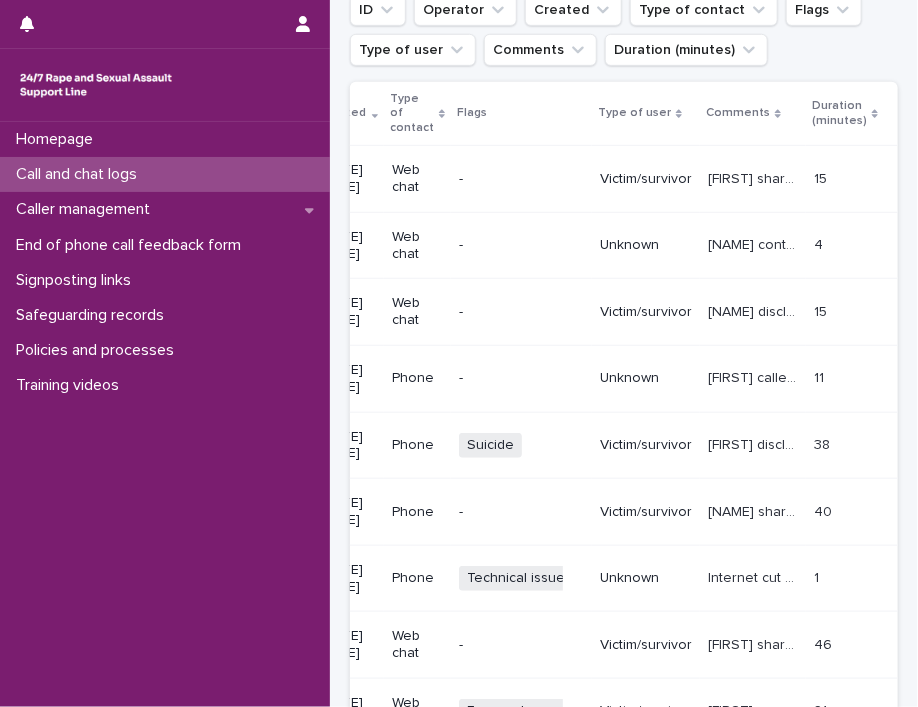 click on "Homepage Call and chat logs Caller management End of phone call feedback form Signposting links Safeguarding records Policies and processes Training videos" at bounding box center [165, 414] 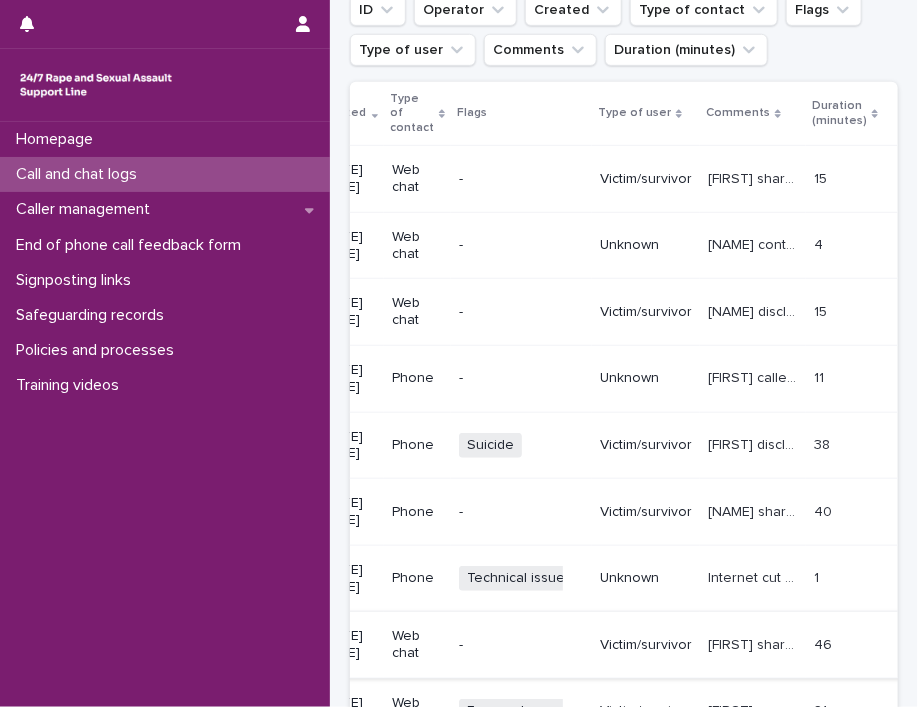 scroll, scrollTop: 500, scrollLeft: 0, axis: vertical 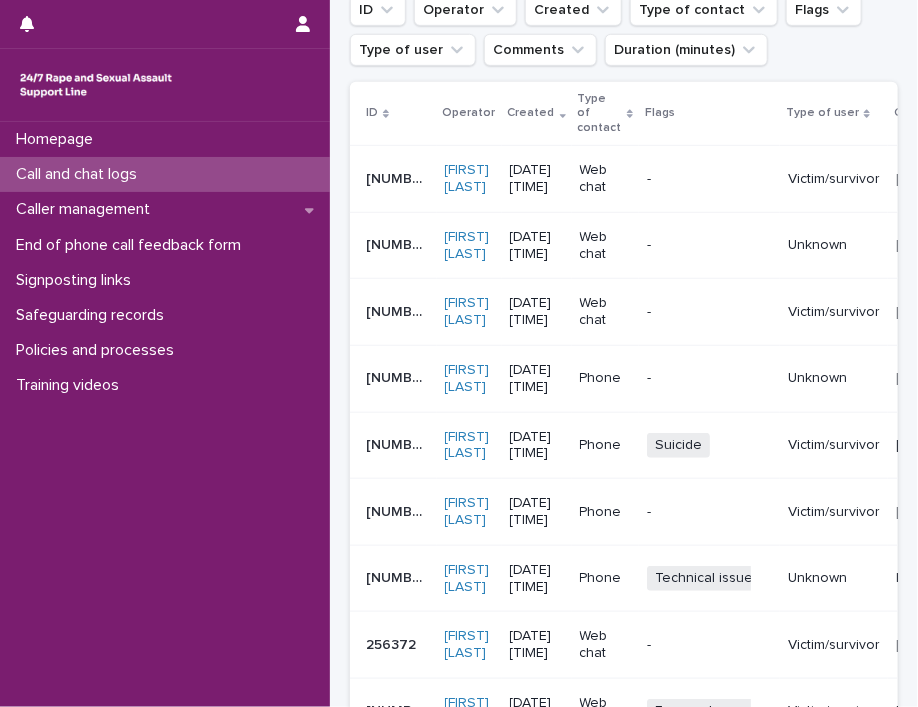 click on "ID" at bounding box center [393, 114] 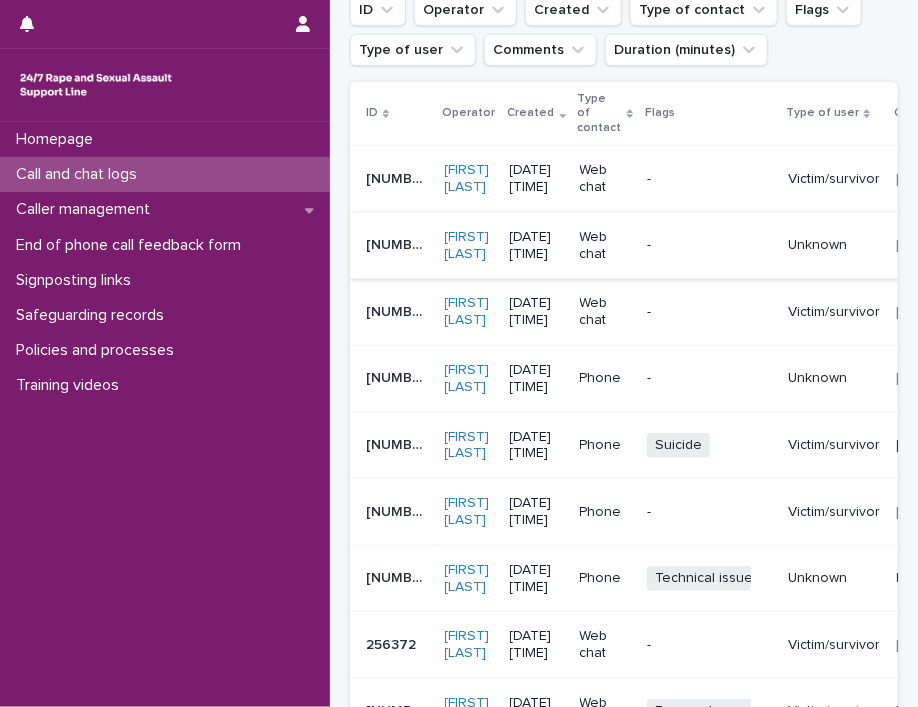 scroll, scrollTop: 0, scrollLeft: 0, axis: both 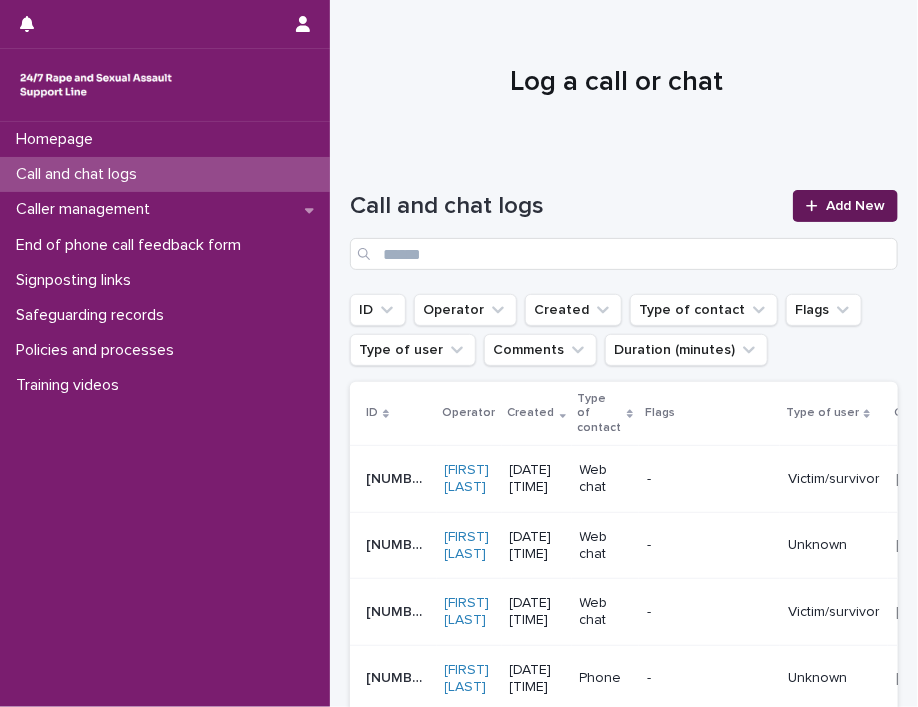 click on "Add New" at bounding box center [845, 206] 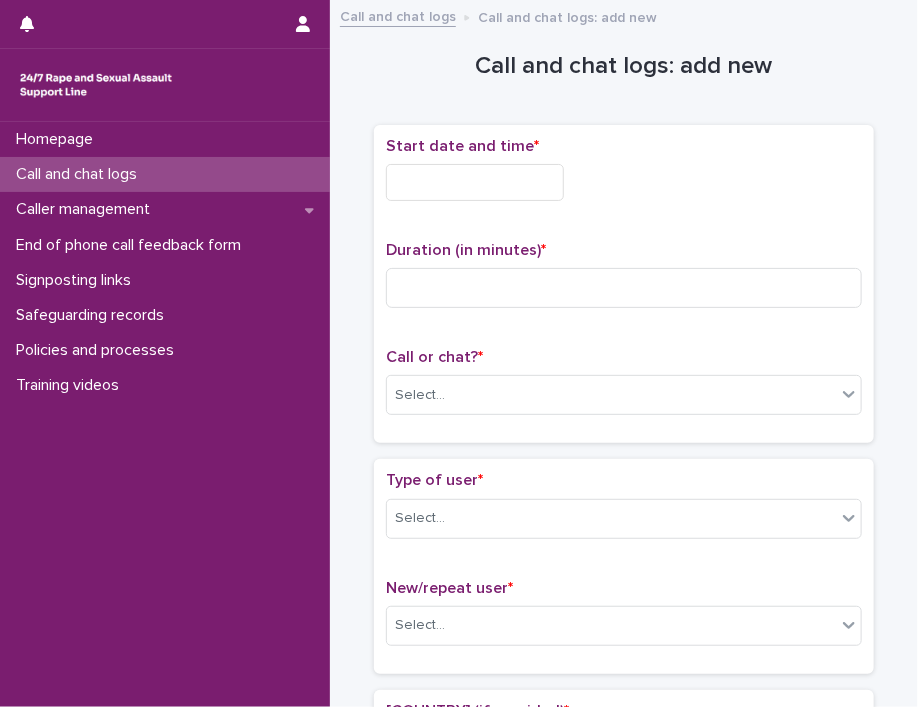 click at bounding box center [475, 182] 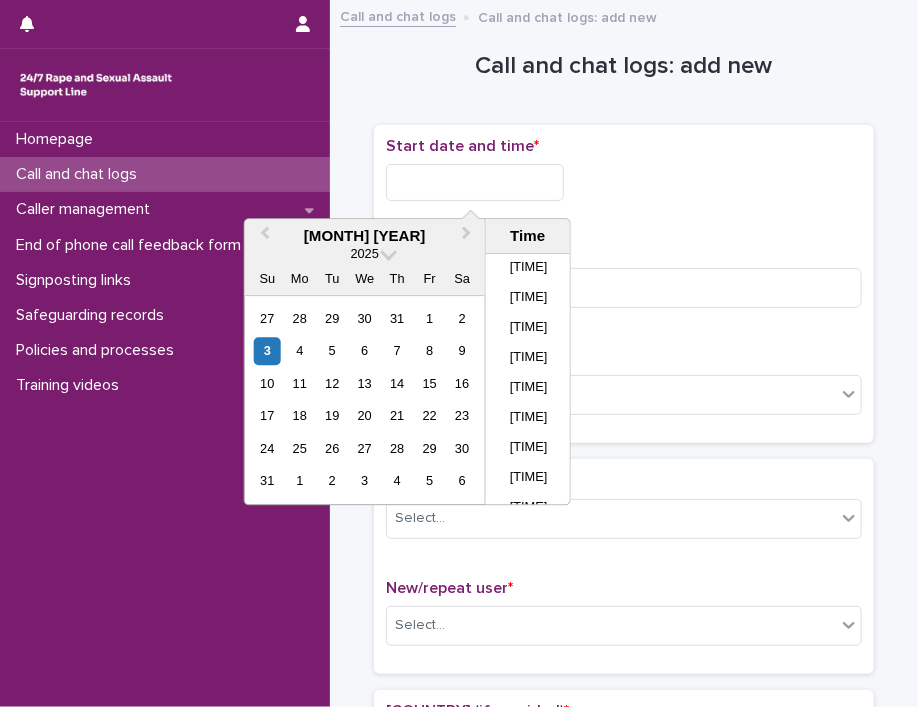 scroll, scrollTop: 310, scrollLeft: 0, axis: vertical 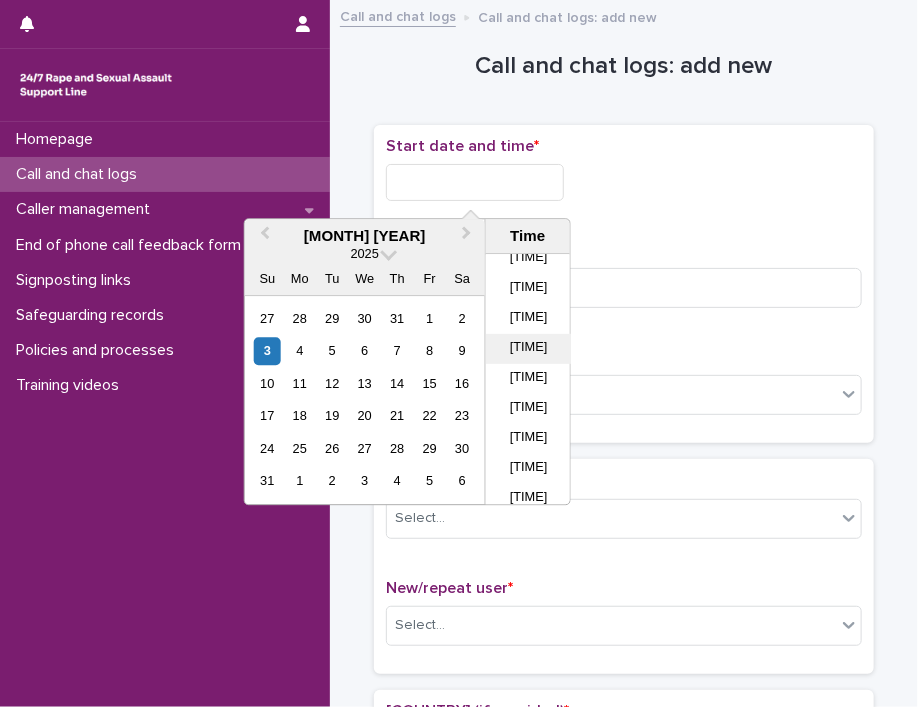 click on "06:30" at bounding box center (528, 350) 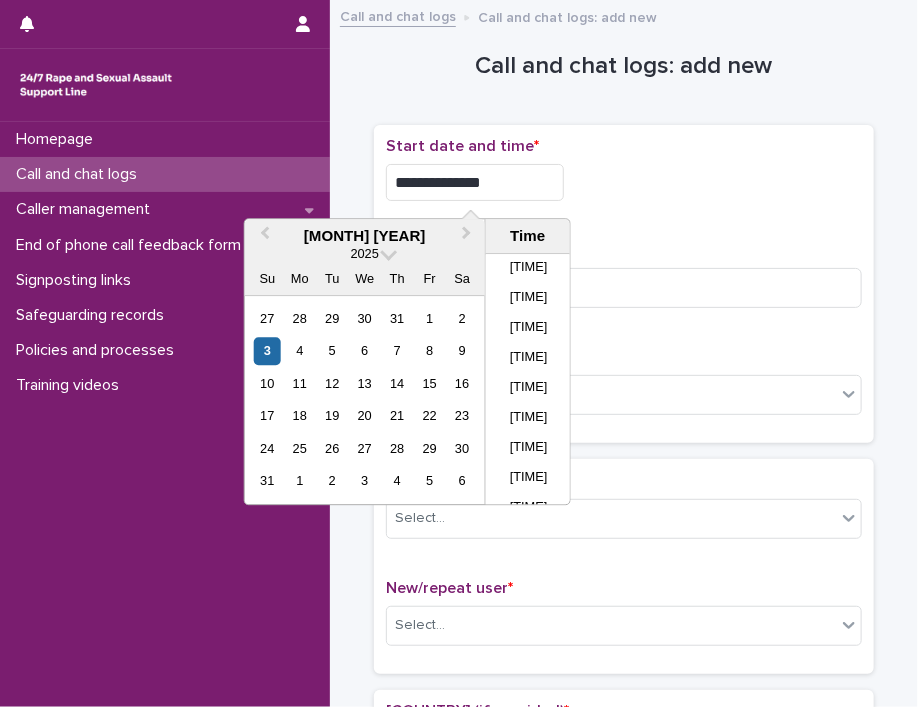 scroll, scrollTop: 280, scrollLeft: 0, axis: vertical 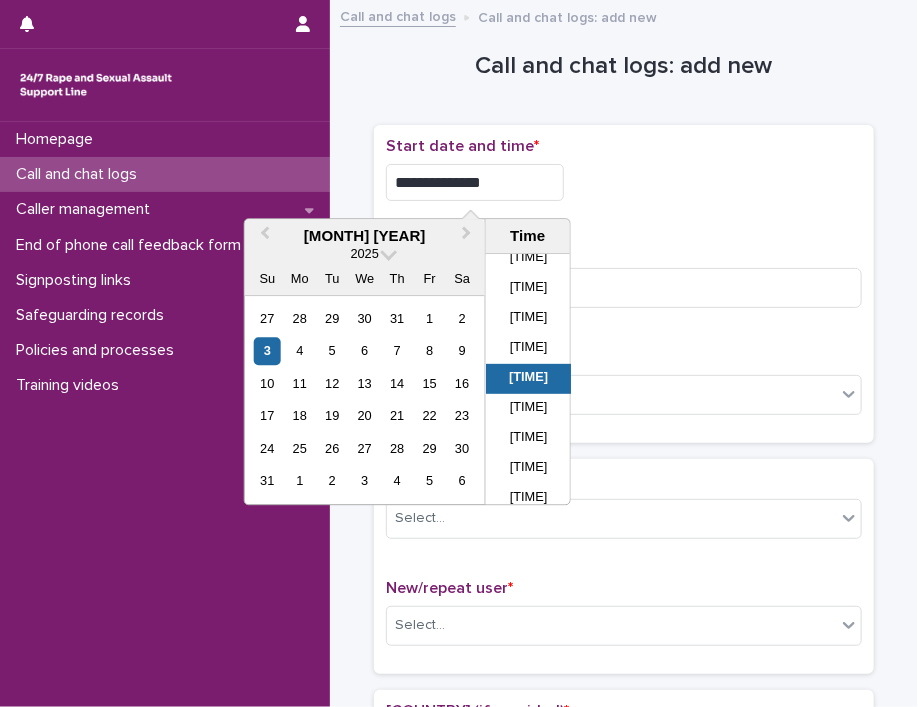 drag, startPoint x: 470, startPoint y: 183, endPoint x: 504, endPoint y: 183, distance: 34 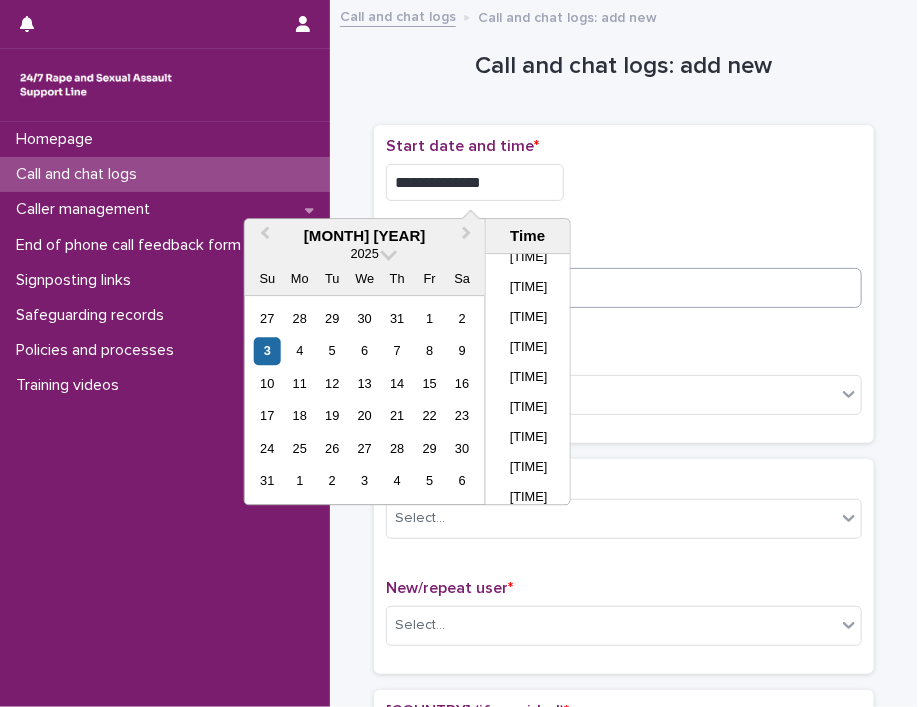 type on "**********" 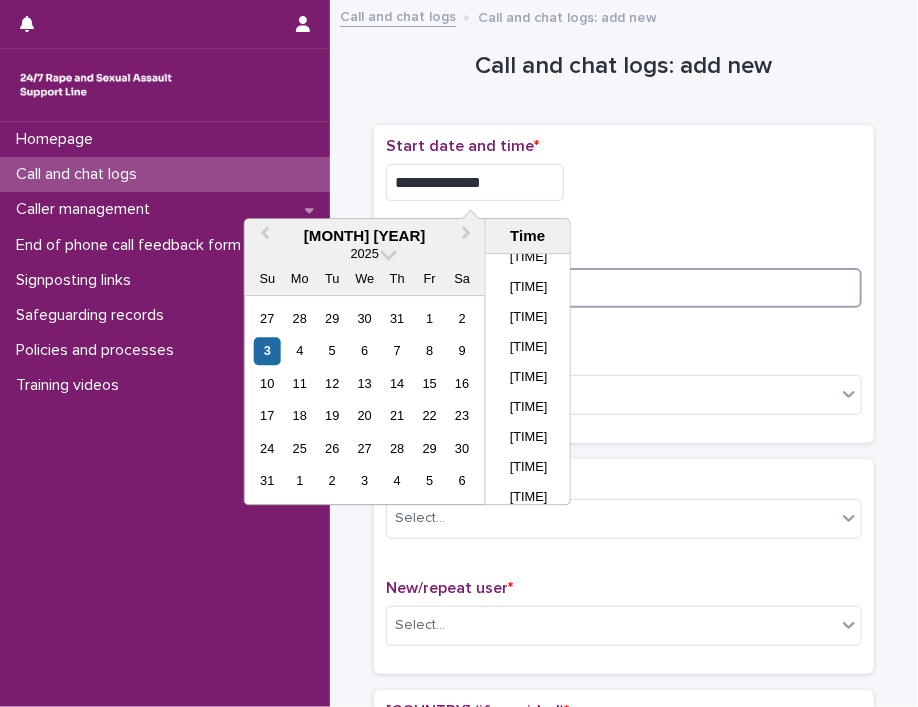 click at bounding box center [624, 288] 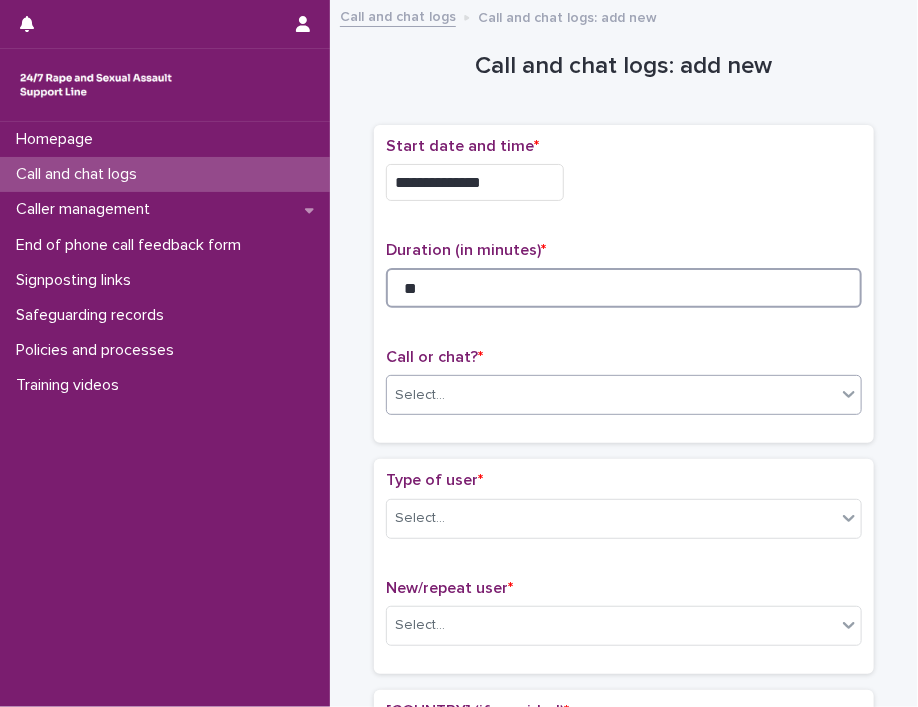 type on "**" 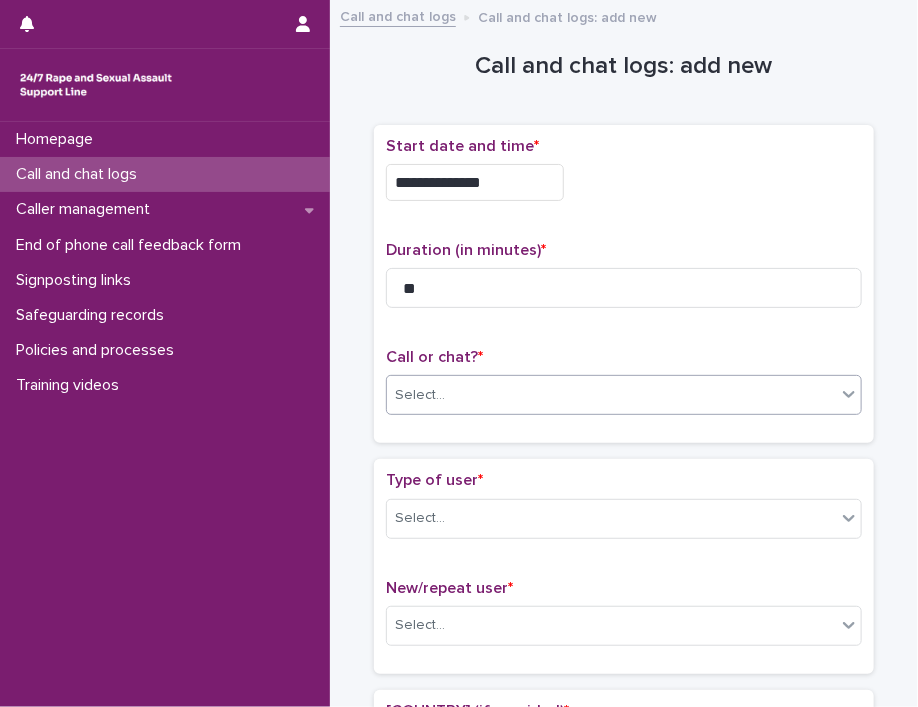 click on "Select..." at bounding box center [624, 395] 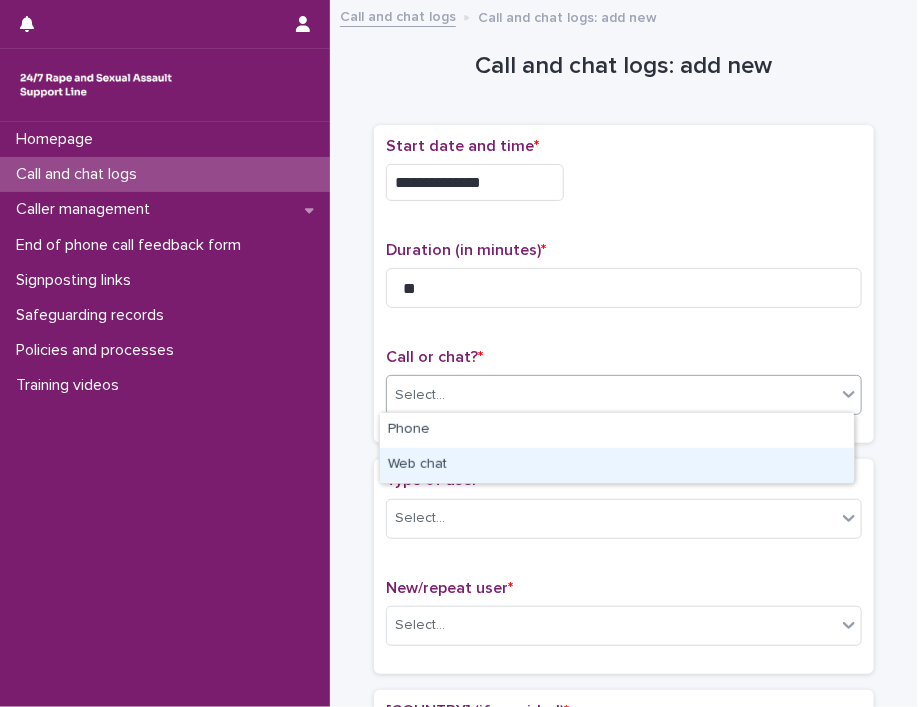 click on "Web chat" at bounding box center [617, 465] 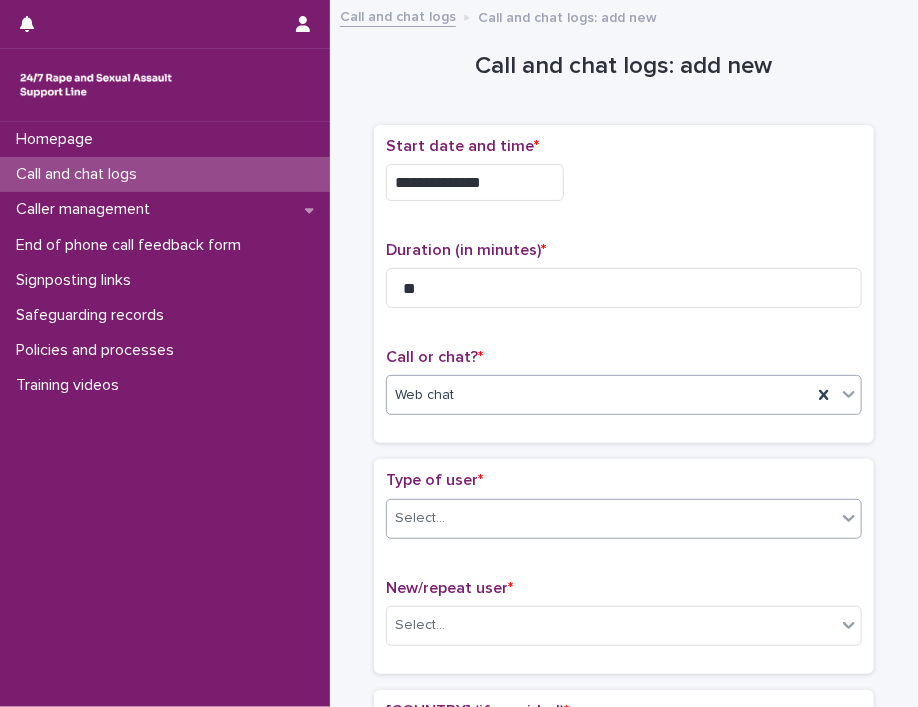 click on "Select..." at bounding box center [611, 518] 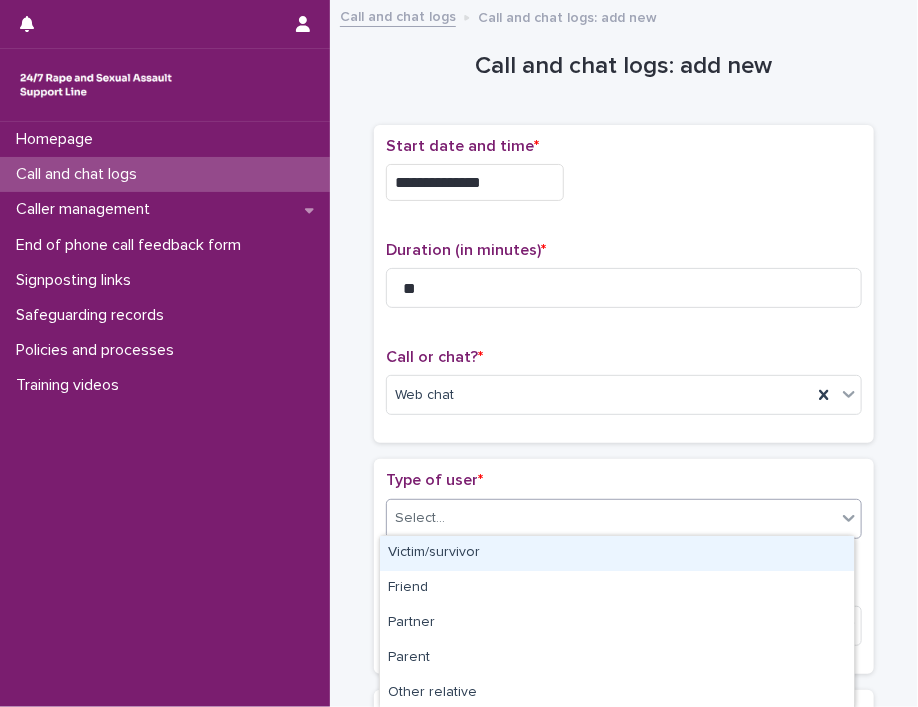 click on "Victim/survivor" at bounding box center (617, 553) 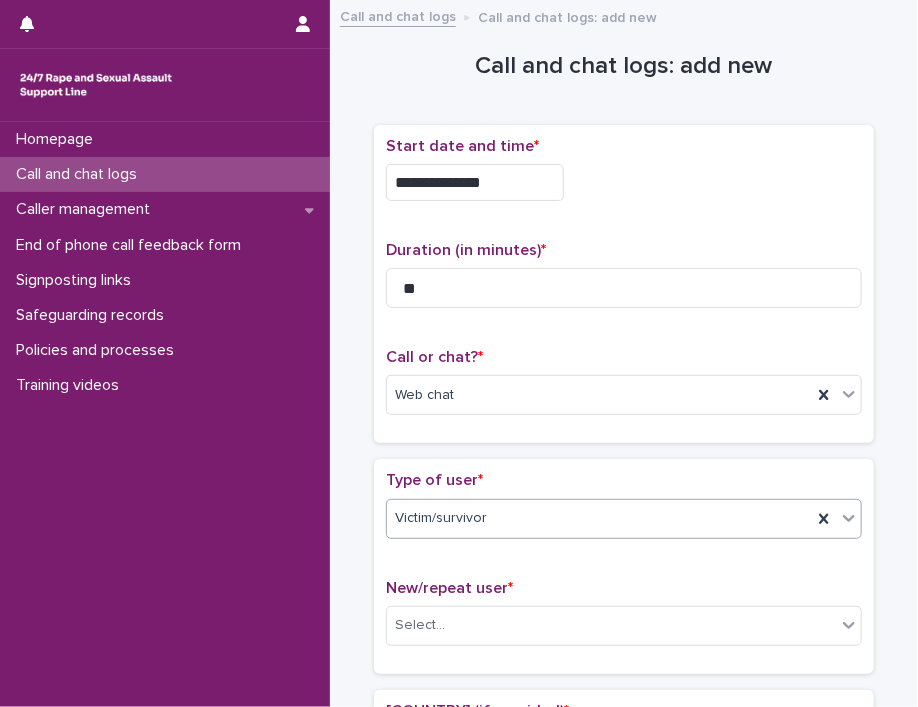 click on "Type of user *" at bounding box center (434, 480) 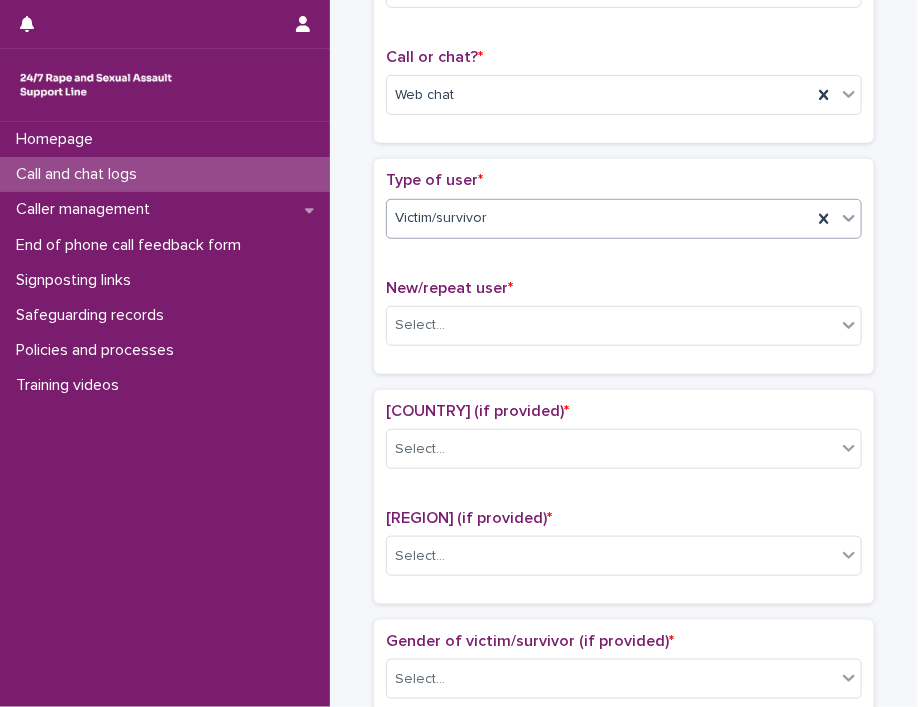 scroll, scrollTop: 400, scrollLeft: 0, axis: vertical 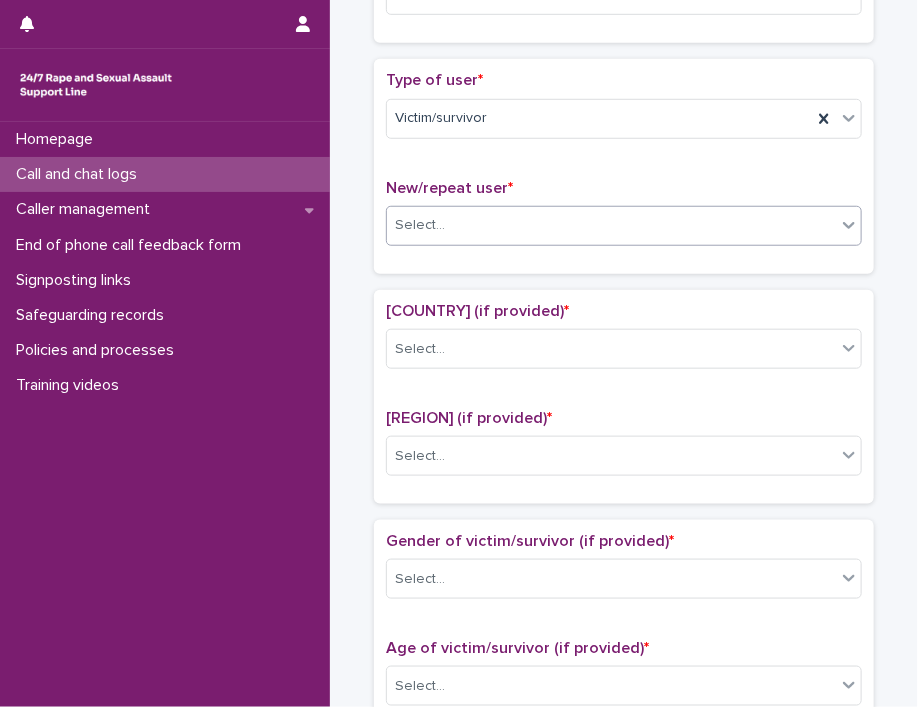 click on "Select..." at bounding box center [611, 225] 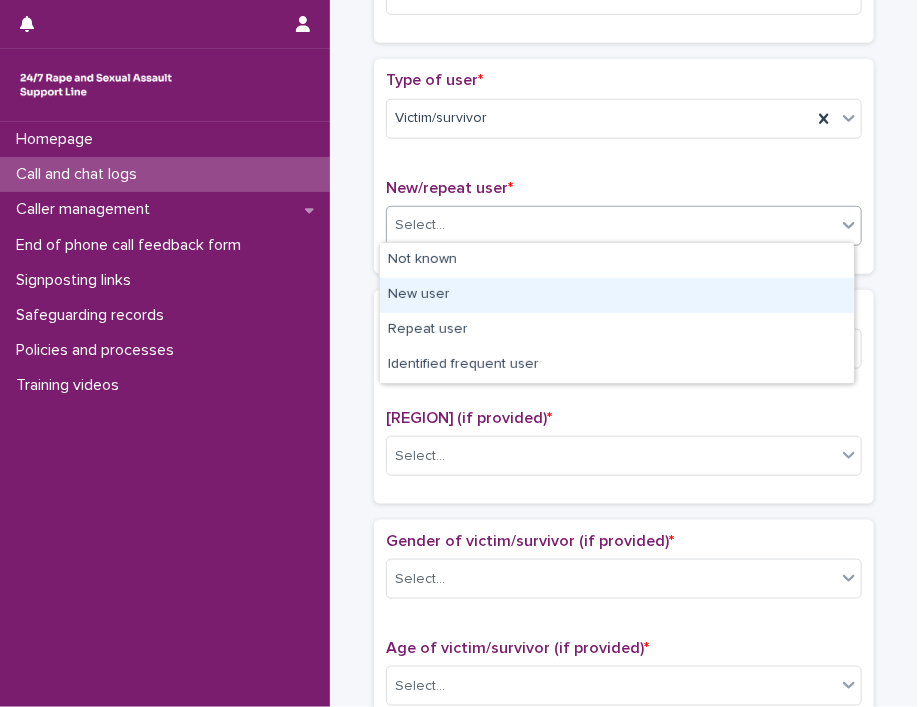 click on "New user" at bounding box center [617, 295] 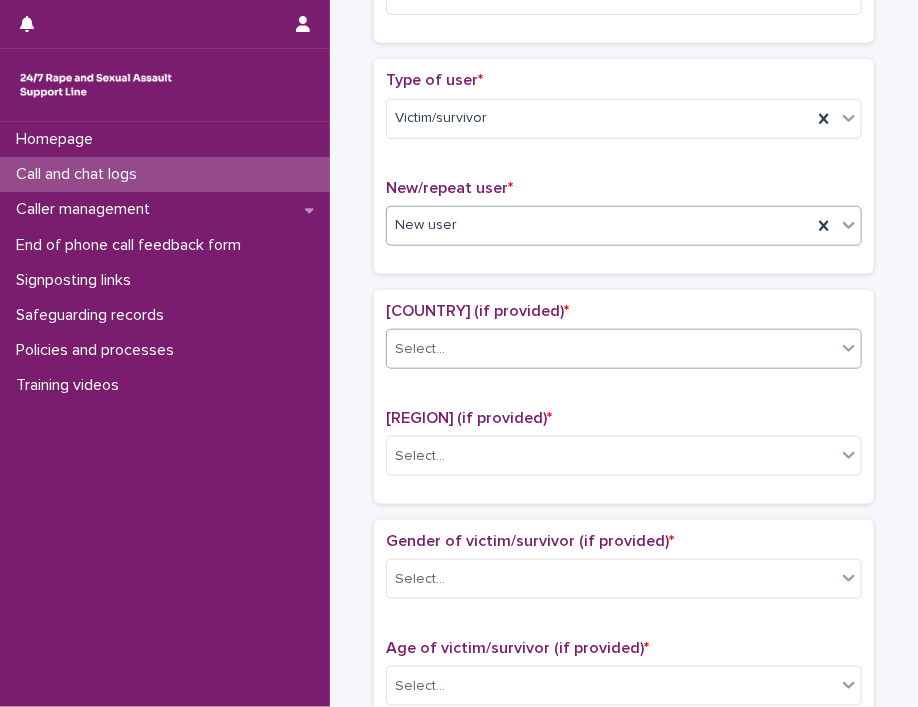click on "Select..." at bounding box center (611, 349) 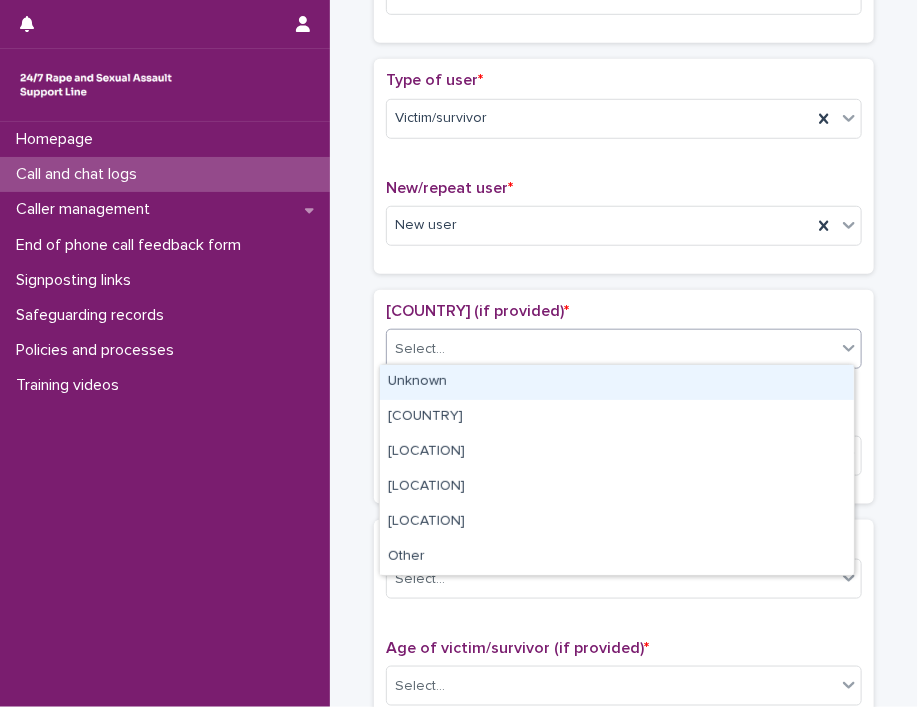 click on "Unknown" at bounding box center (617, 382) 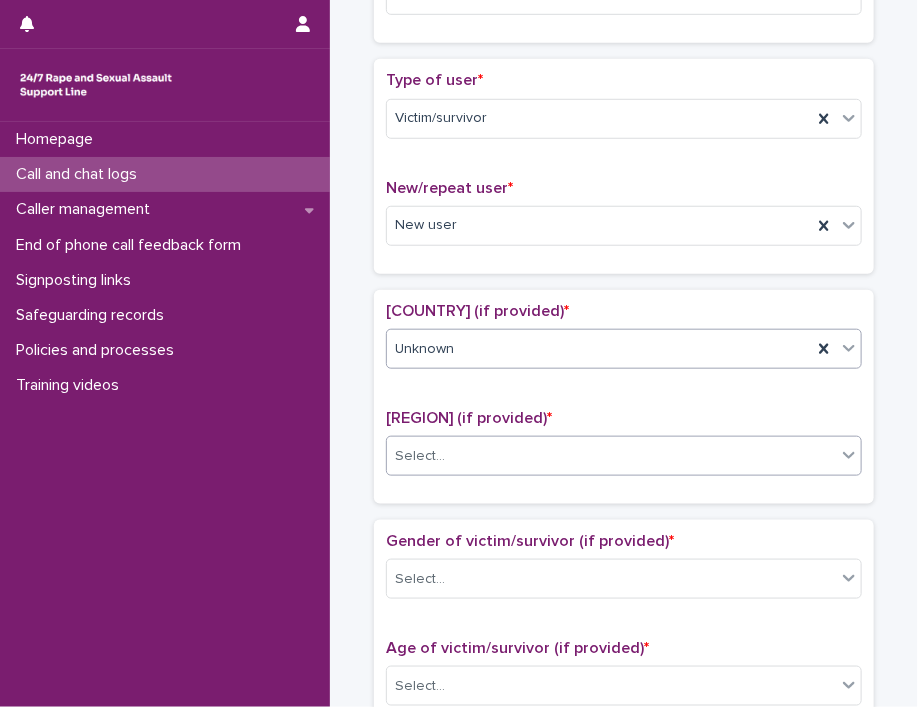 click on "Select..." at bounding box center [611, 456] 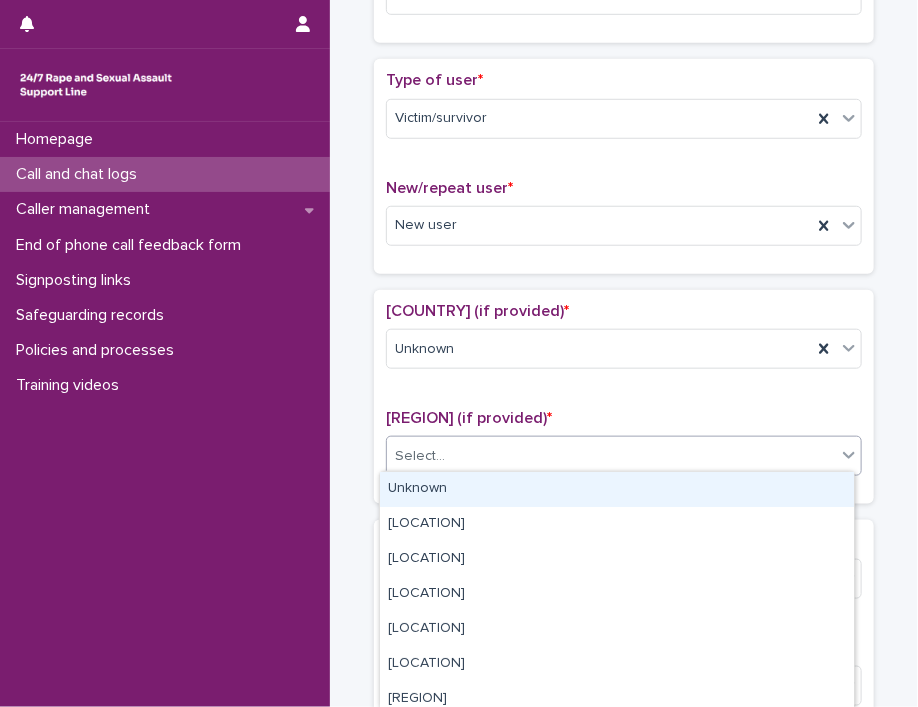 click on "Unknown" at bounding box center (617, 489) 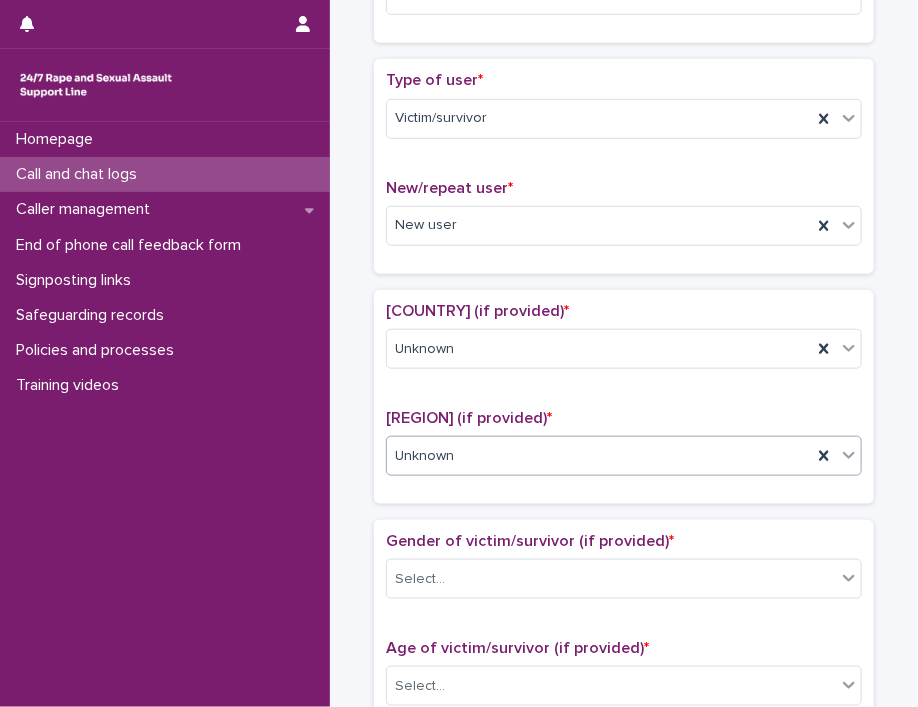 click on "Gender of victim/survivor (if provided) *" at bounding box center [530, 541] 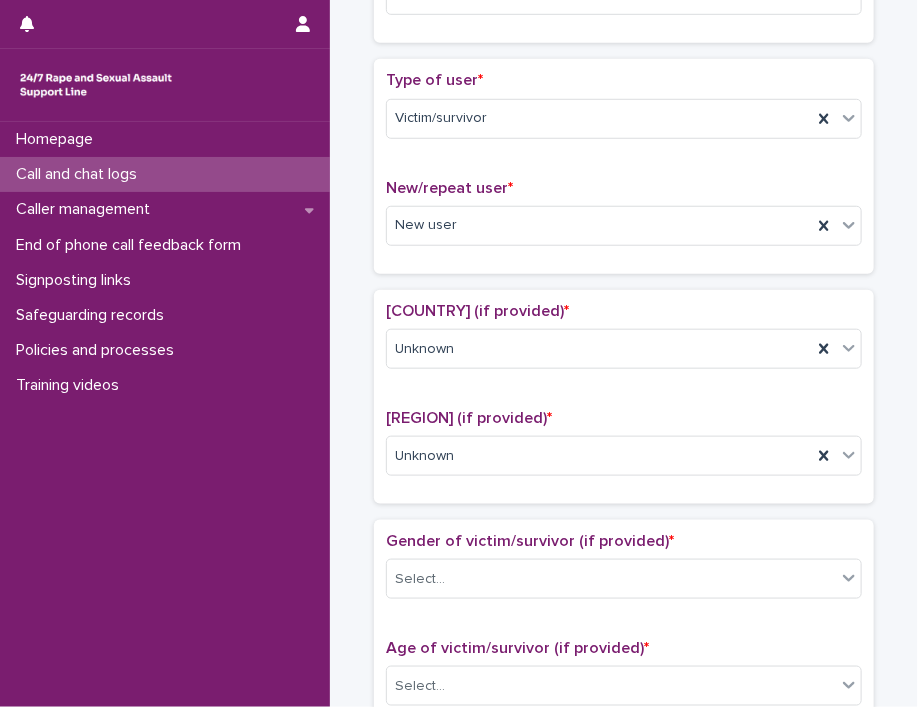 scroll, scrollTop: 700, scrollLeft: 0, axis: vertical 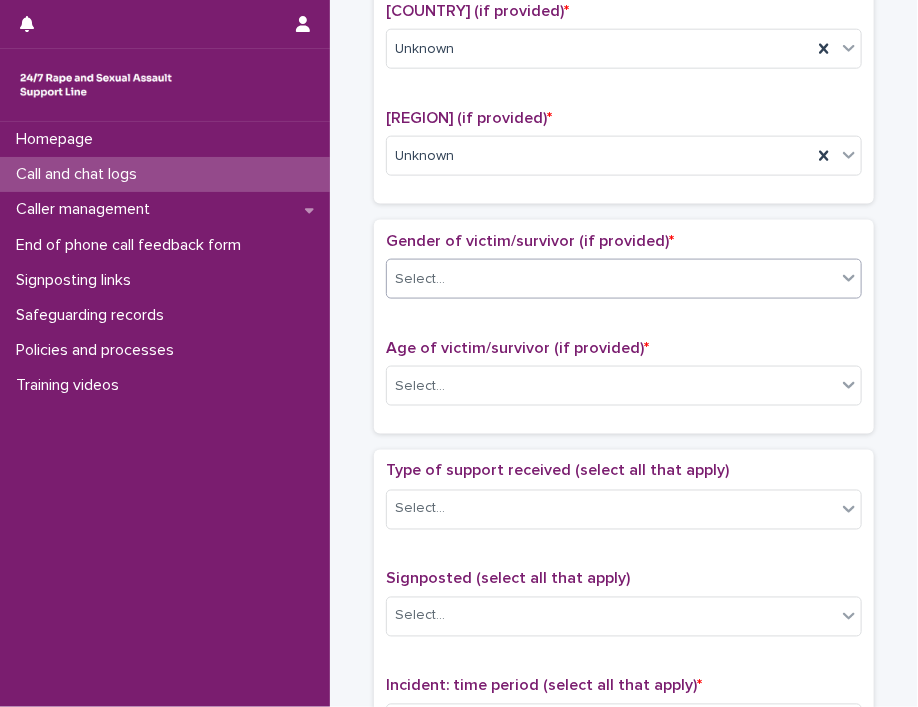 click on "Select..." at bounding box center [611, 279] 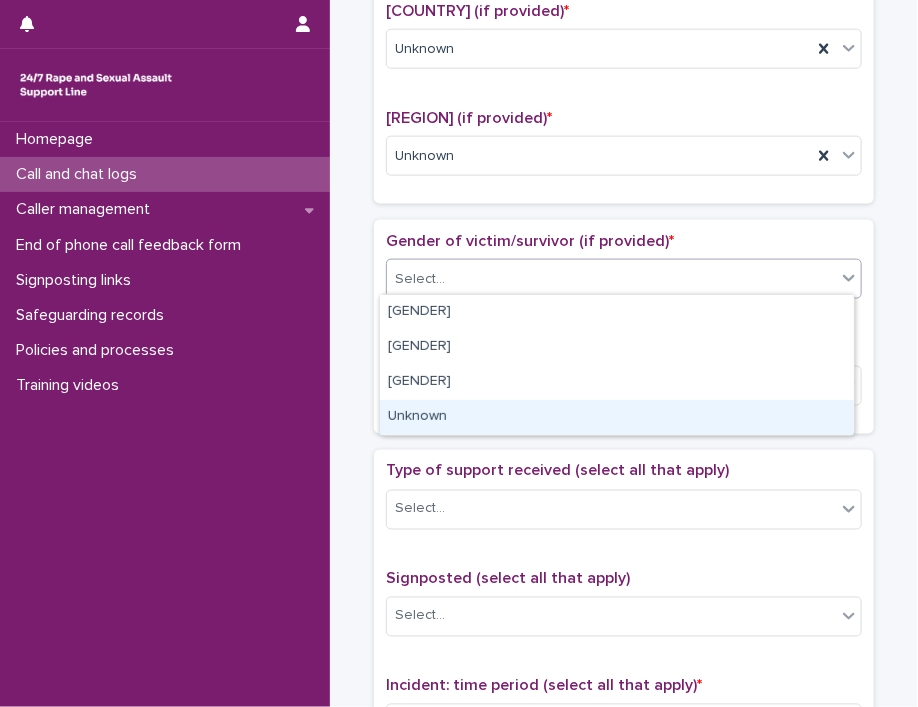click on "Unknown" at bounding box center [617, 417] 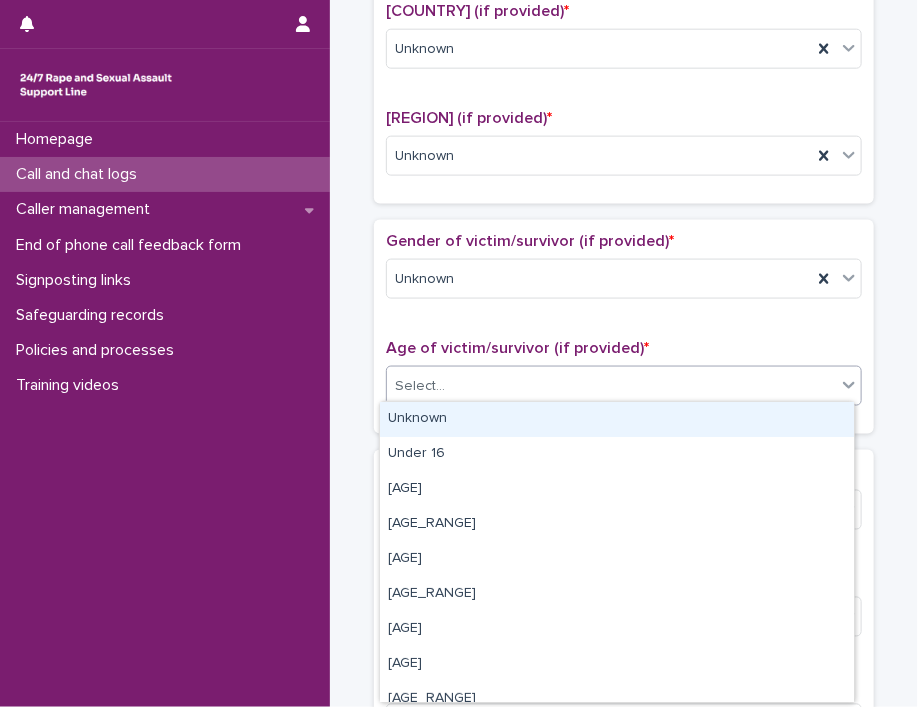 click on "Select..." at bounding box center (611, 386) 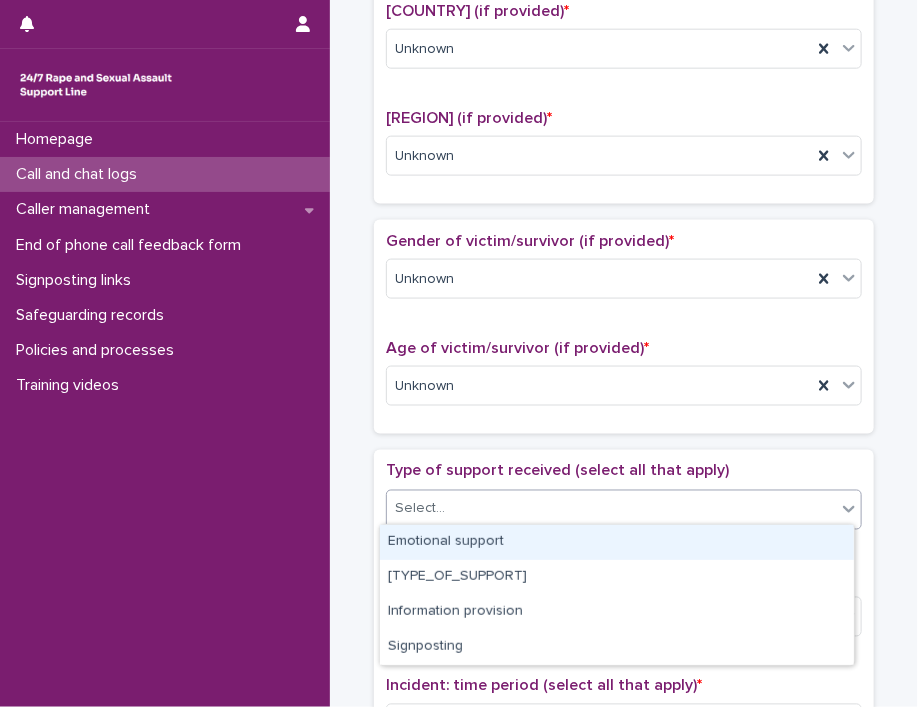click on "Select..." at bounding box center (611, 509) 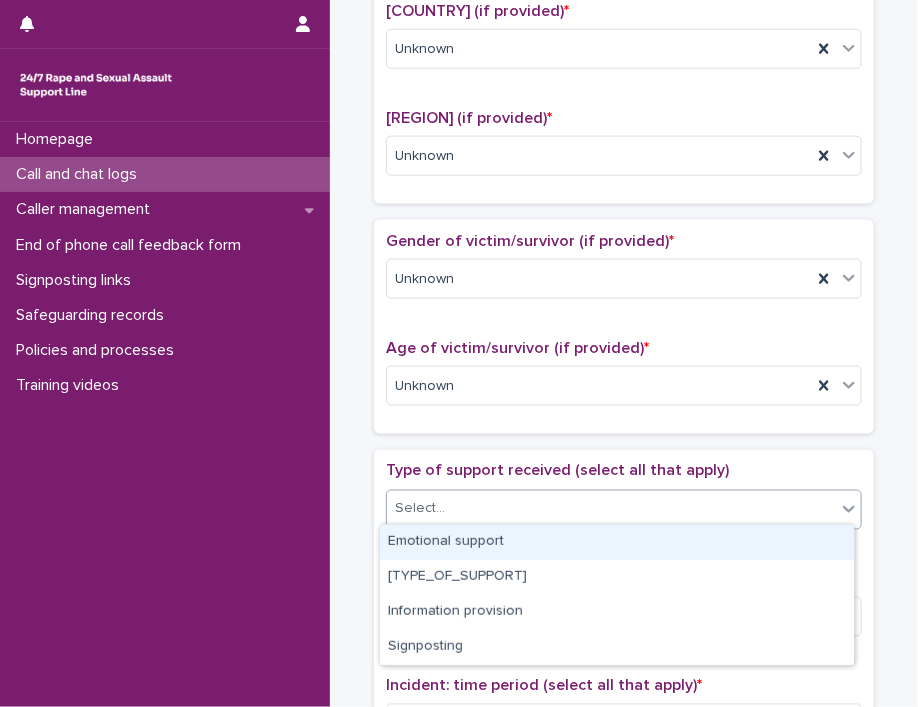 click on "Emotional support" at bounding box center [617, 542] 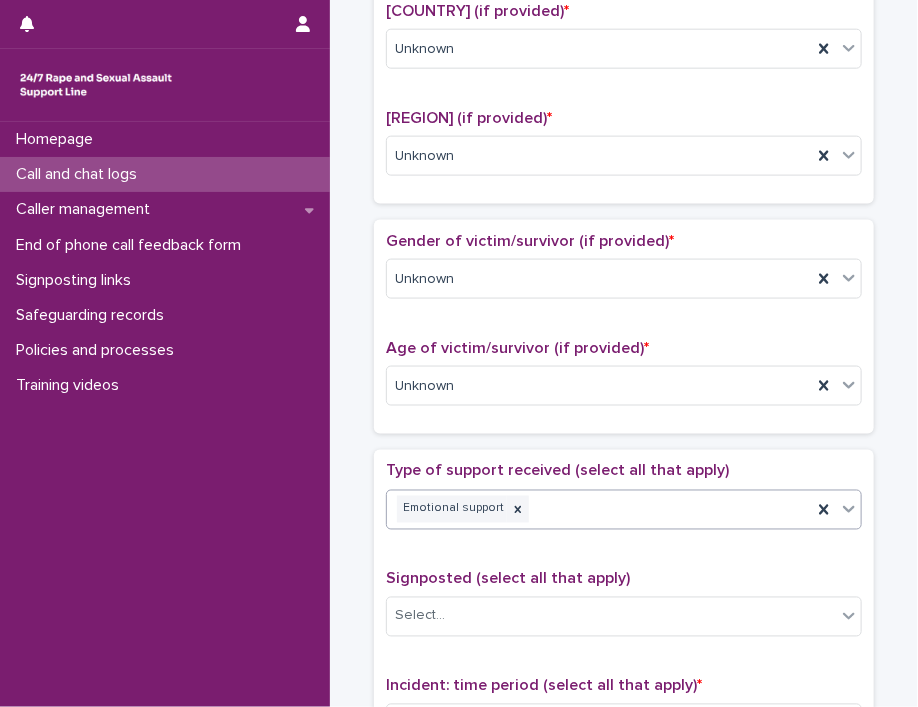 click on "Emotional support" at bounding box center (599, 509) 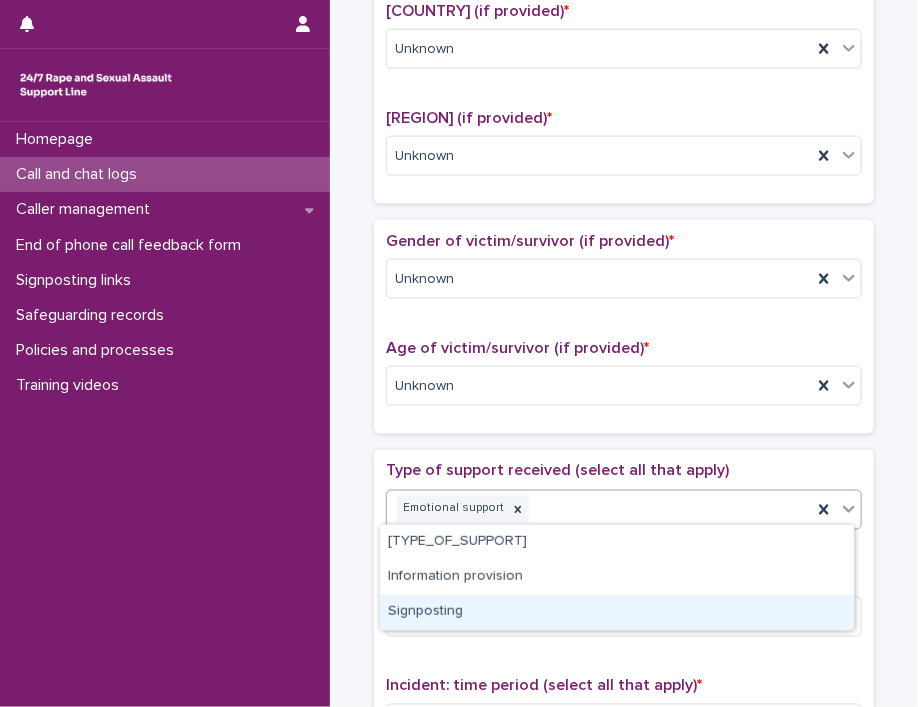 click on "Signposting" at bounding box center (617, 612) 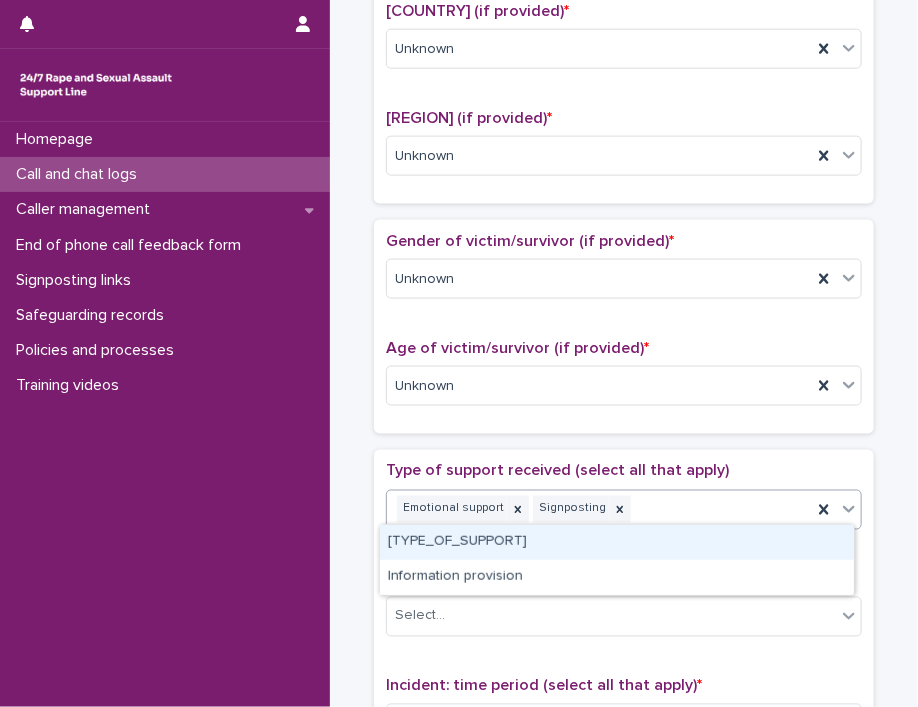 click on "Emotional support Signposting" at bounding box center [599, 509] 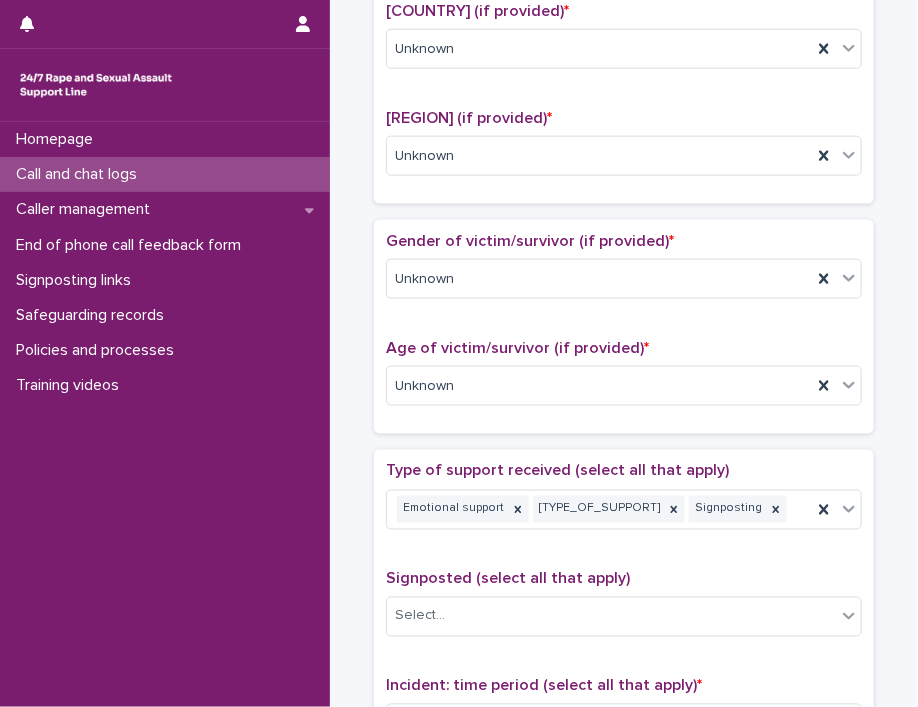 click on "Type of support received (select all that apply) Emotional support Exploration of options Signposting Signposted (select all that apply) Select... Incident: time period (select all that apply) * Select... Incident: type of SV (select all that apply) * Select... Incident: perpetrator (select all that apply) * Select... Incident: gender of perpetrator (select all that apply) * Select... Flags Select... Comments" at bounding box center (624, 880) 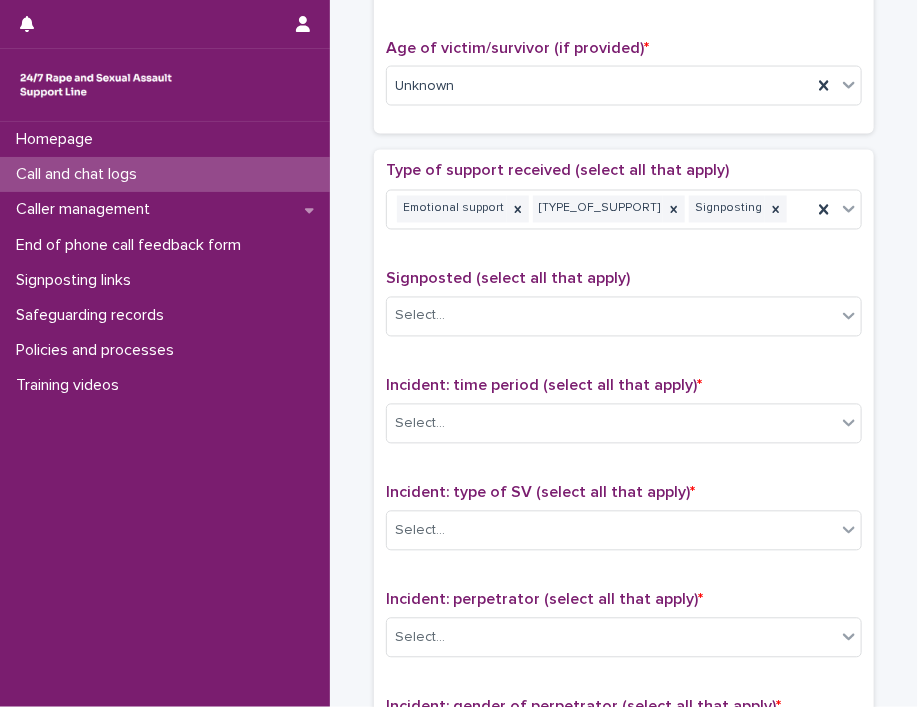 scroll, scrollTop: 1100, scrollLeft: 0, axis: vertical 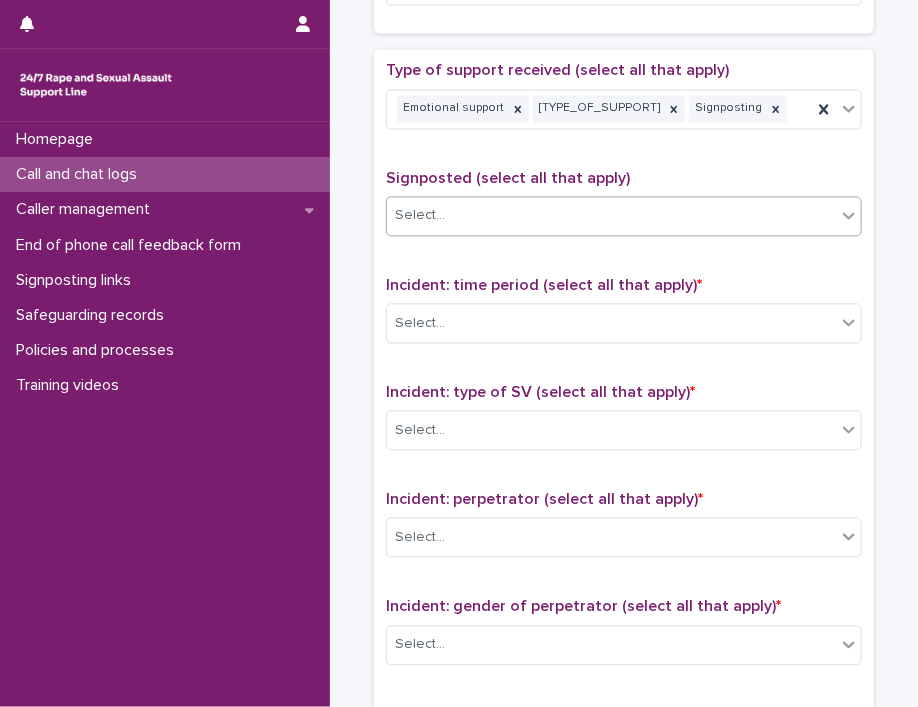 click on "Select..." at bounding box center (611, 216) 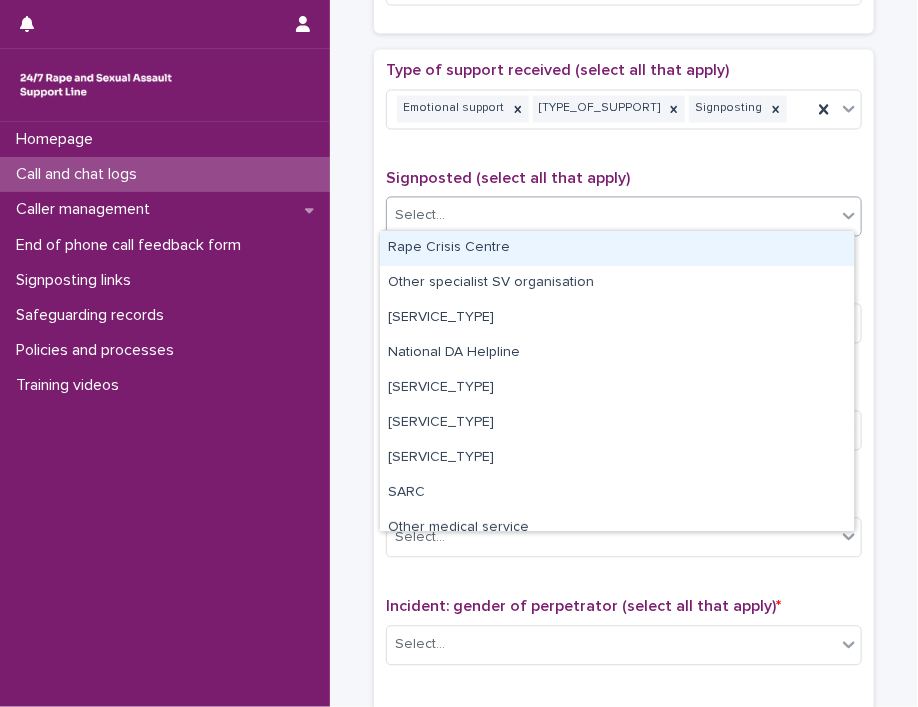 click on "Rape Crisis Centre" at bounding box center [617, 248] 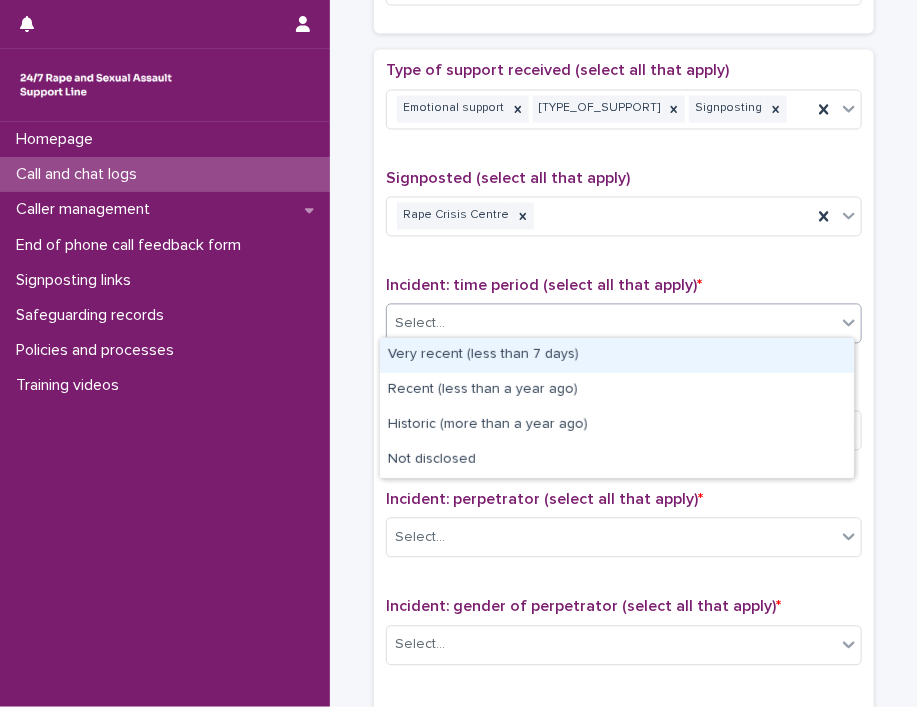 click on "Select..." at bounding box center (611, 324) 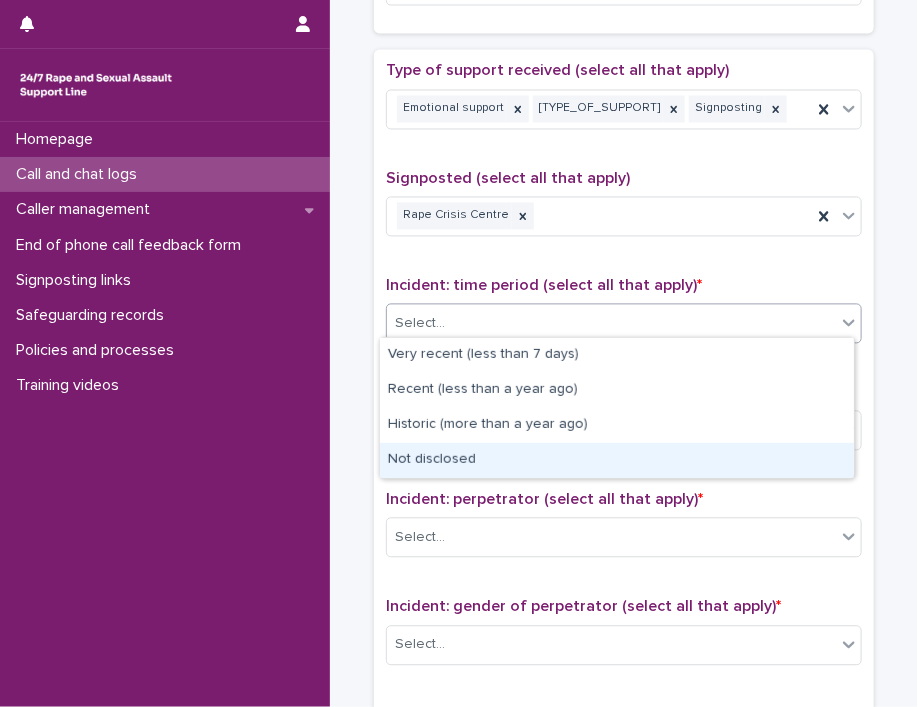 click on "Not disclosed" at bounding box center (617, 460) 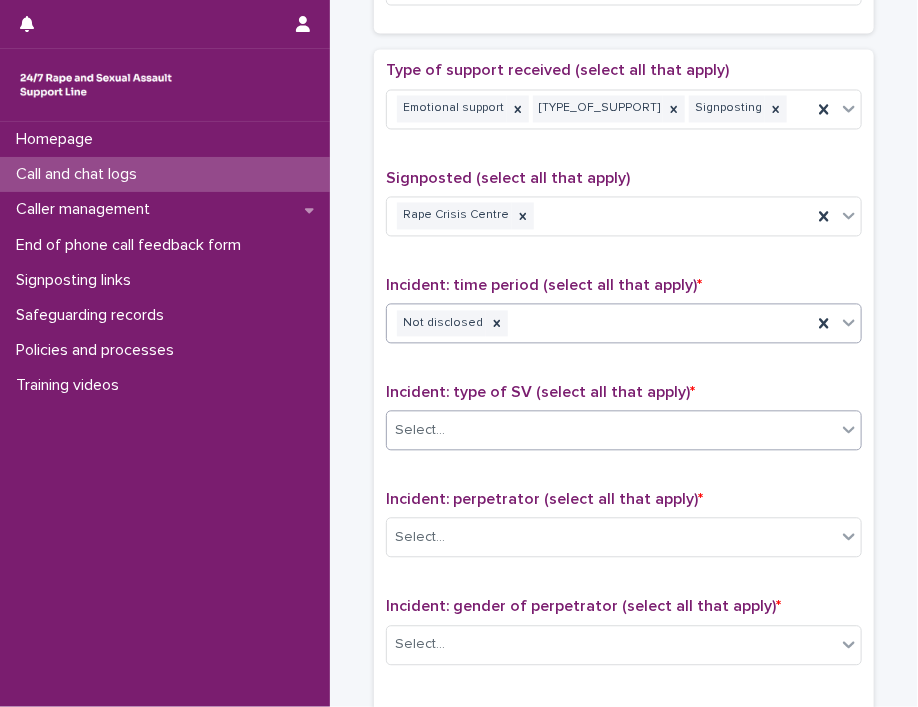 click on "Select..." at bounding box center (624, 431) 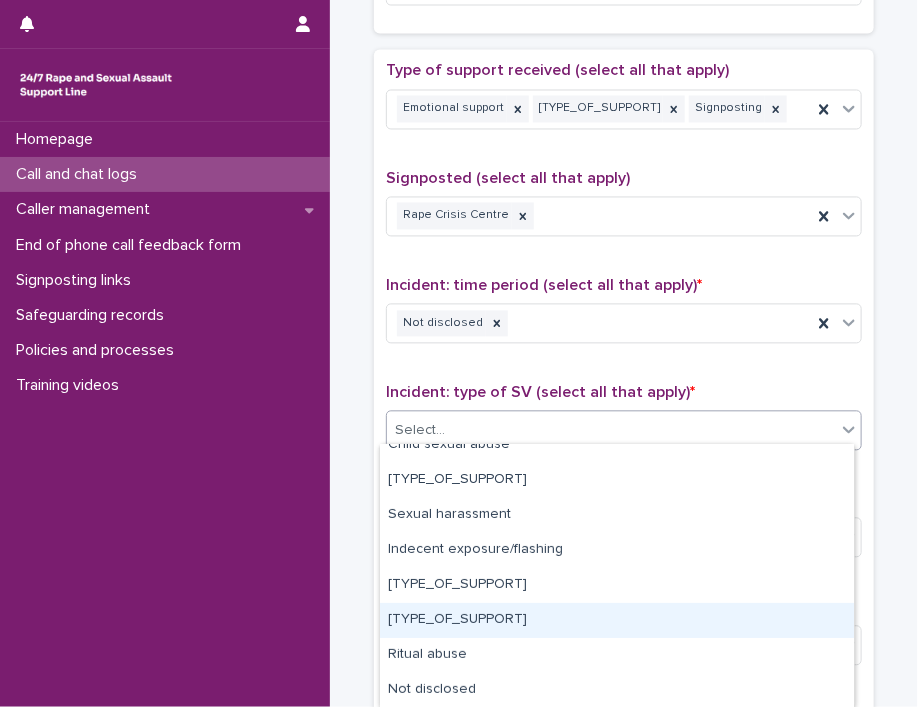 scroll, scrollTop: 0, scrollLeft: 0, axis: both 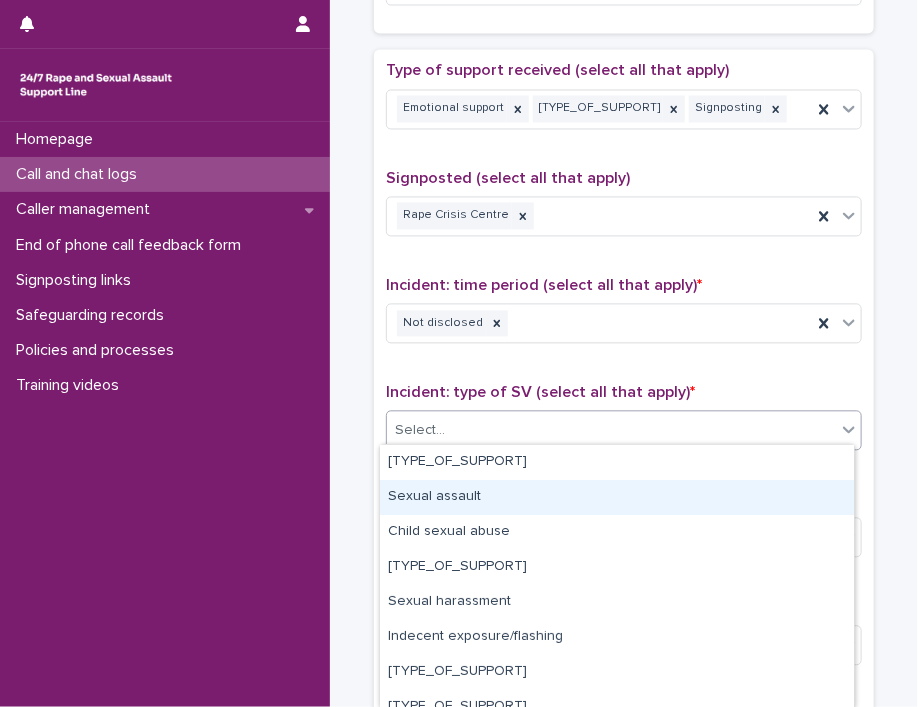 drag, startPoint x: 471, startPoint y: 517, endPoint x: 473, endPoint y: 501, distance: 16.124516 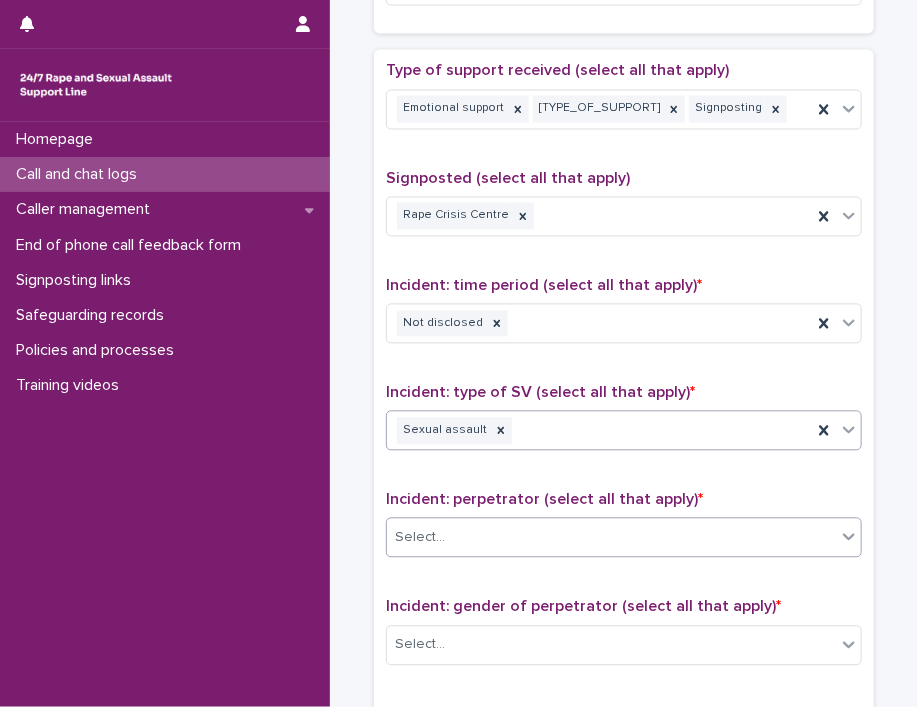 scroll, scrollTop: 1400, scrollLeft: 0, axis: vertical 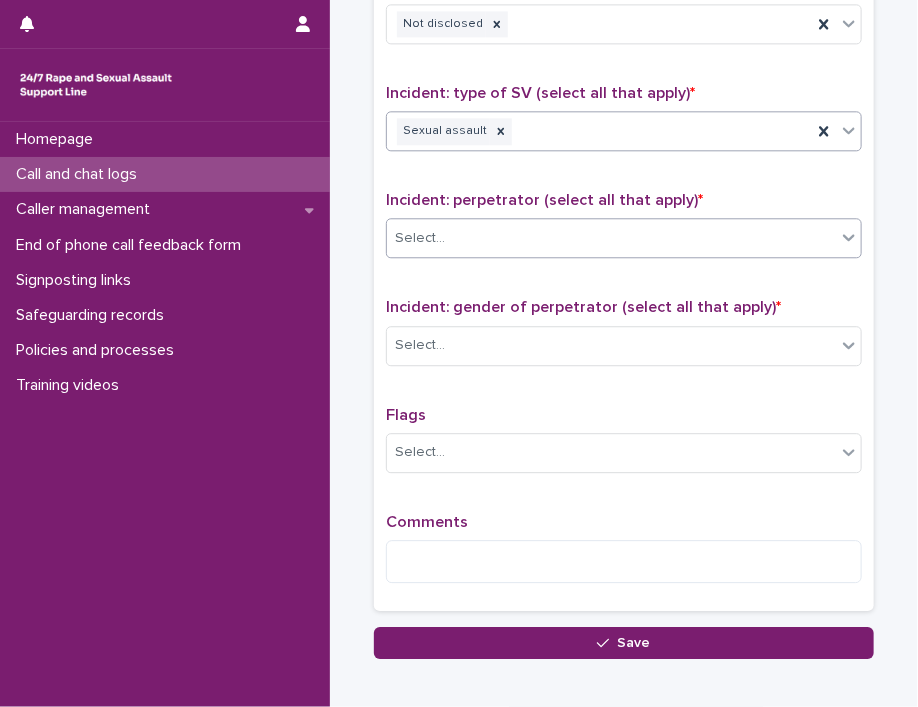 click on "Select..." at bounding box center [611, 238] 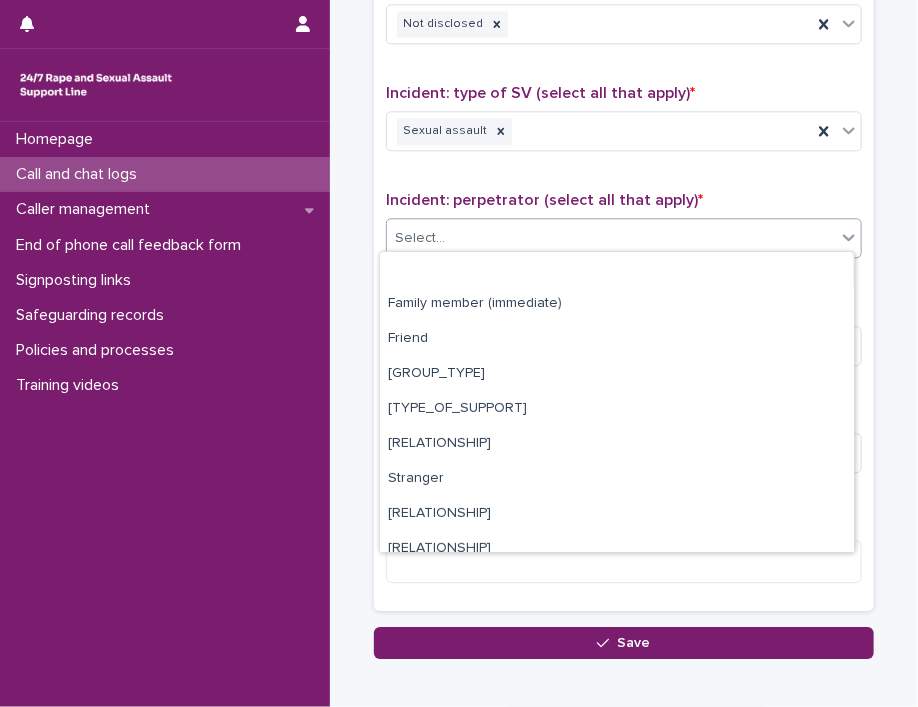 scroll, scrollTop: 84, scrollLeft: 0, axis: vertical 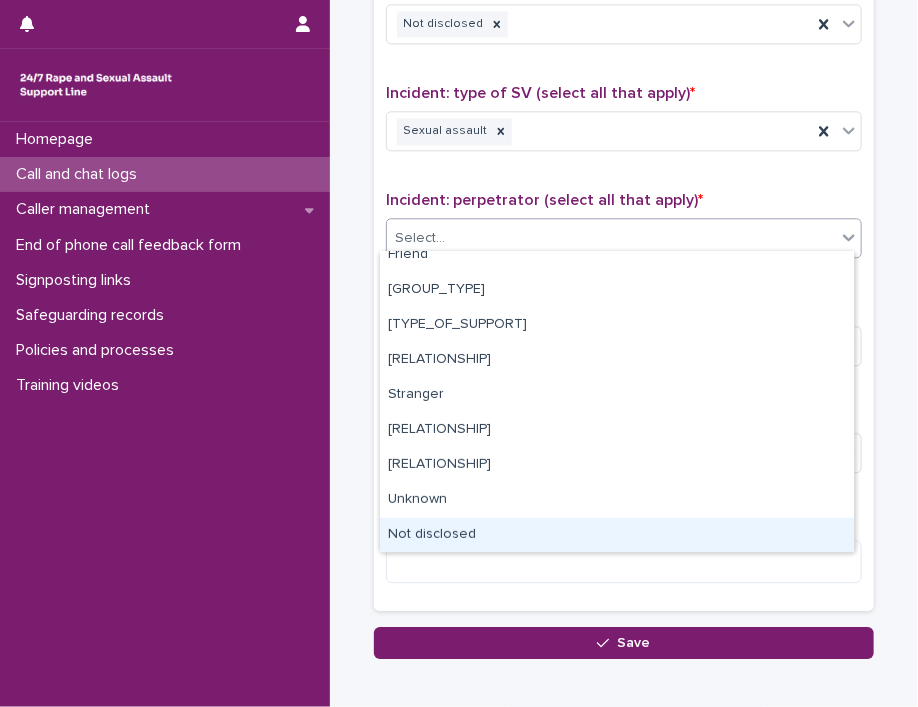 click on "Not disclosed" at bounding box center (617, 535) 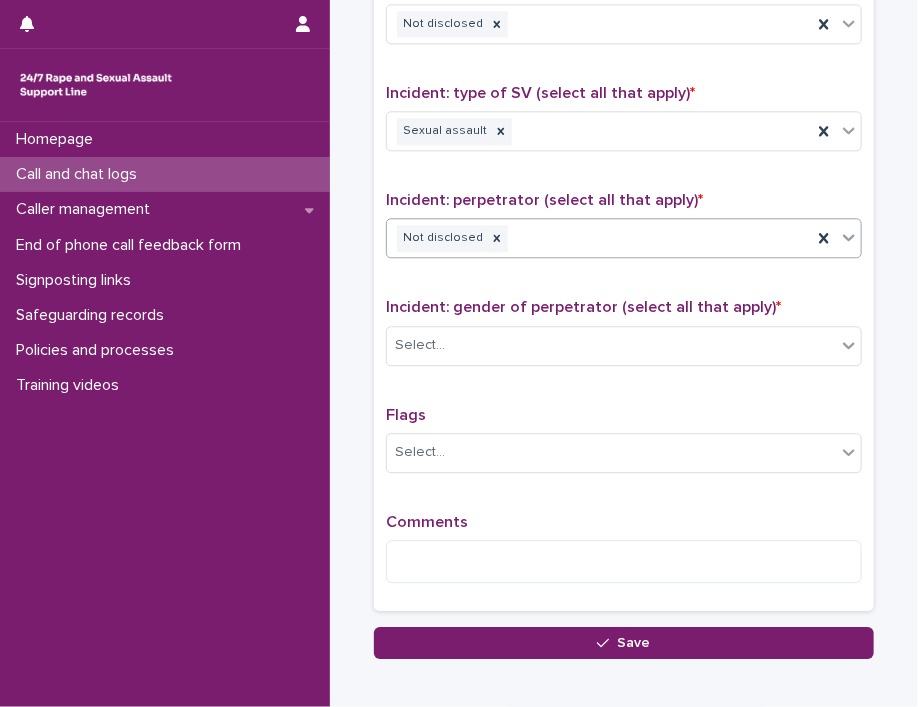 click on "Incident: gender of perpetrator (select all that apply) * Select..." at bounding box center (624, 339) 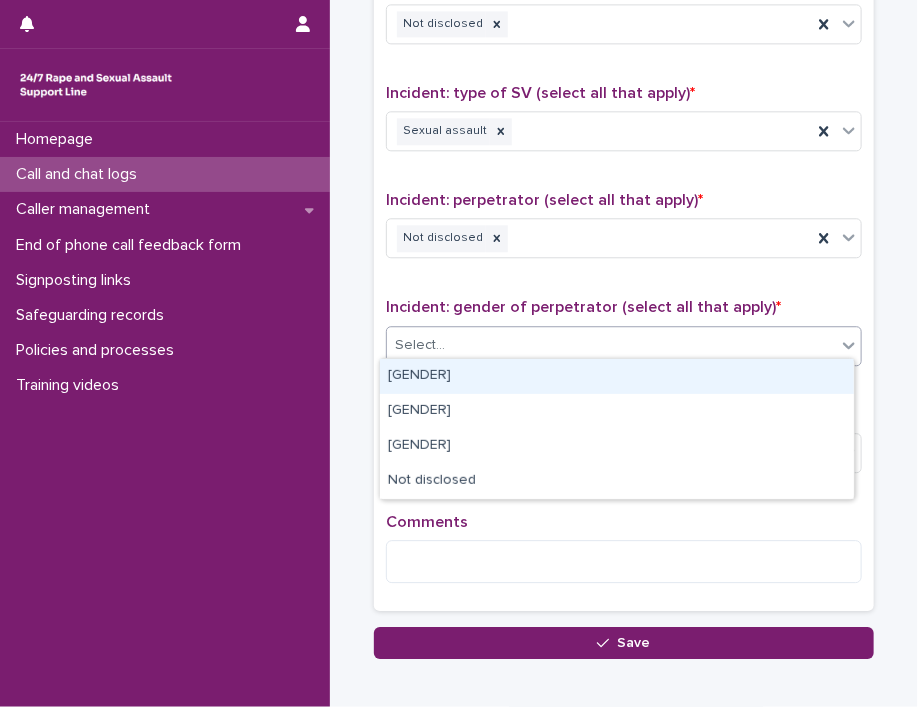 click on "Select..." at bounding box center (611, 345) 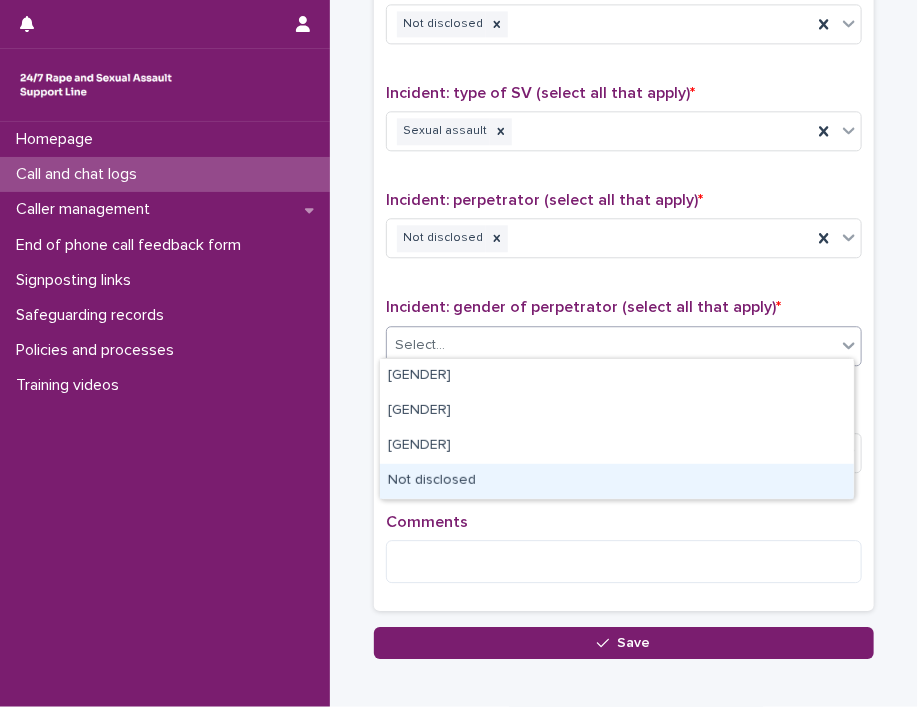 click on "Not disclosed" at bounding box center (617, 481) 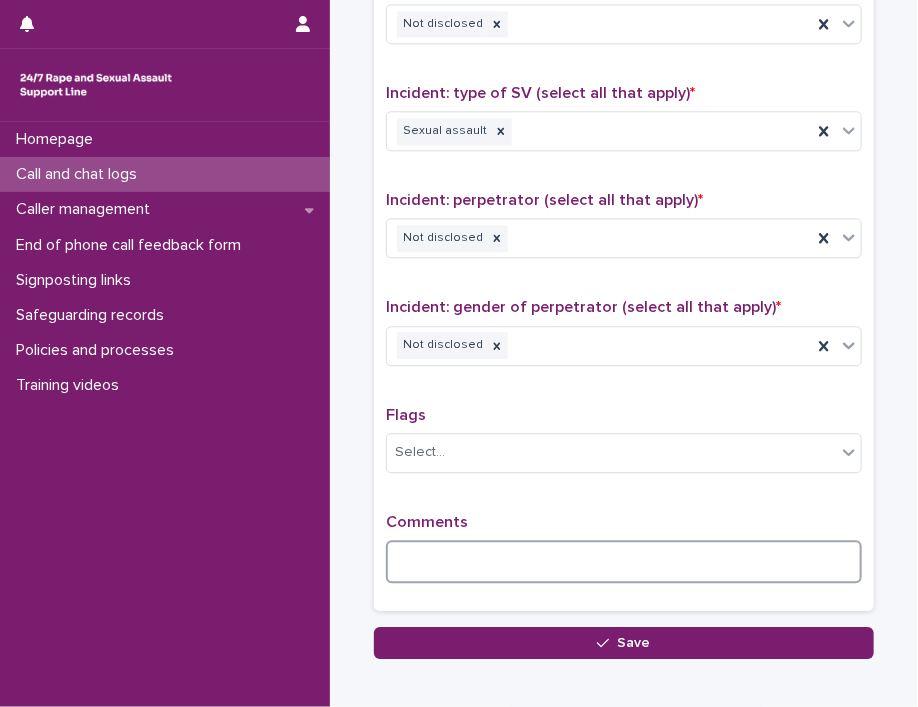 click at bounding box center [624, 561] 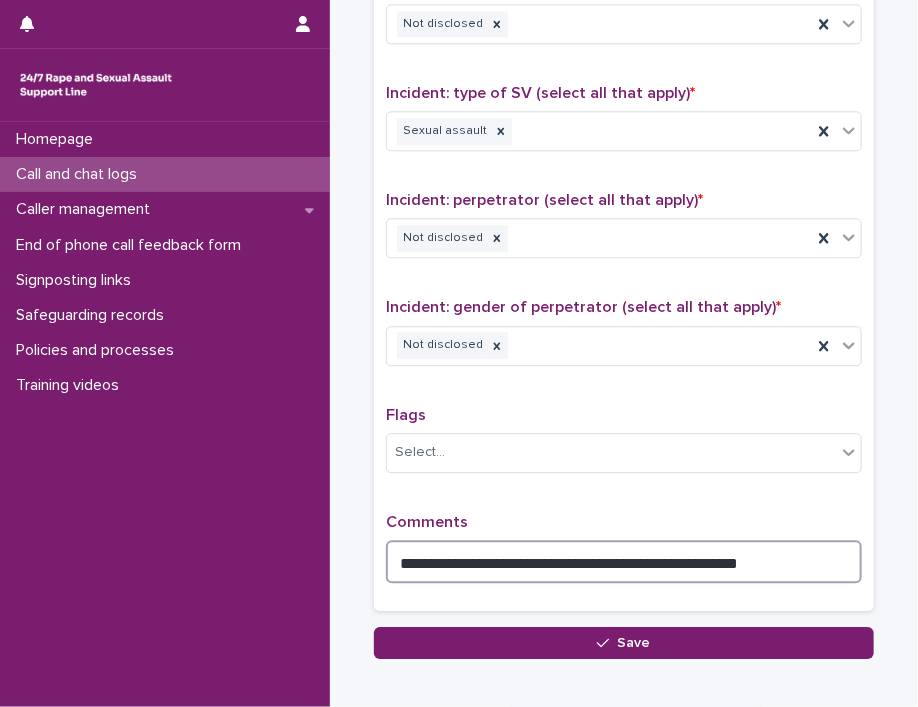 click on "**********" at bounding box center (624, 561) 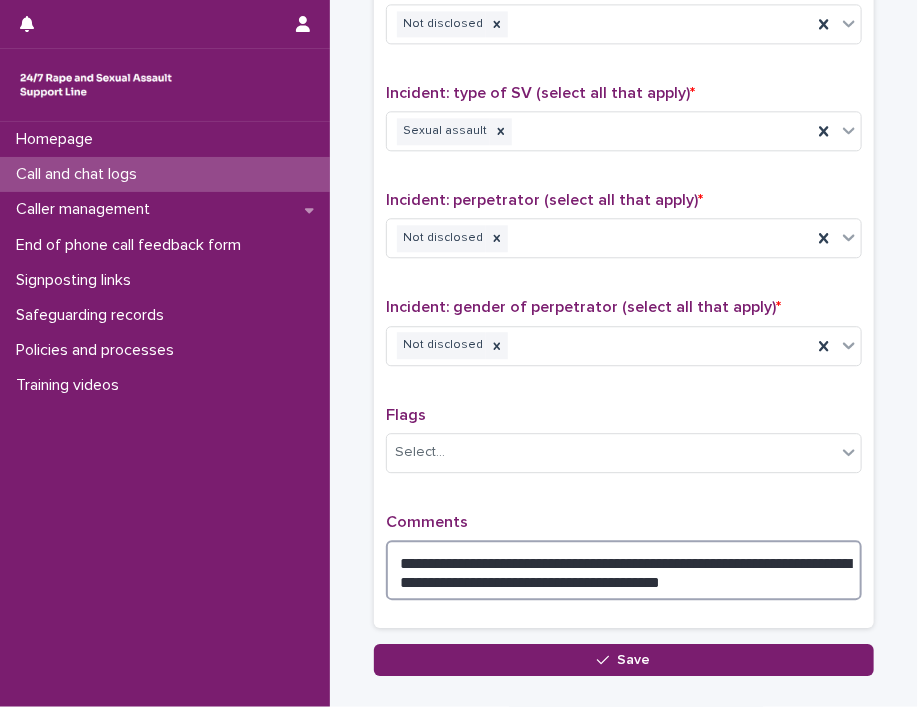 click on "**********" at bounding box center (624, 570) 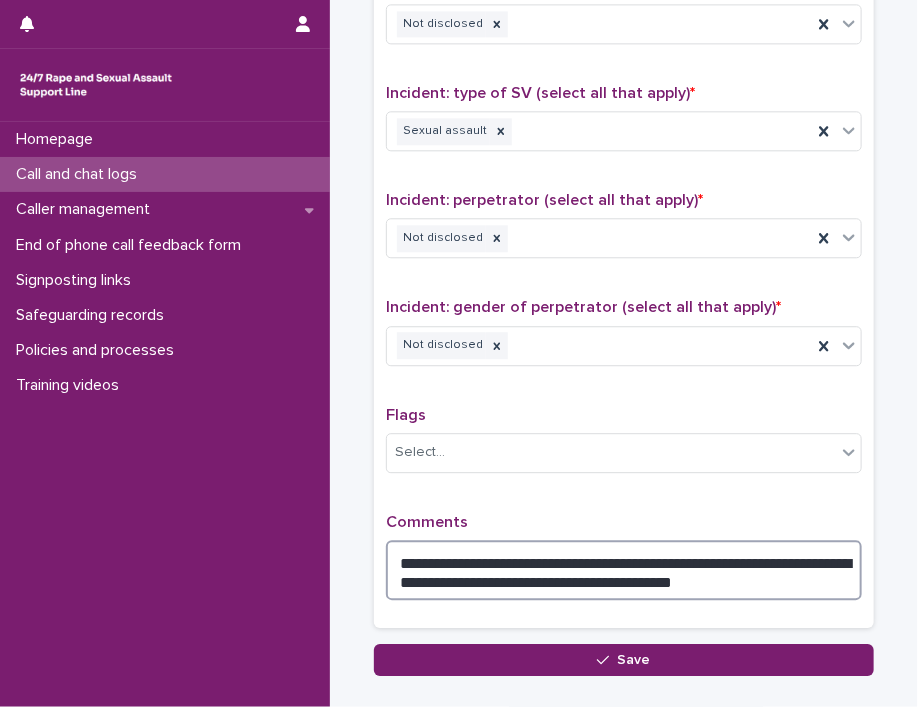 drag, startPoint x: 545, startPoint y: 572, endPoint x: 675, endPoint y: 580, distance: 130.24593 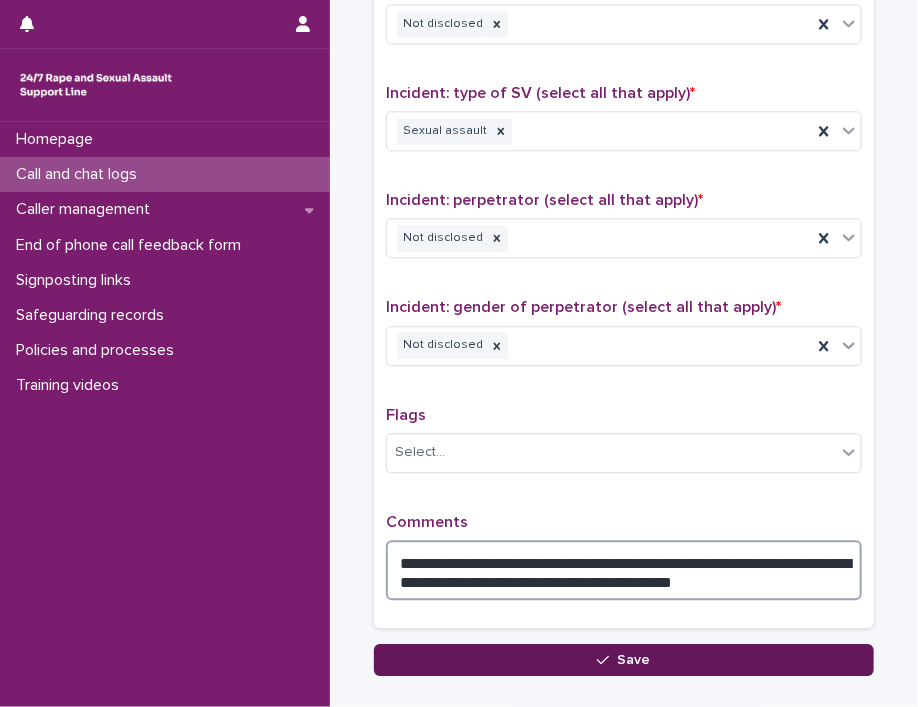 type on "**********" 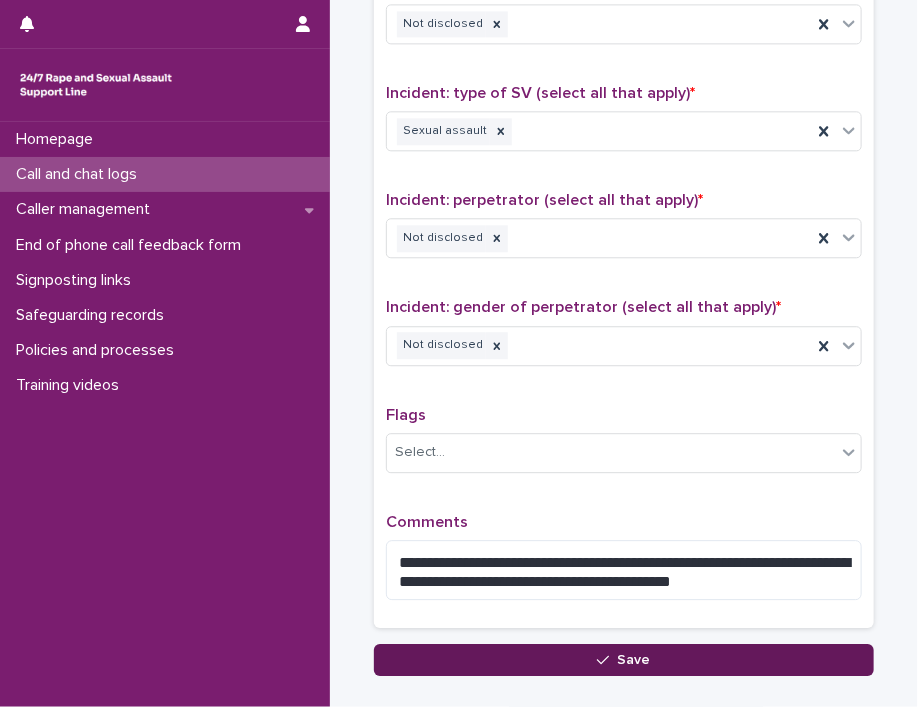 click on "Save" at bounding box center (634, 660) 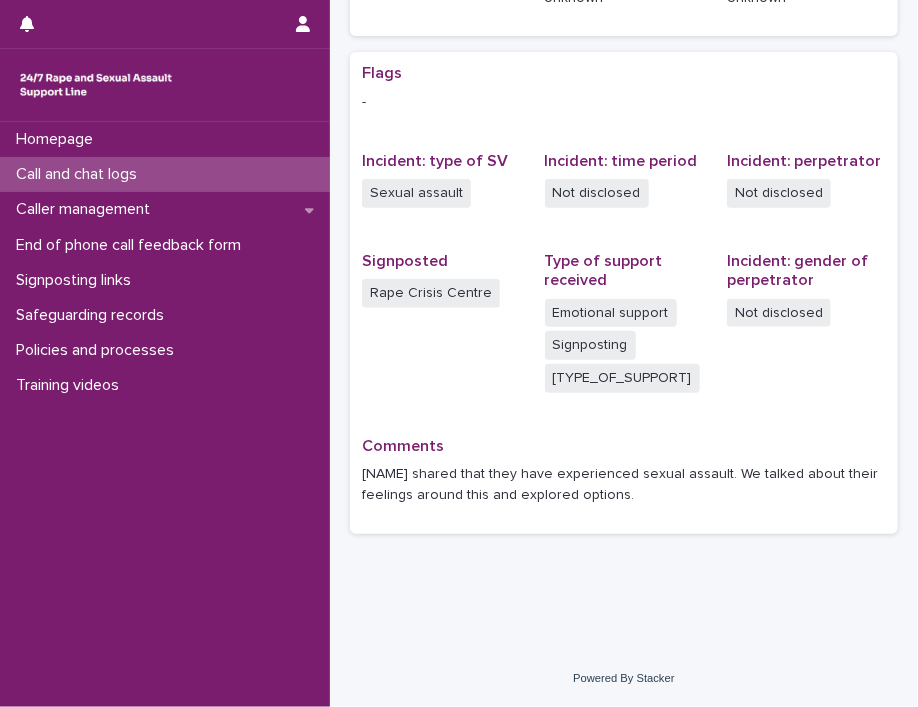 scroll, scrollTop: 0, scrollLeft: 0, axis: both 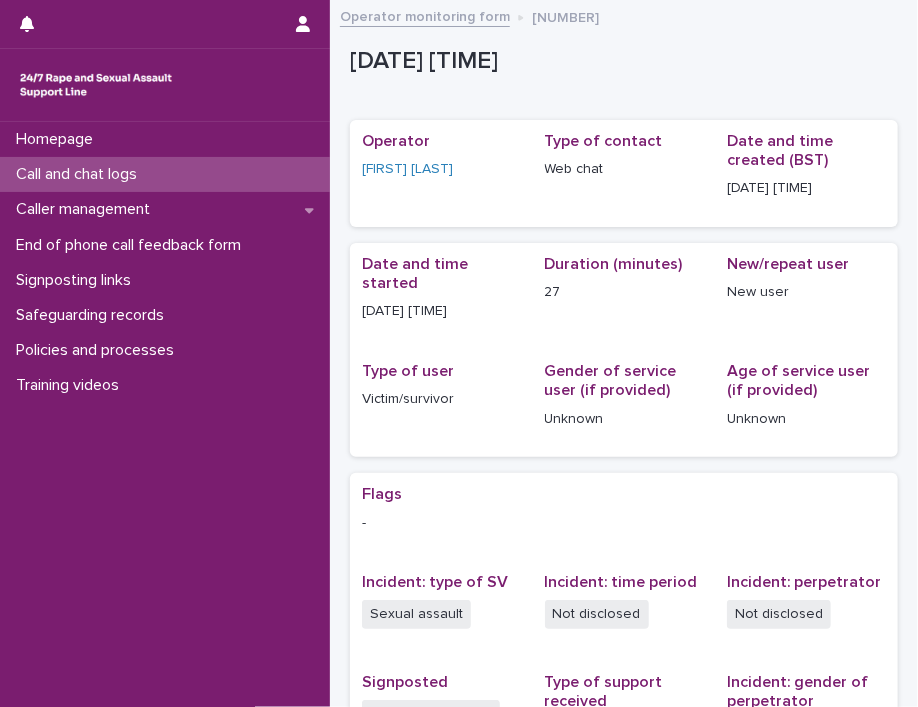click on "Operator monitoring form" at bounding box center [425, 15] 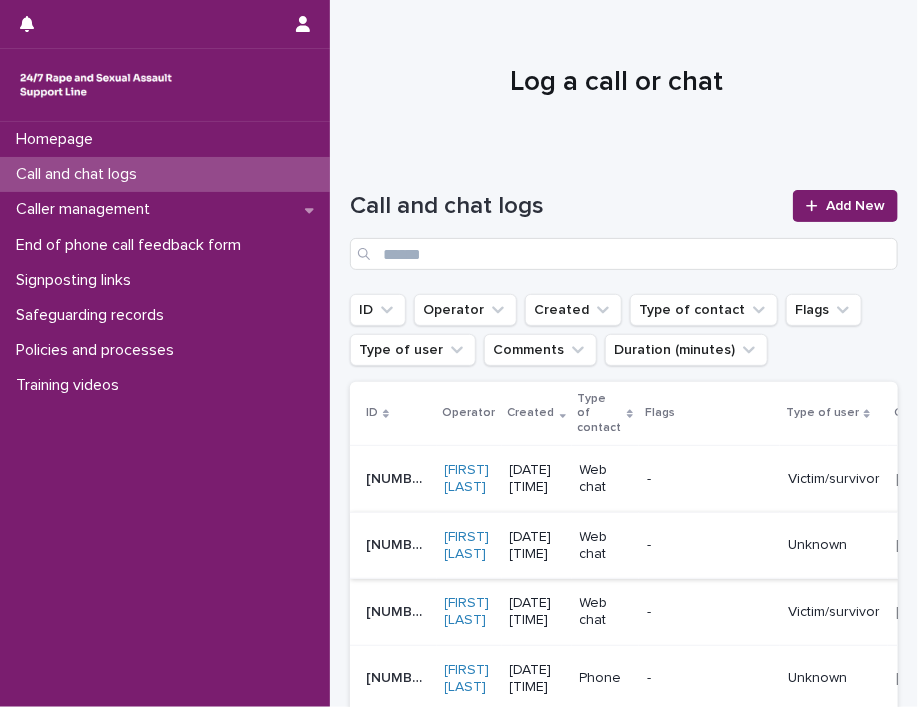 scroll, scrollTop: 300, scrollLeft: 0, axis: vertical 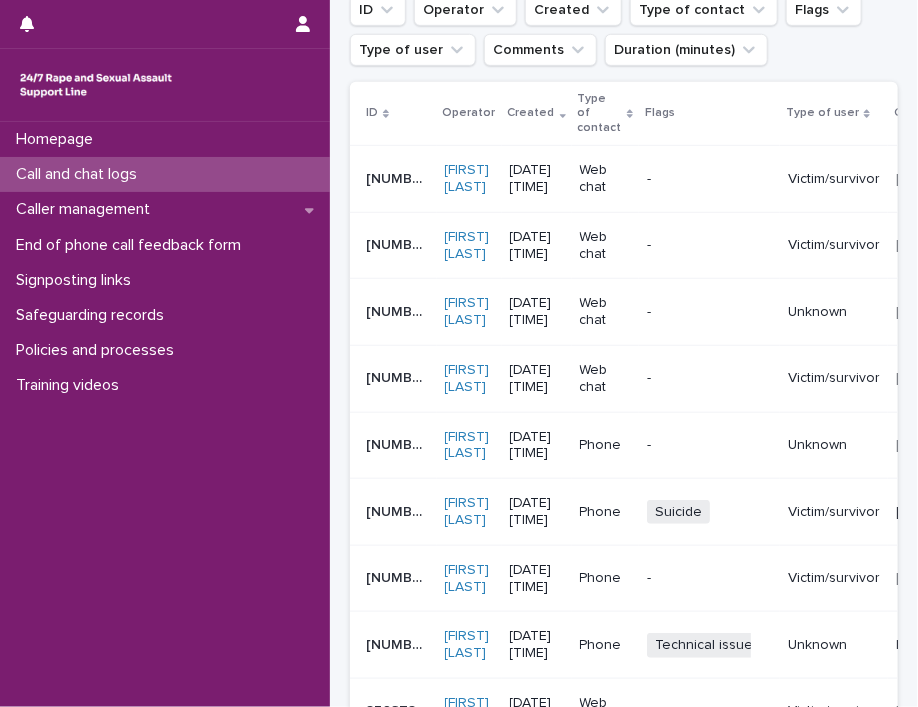 click on "Suicide + 0" at bounding box center [709, 512] 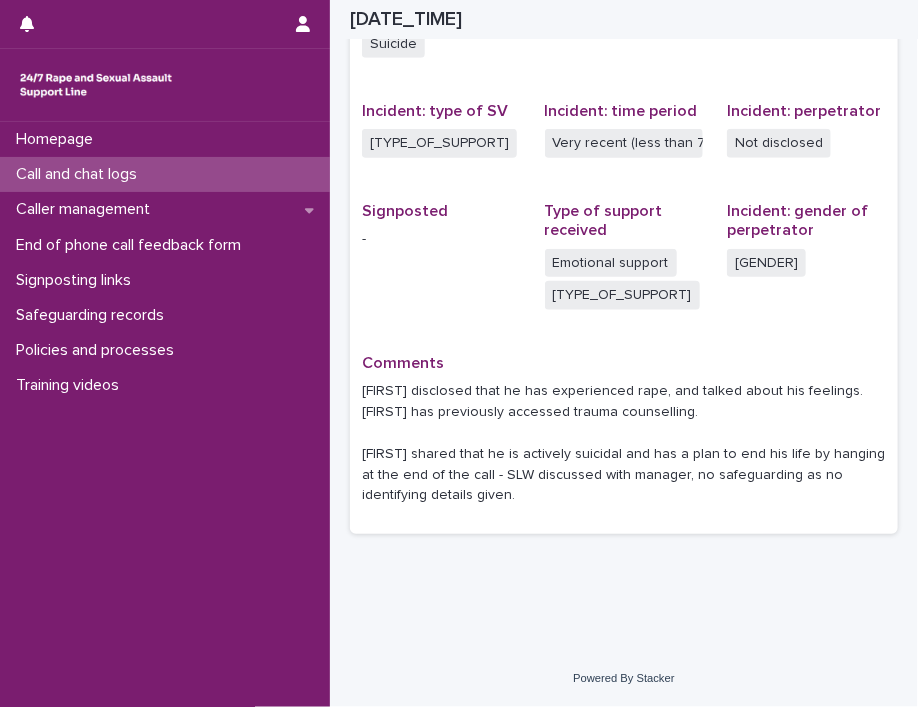 scroll, scrollTop: 0, scrollLeft: 0, axis: both 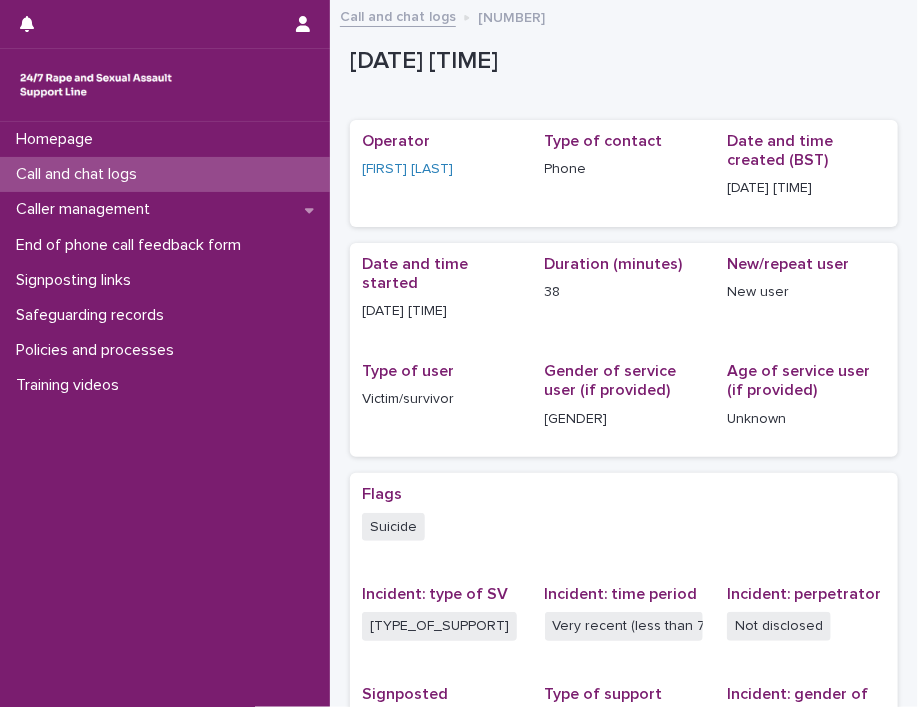 click on "Call and chat logs" at bounding box center [398, 15] 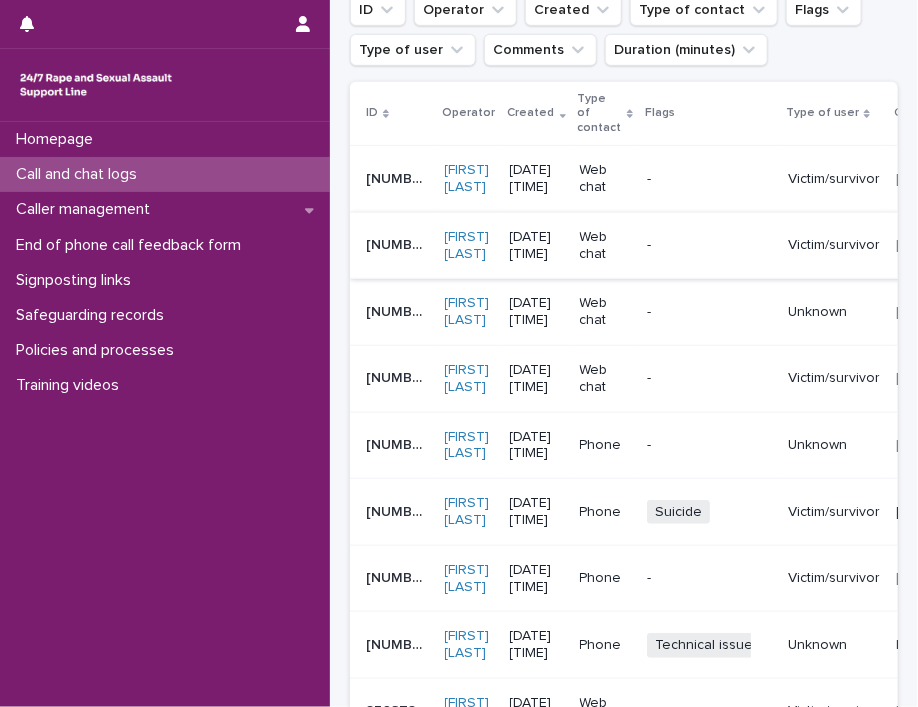 scroll, scrollTop: 0, scrollLeft: 0, axis: both 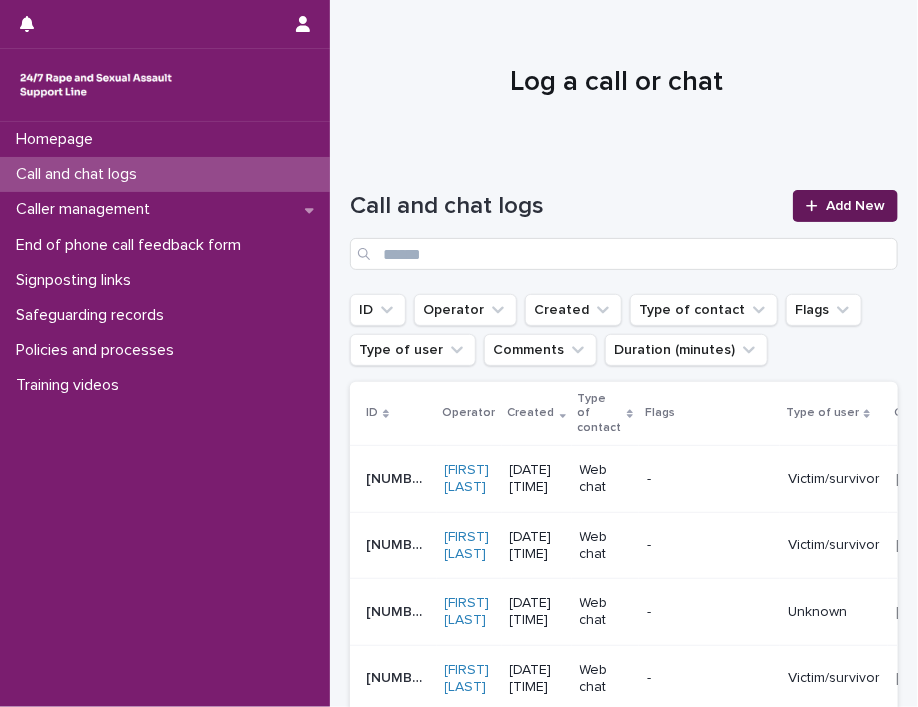 click on "Add New" at bounding box center [855, 206] 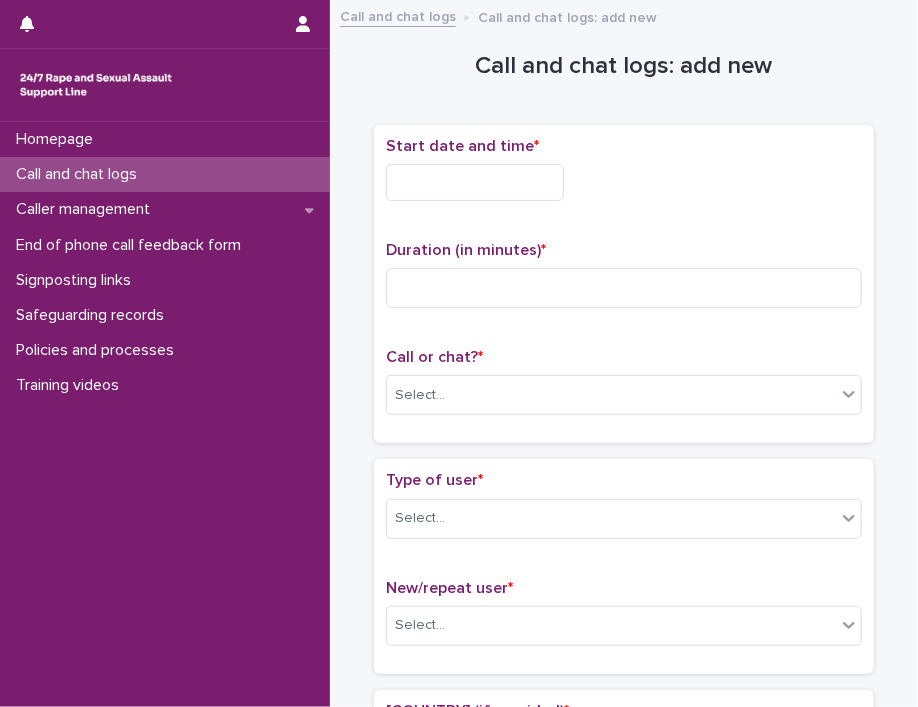 click at bounding box center (475, 182) 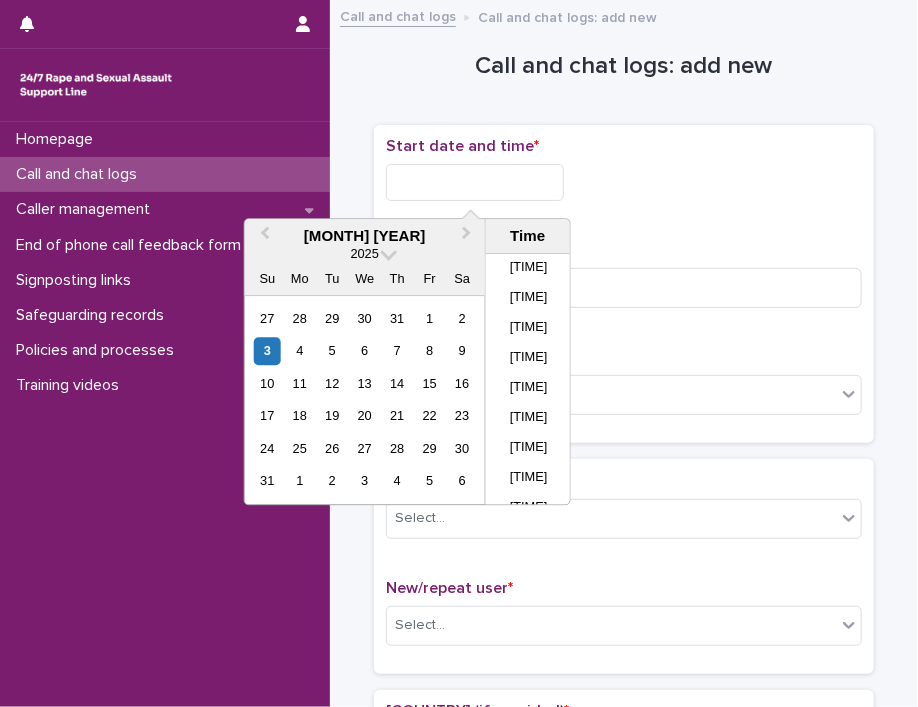 scroll, scrollTop: 340, scrollLeft: 0, axis: vertical 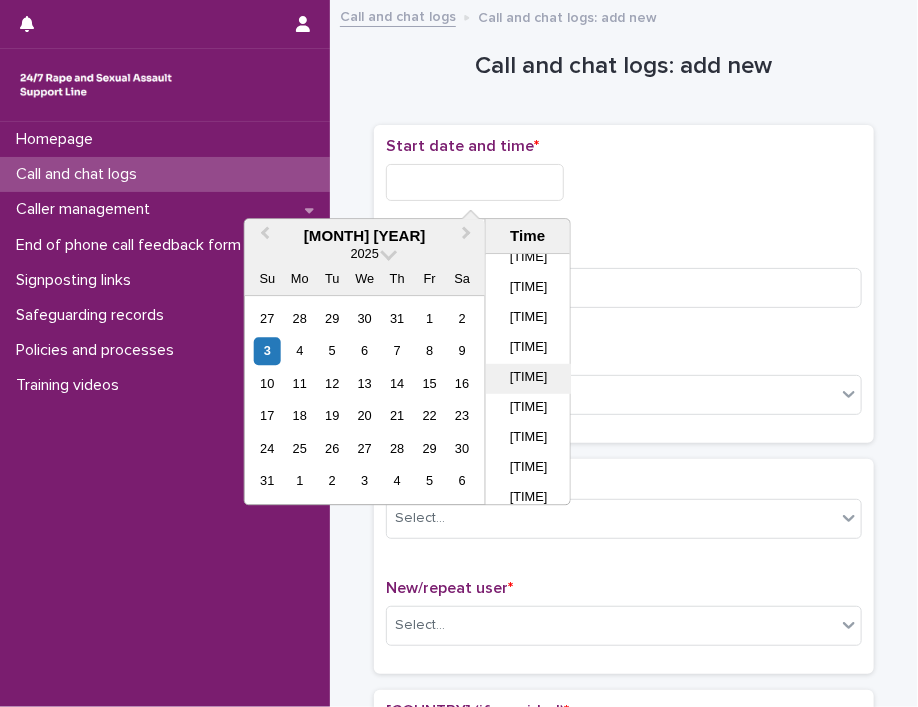 click on "07:30" at bounding box center (528, 380) 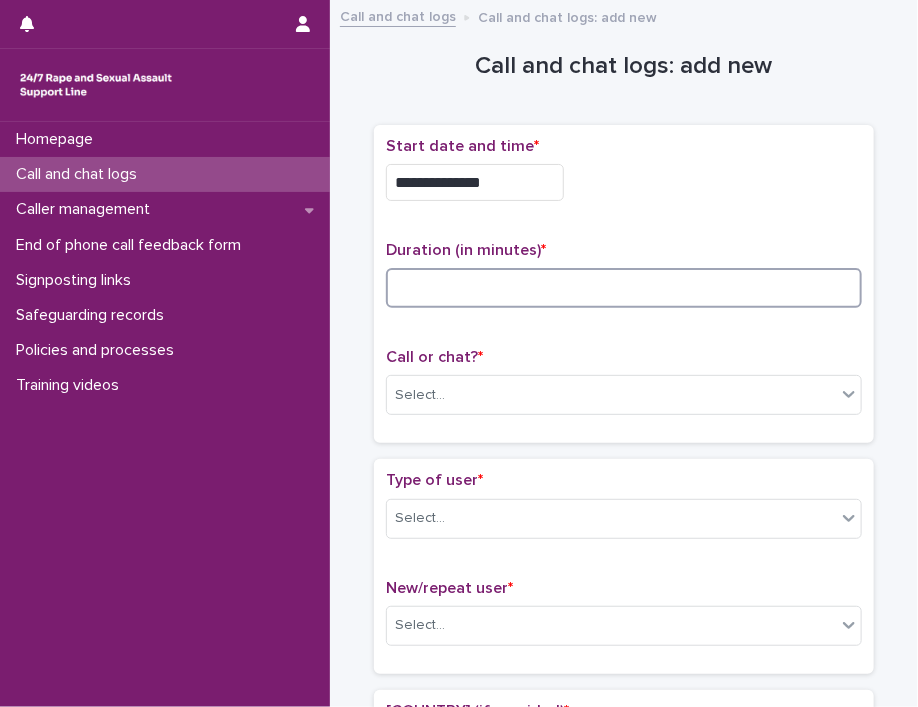 click at bounding box center [624, 288] 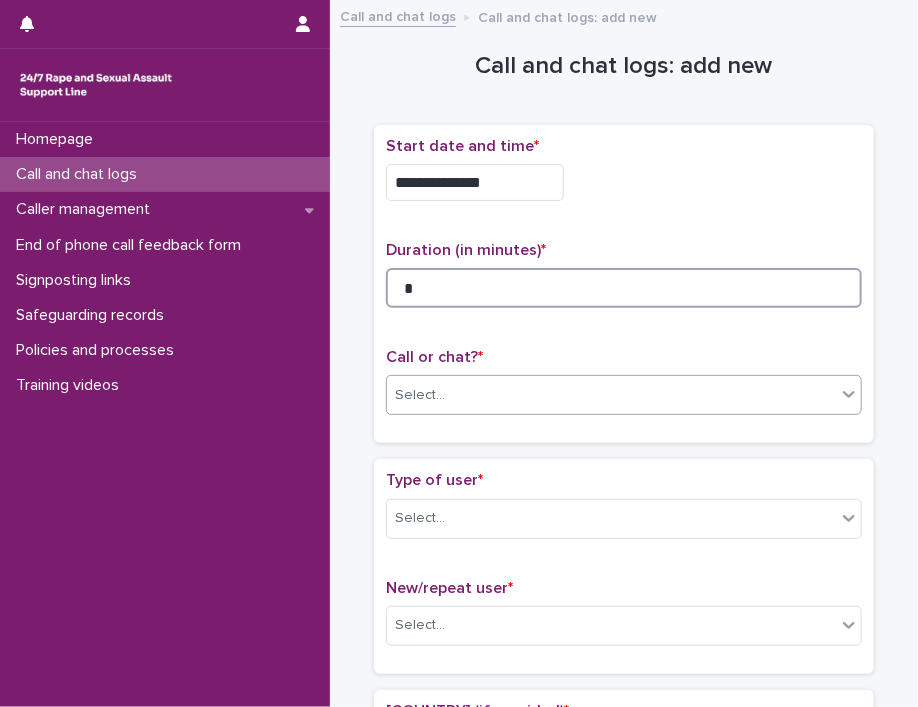 type on "*" 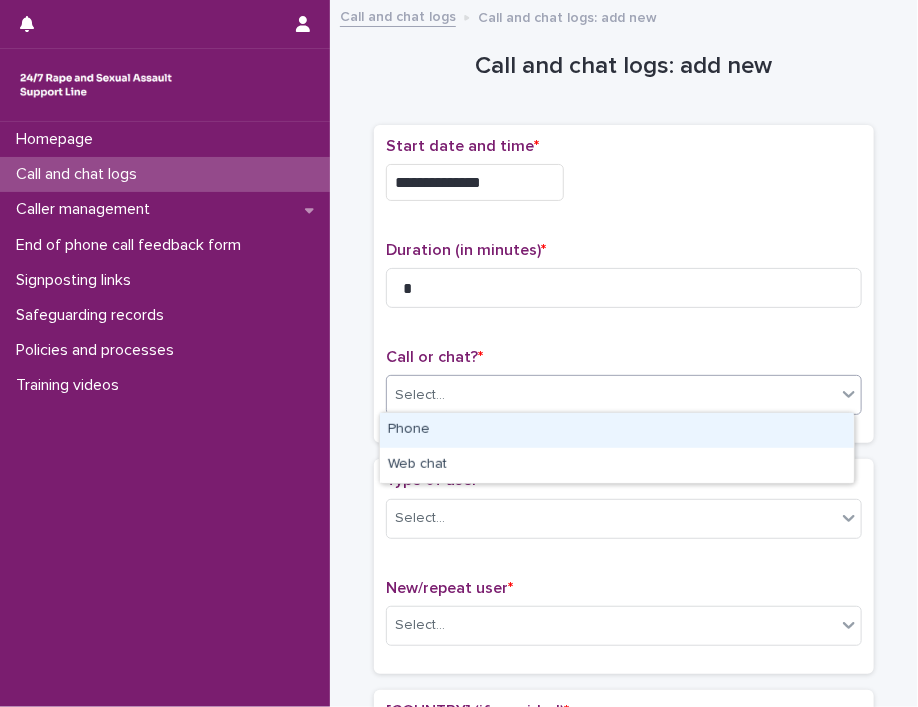 click on "Select..." at bounding box center [611, 395] 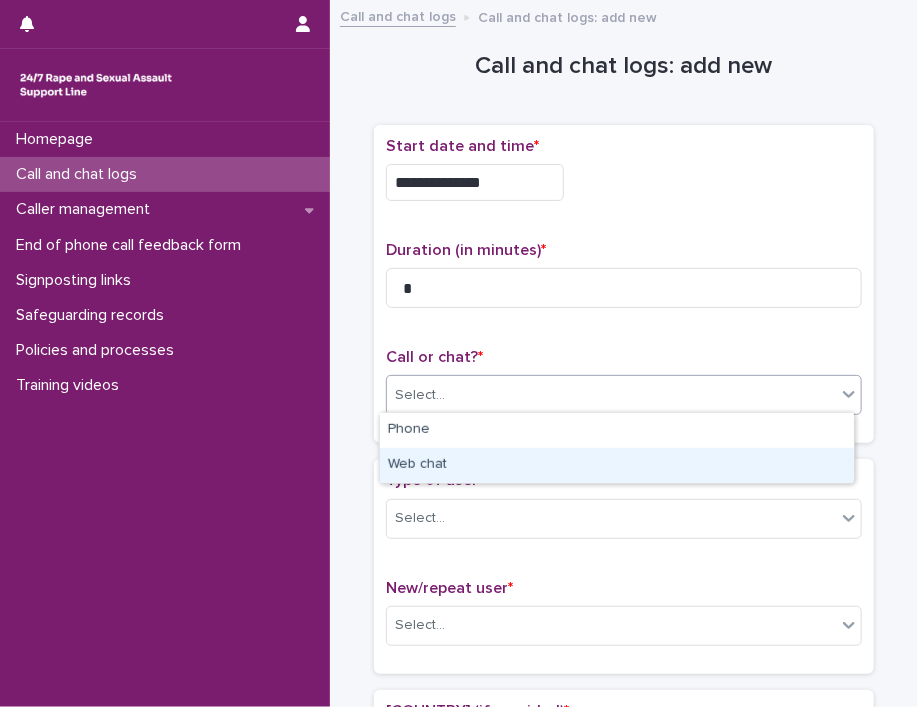 click on "Web chat" at bounding box center [617, 465] 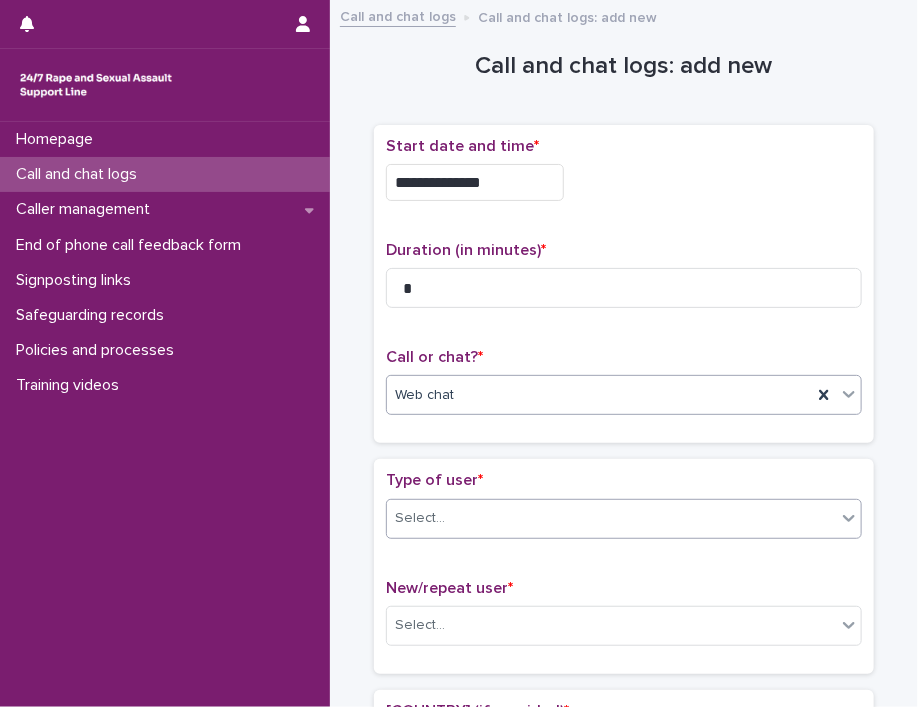 click on "Select..." at bounding box center [611, 518] 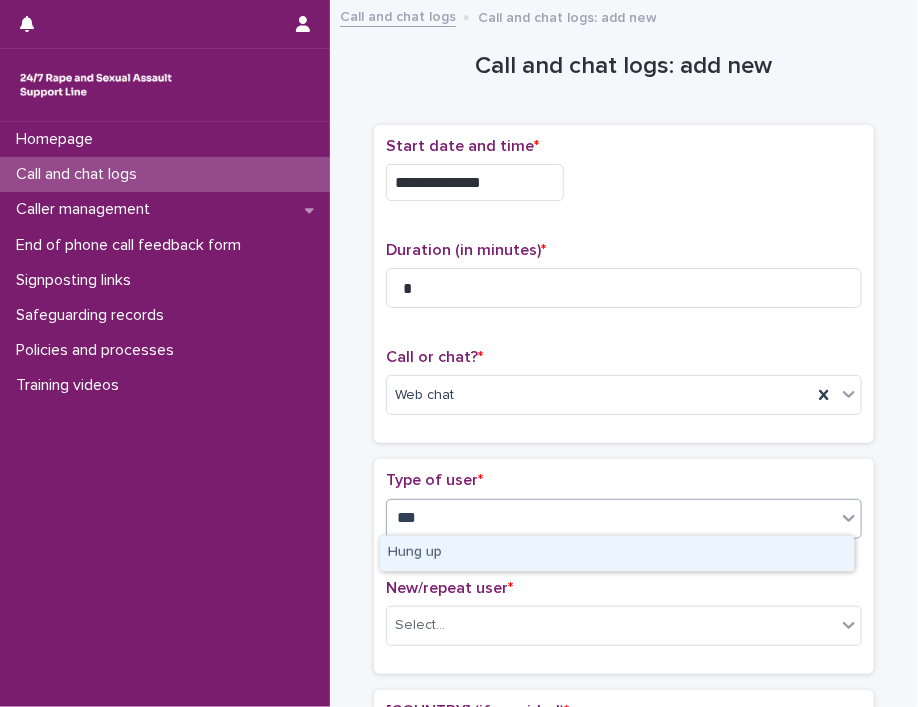 type on "****" 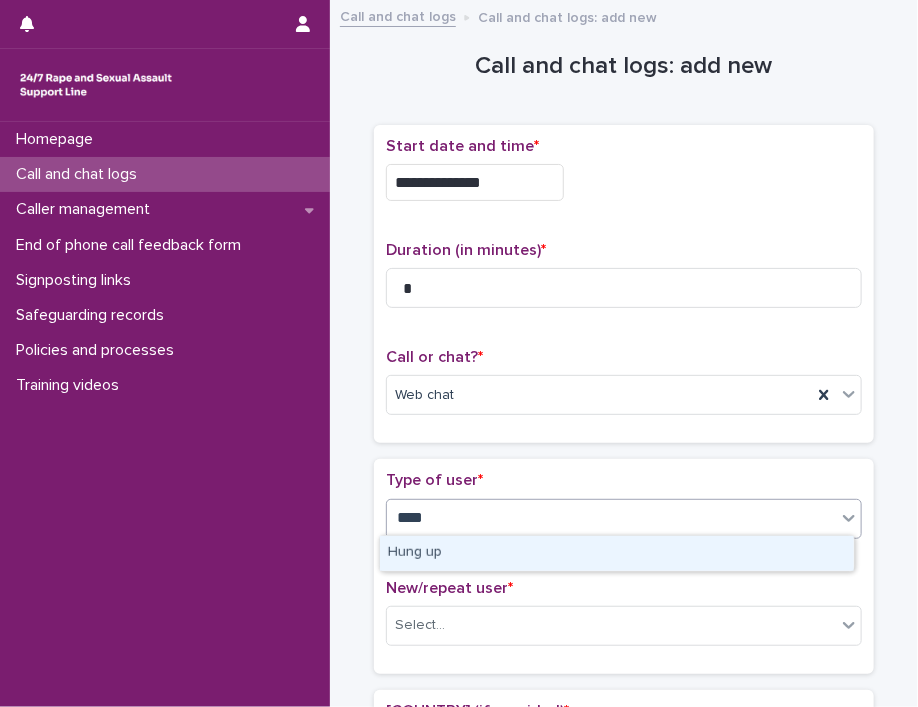 click on "Hung up" at bounding box center [617, 553] 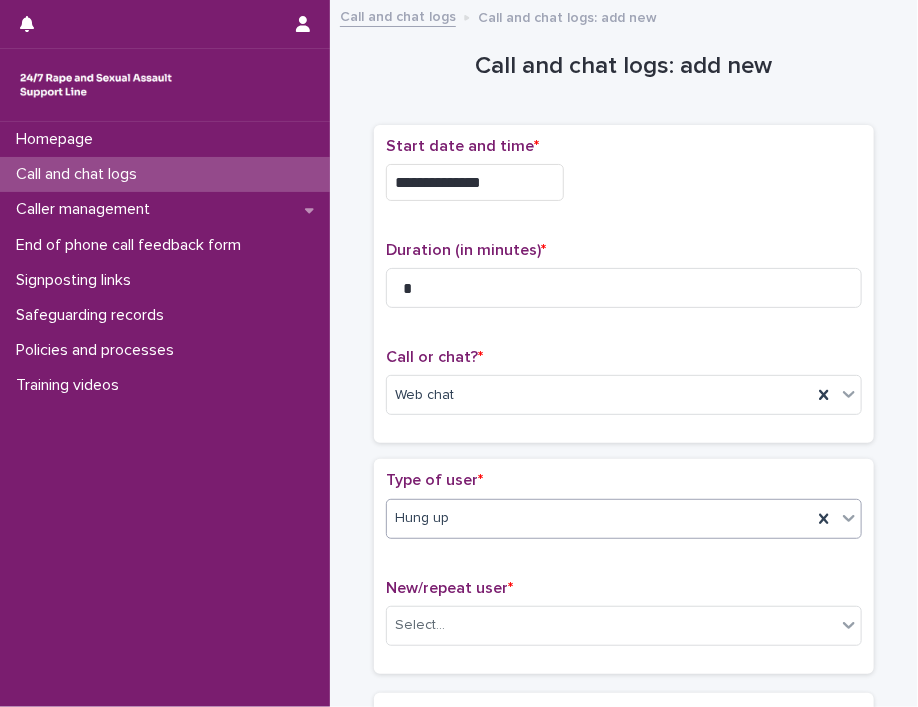 click on "Type of user *" at bounding box center (624, 480) 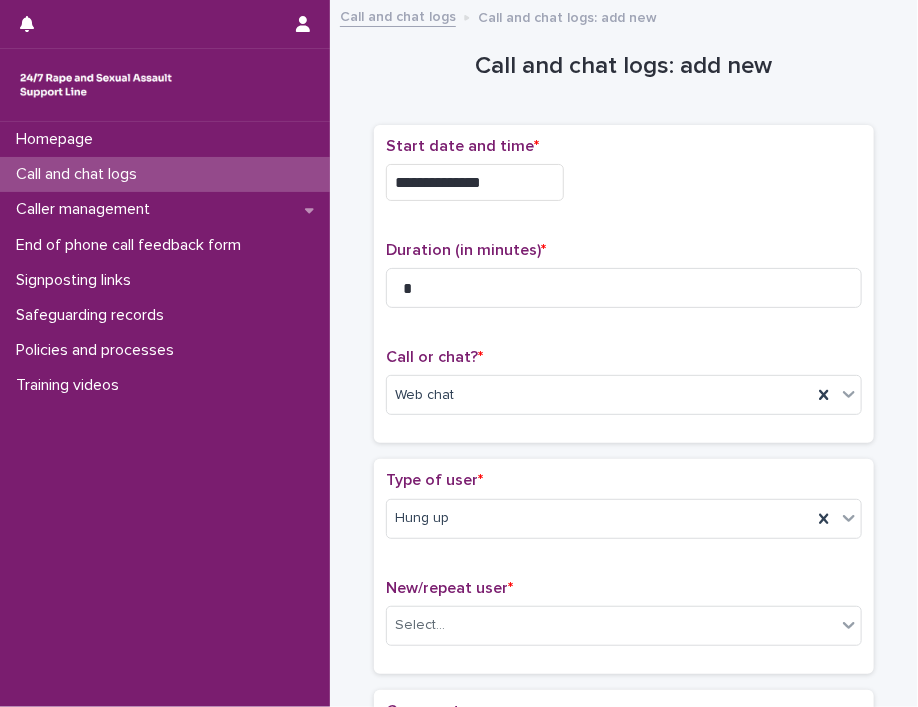 scroll, scrollTop: 292, scrollLeft: 0, axis: vertical 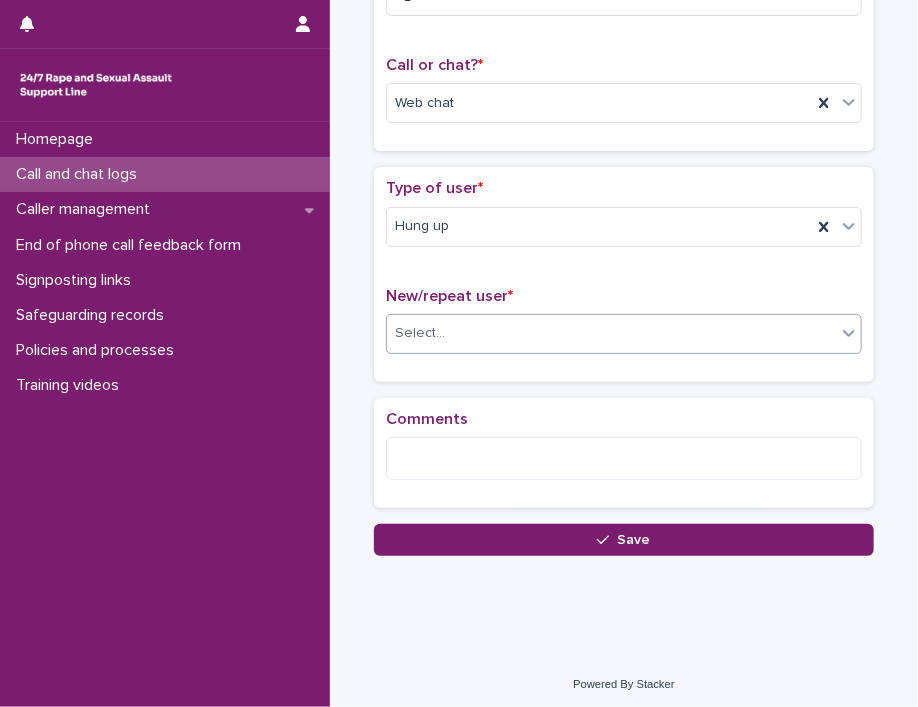 click on "Select..." at bounding box center (611, 333) 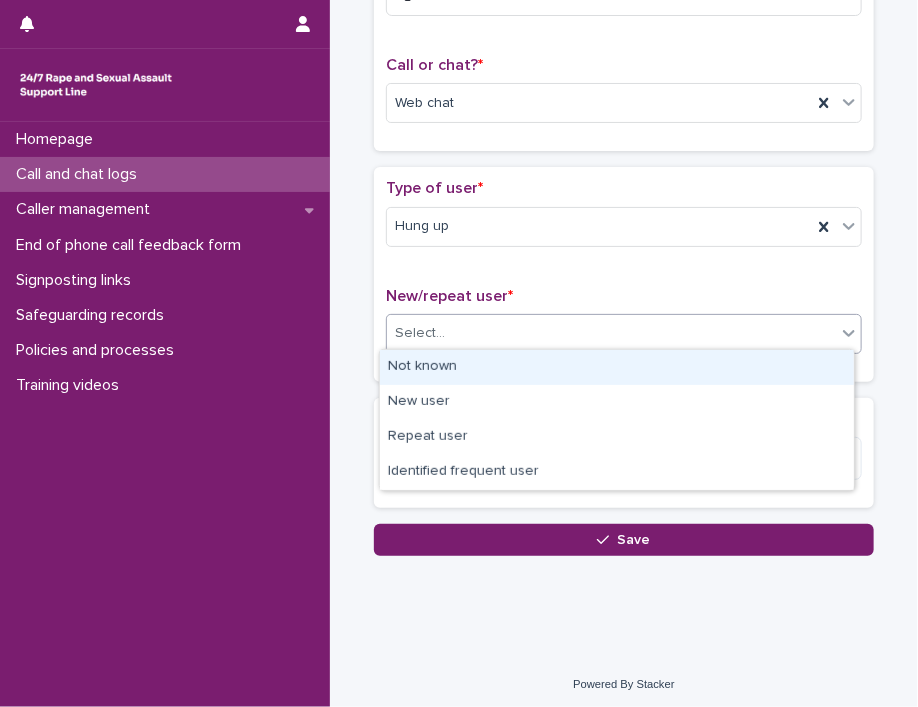 click on "Not known" at bounding box center [617, 367] 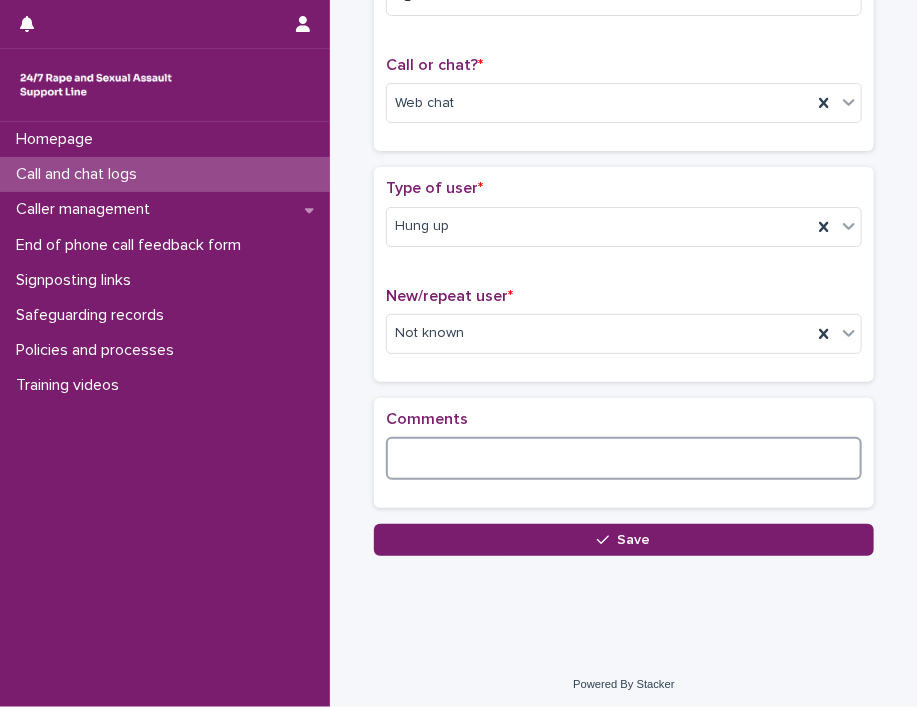 click at bounding box center (624, 458) 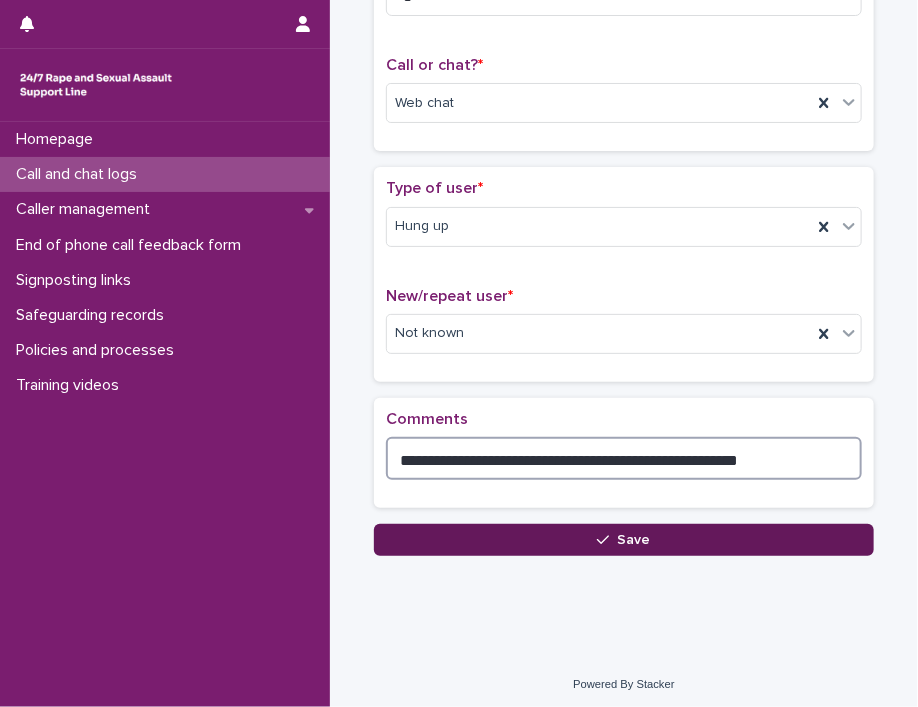 type on "**********" 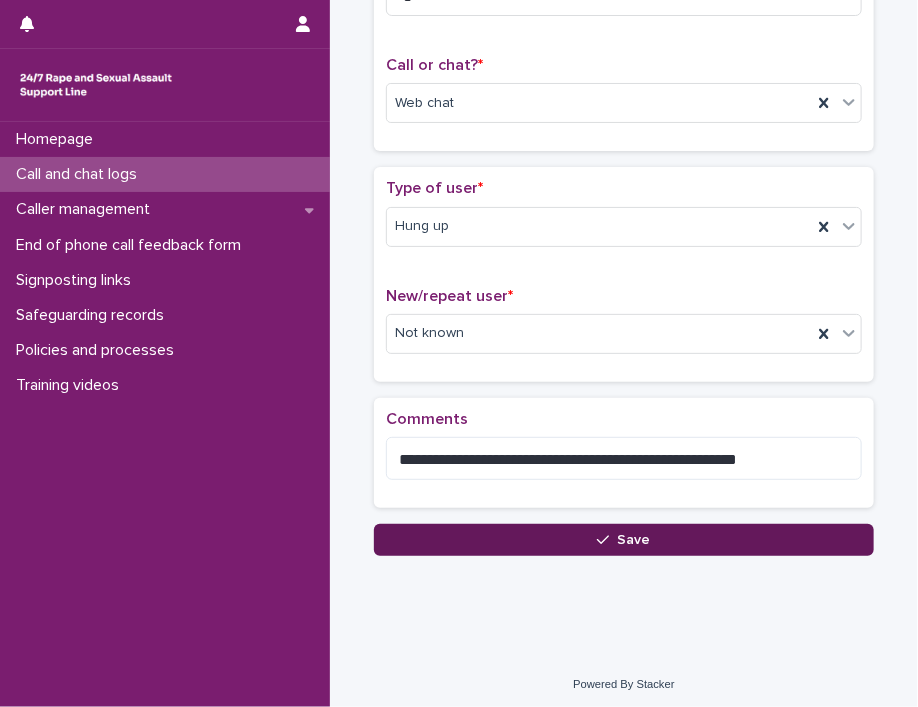 click on "Save" at bounding box center [624, 540] 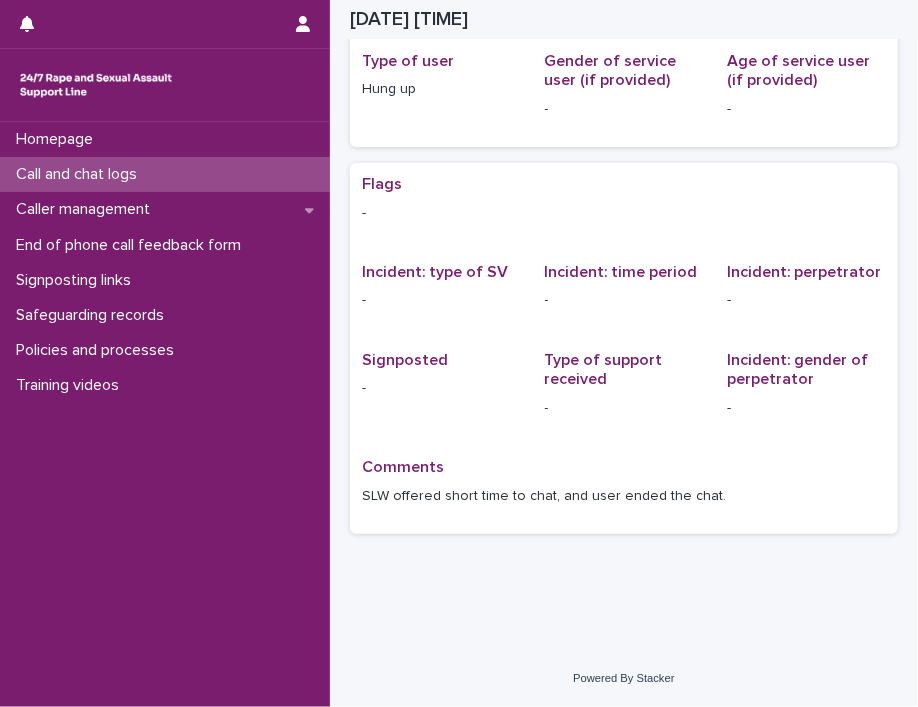 scroll, scrollTop: 0, scrollLeft: 0, axis: both 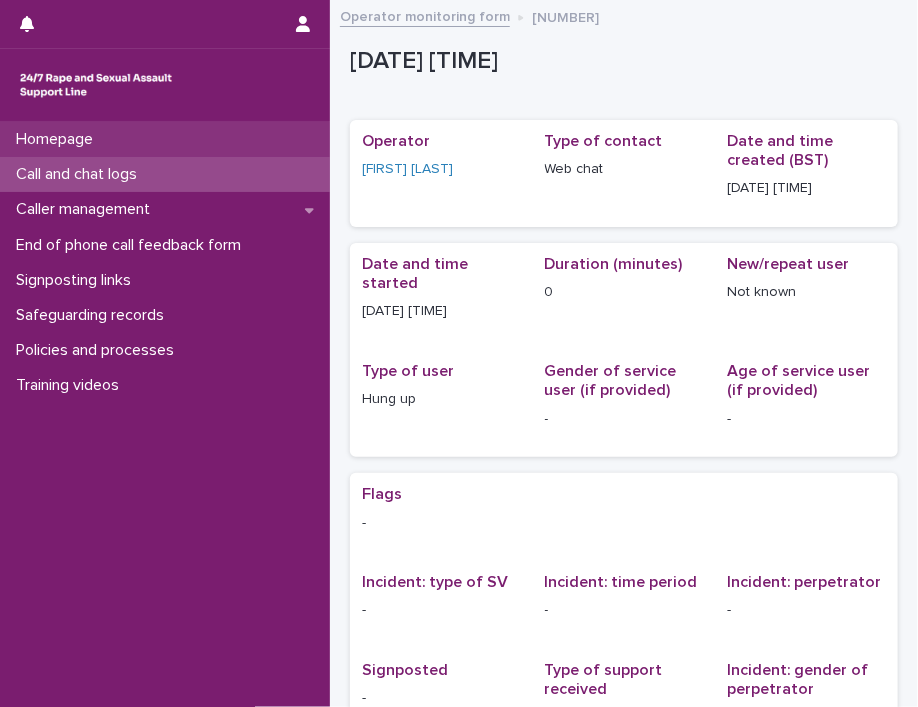 click on "Homepage" at bounding box center [58, 139] 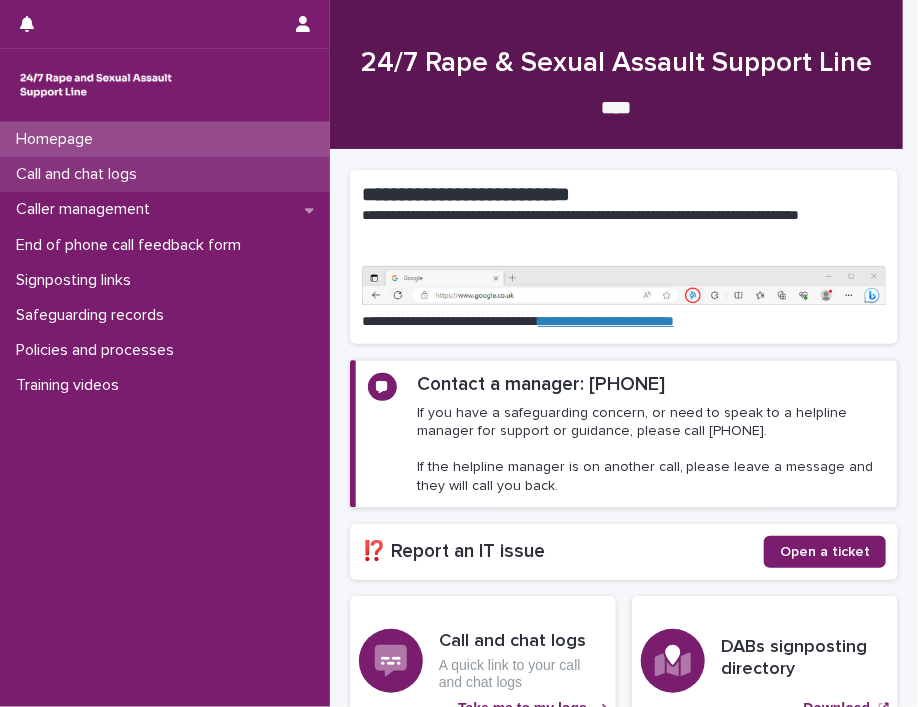 click on "Call and chat logs" at bounding box center (80, 174) 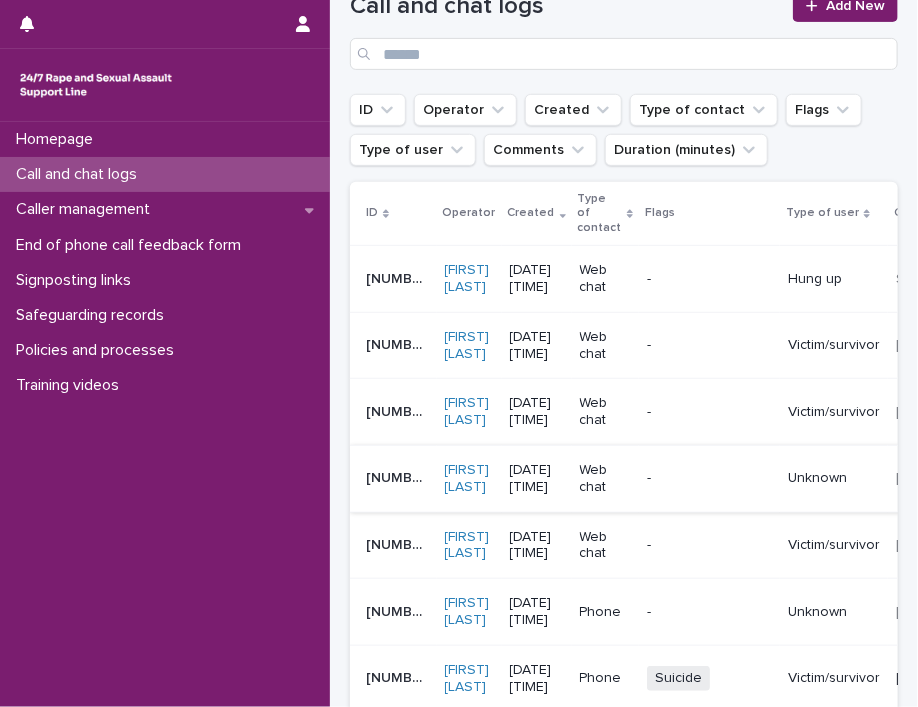 scroll, scrollTop: 300, scrollLeft: 0, axis: vertical 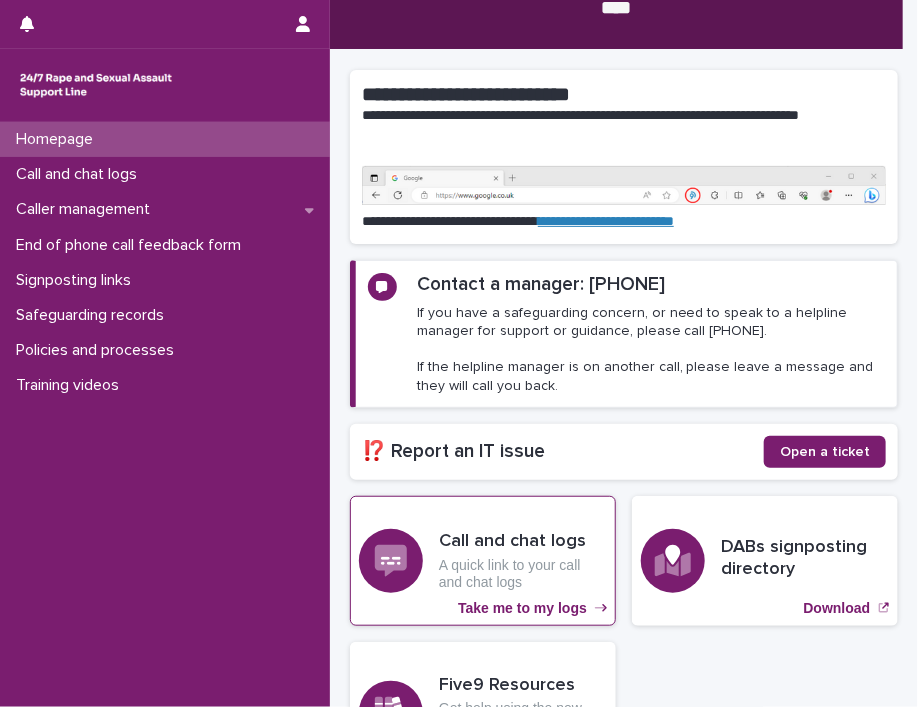 click on "Call and chat logs" at bounding box center [523, 542] 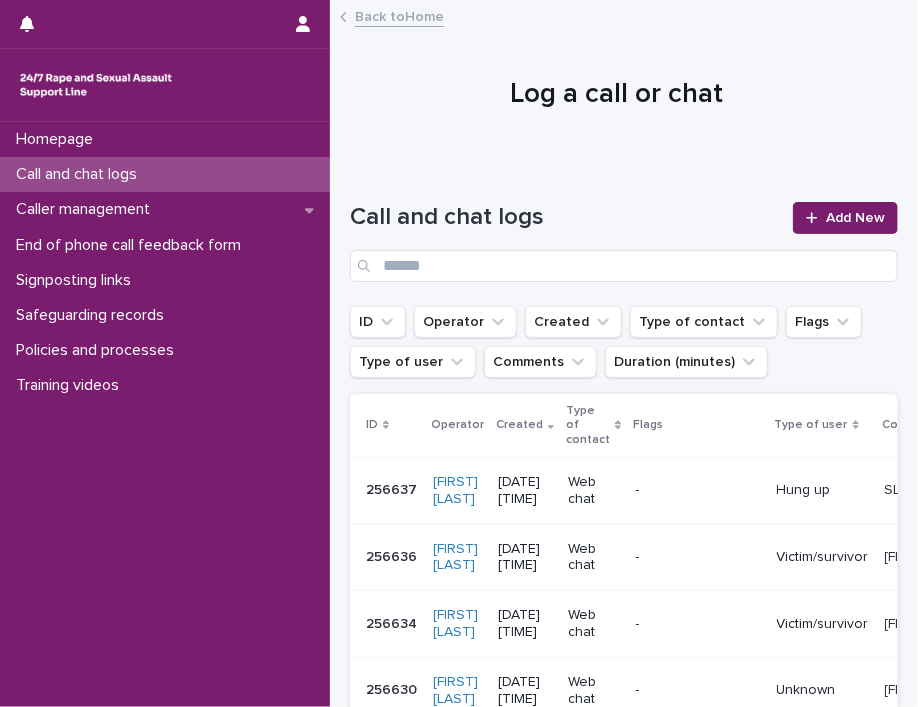 scroll, scrollTop: 500, scrollLeft: 0, axis: vertical 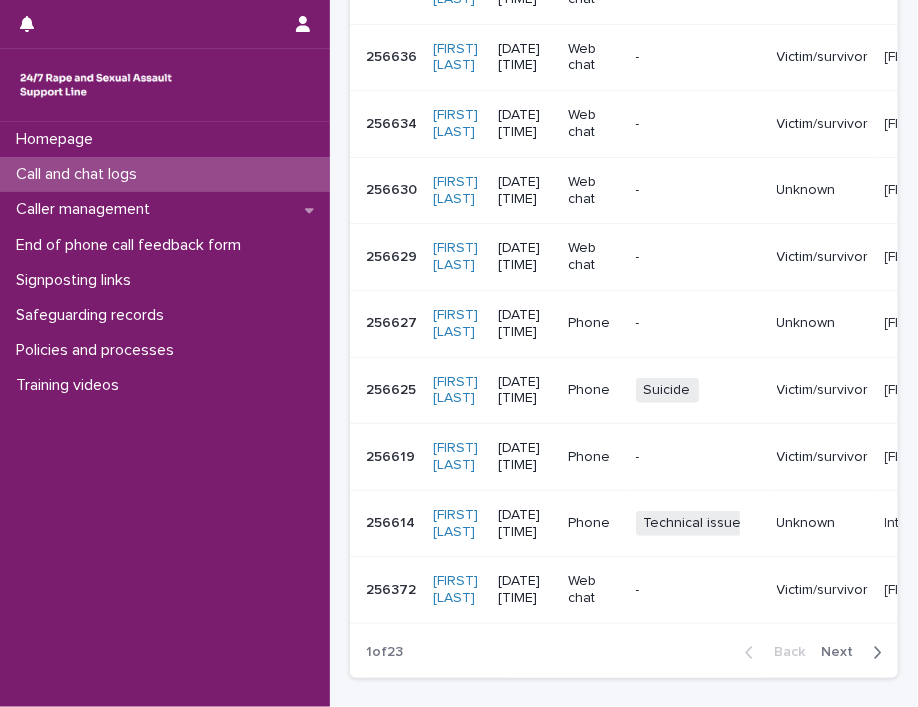 click on "Suicide + 0" at bounding box center (698, 390) 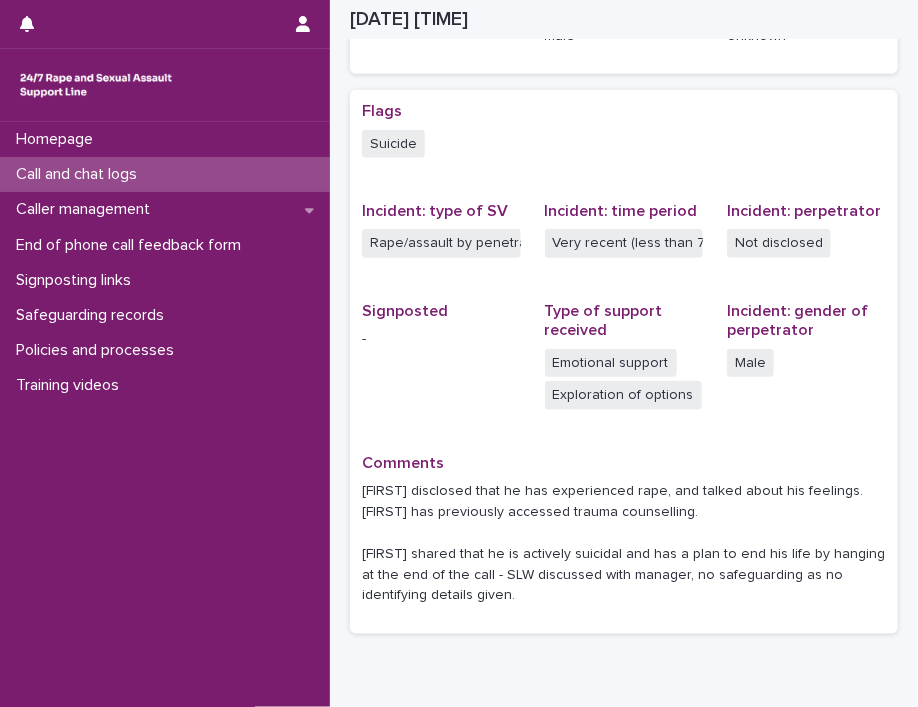 scroll, scrollTop: 0, scrollLeft: 0, axis: both 